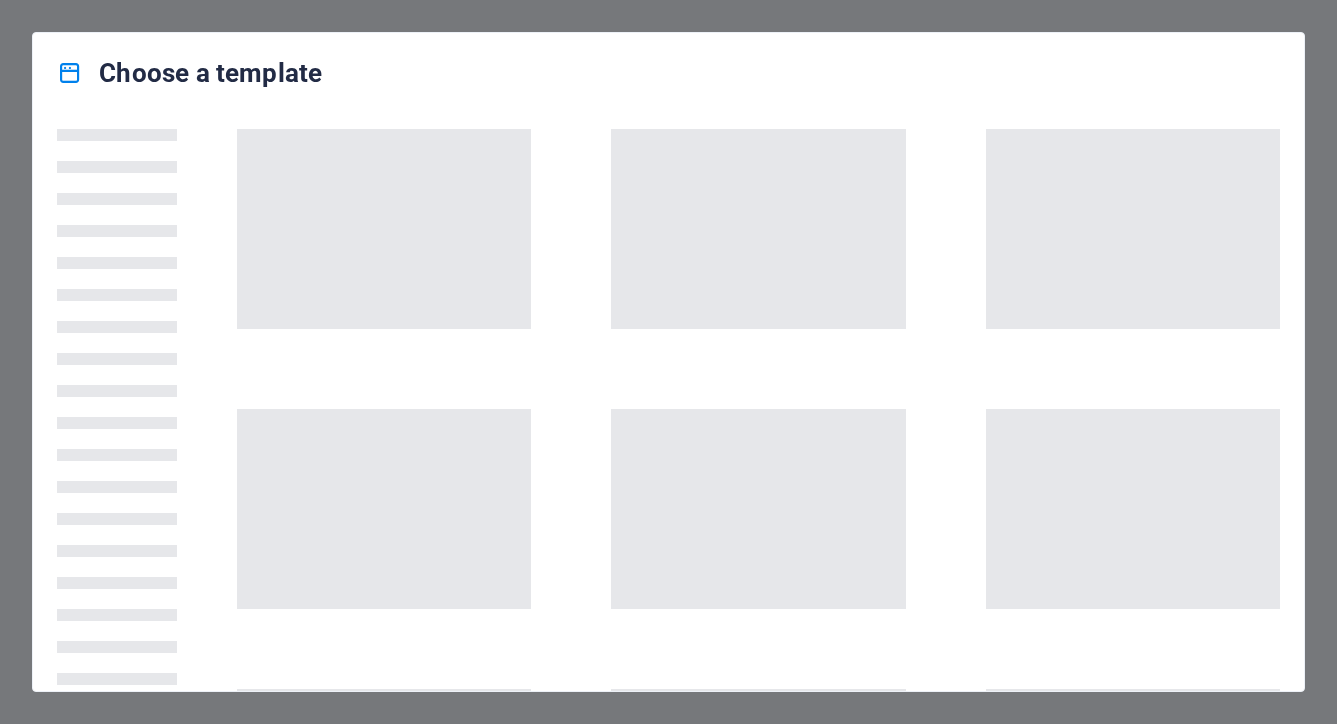 scroll, scrollTop: 0, scrollLeft: 0, axis: both 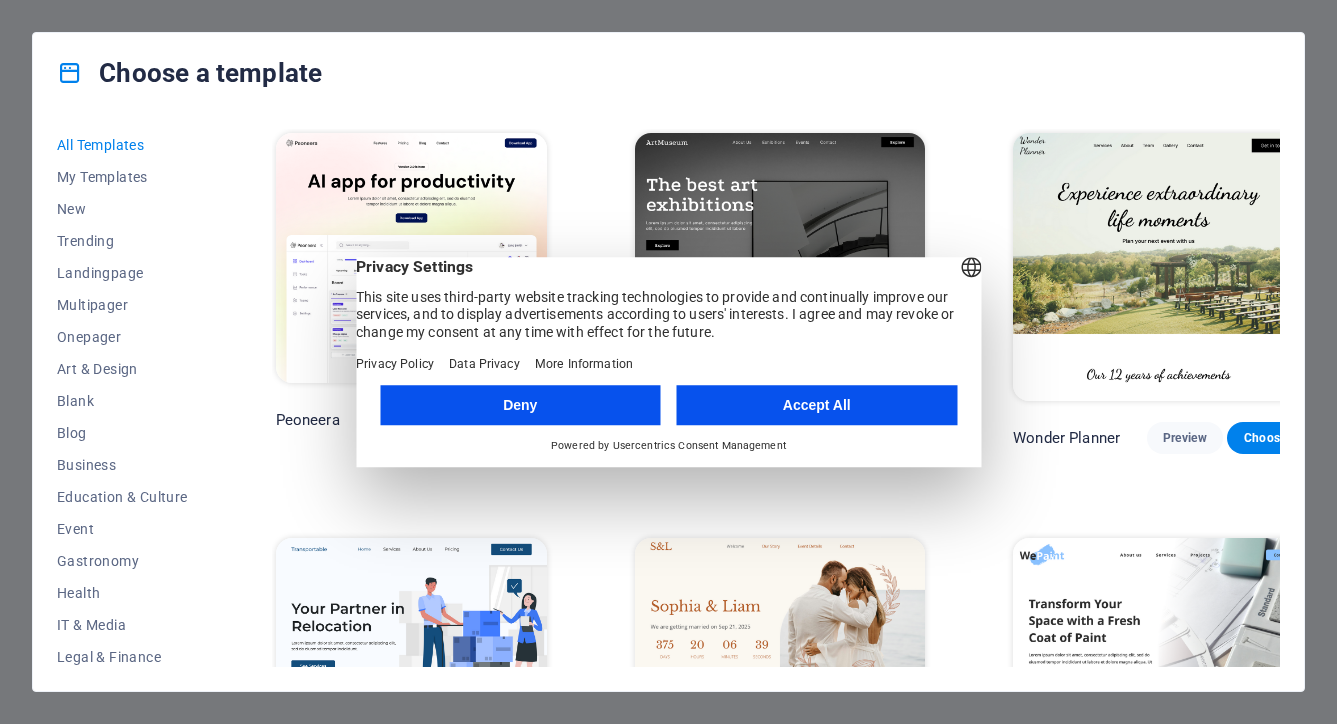 click on "Accept All" at bounding box center (817, 405) 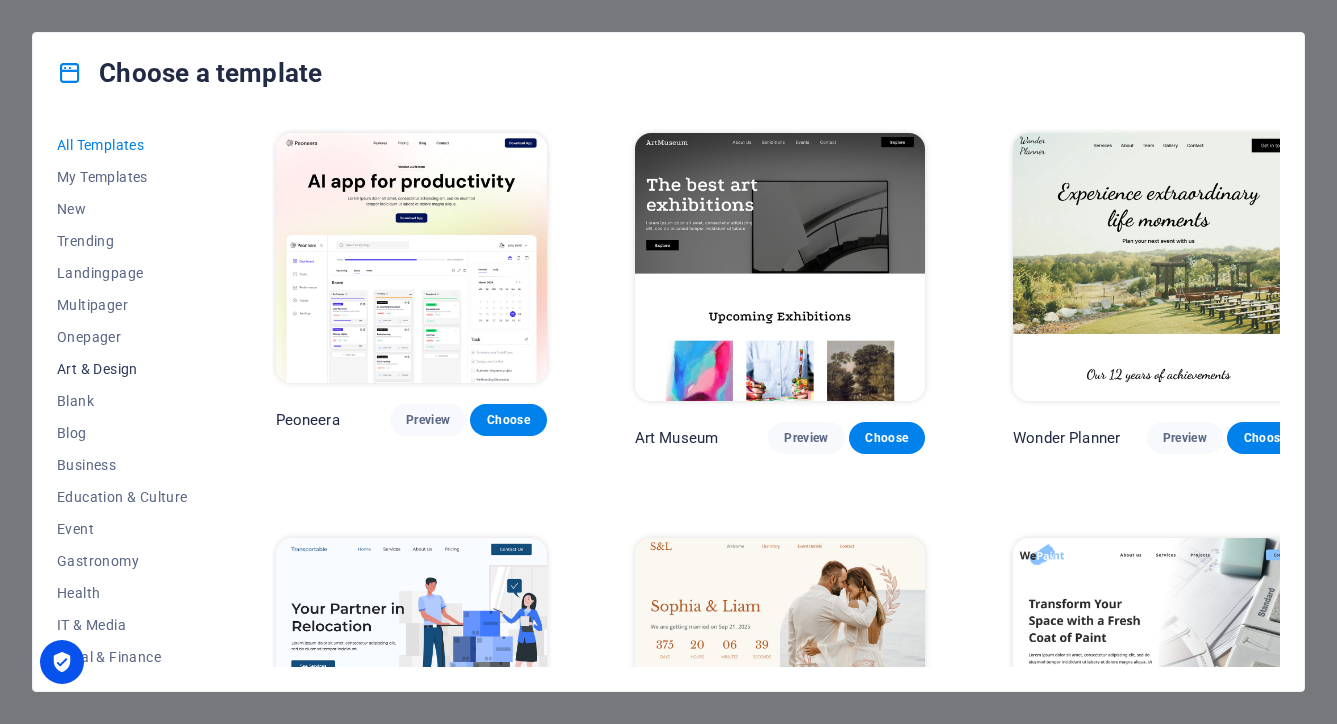 click on "Art & Design" at bounding box center (122, 369) 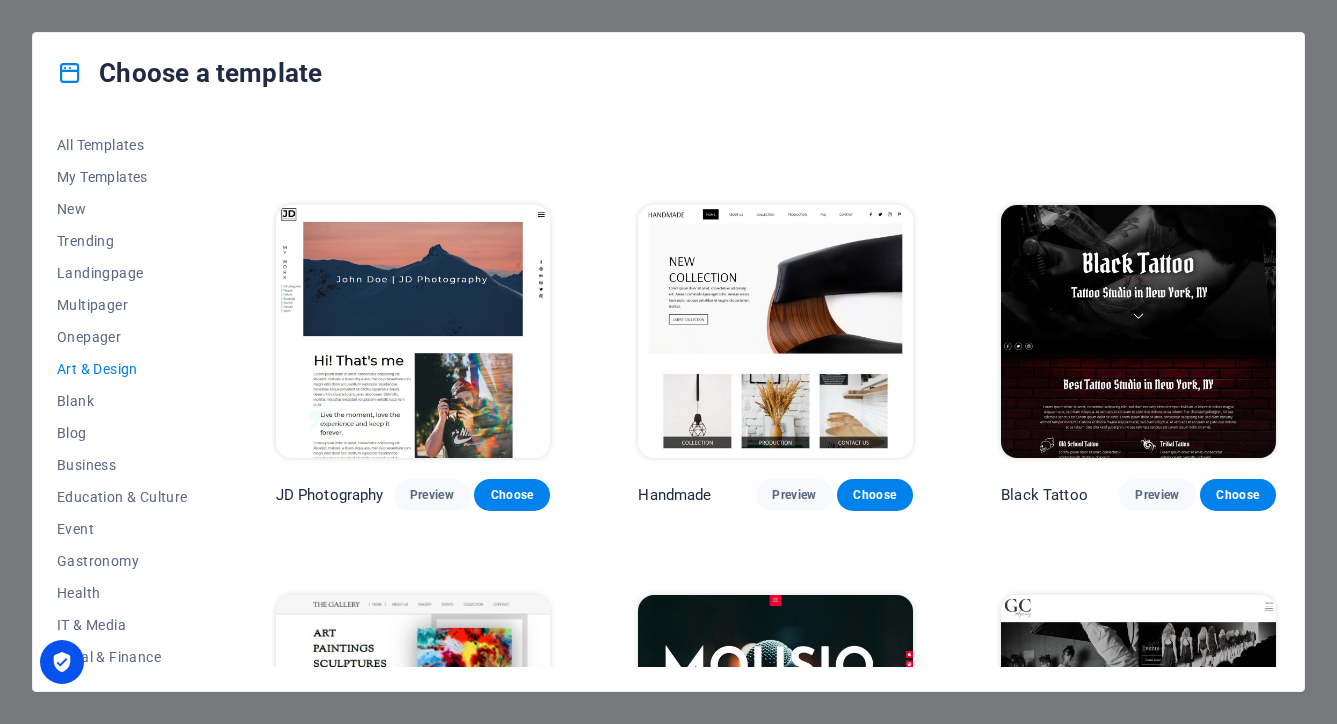 scroll, scrollTop: 320, scrollLeft: 0, axis: vertical 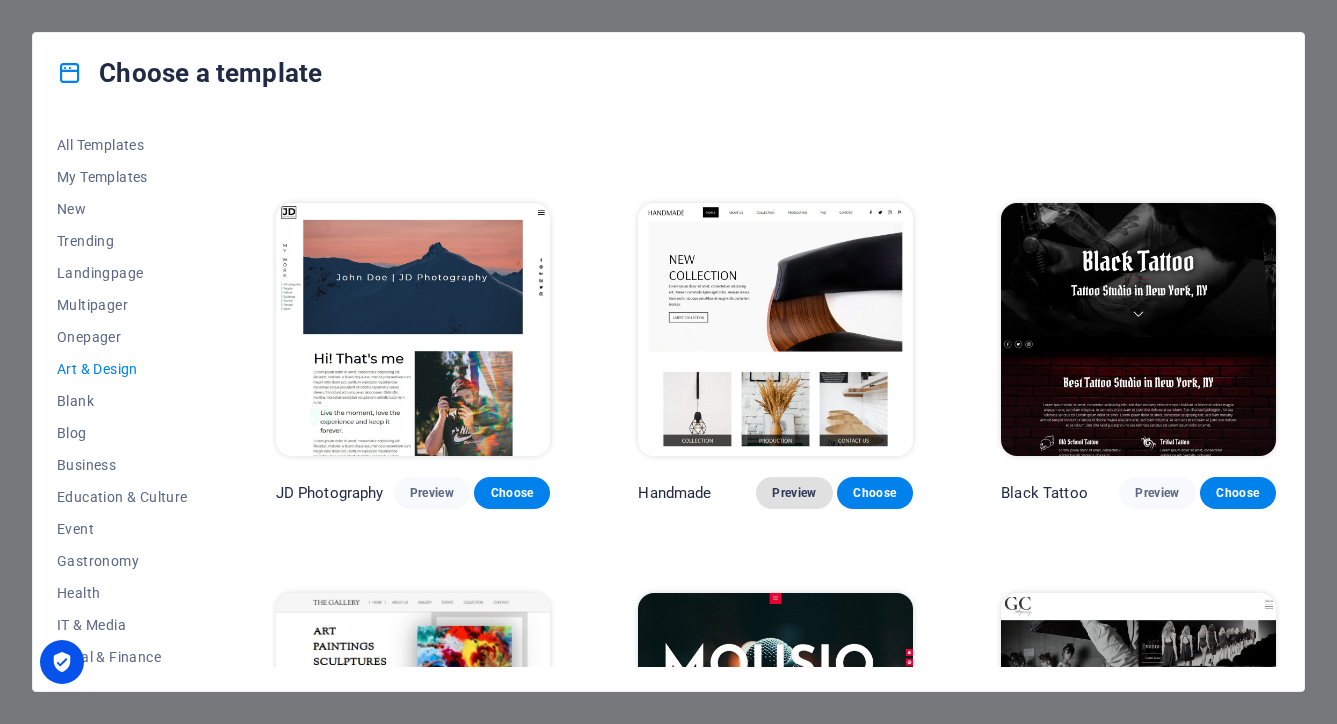 click on "Preview" at bounding box center [794, 493] 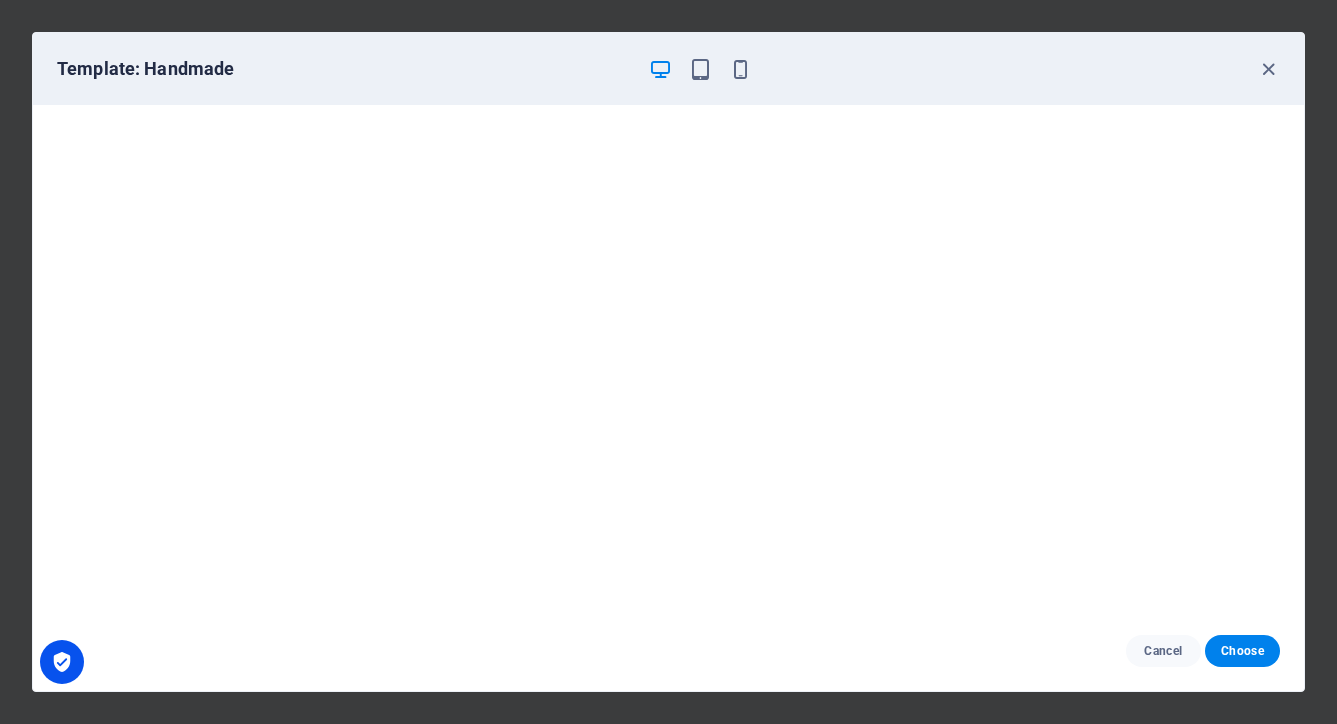 scroll, scrollTop: 0, scrollLeft: 0, axis: both 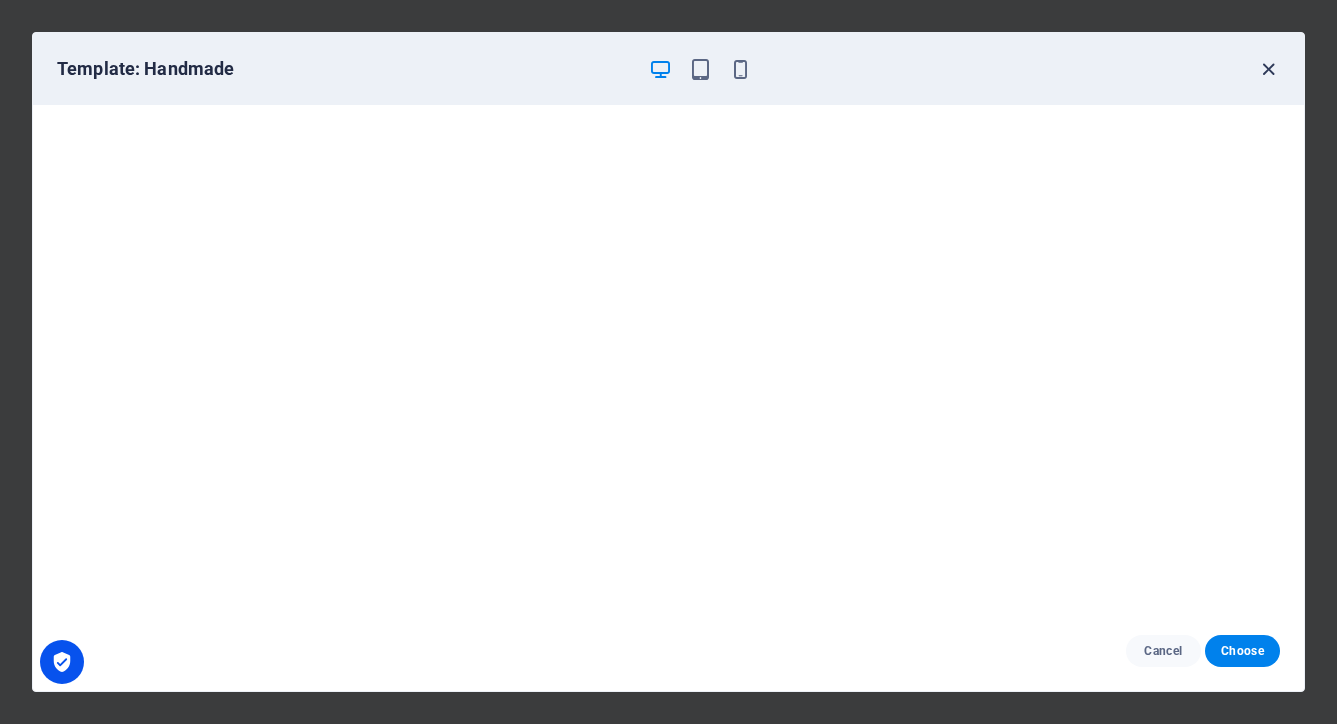 click at bounding box center [1268, 69] 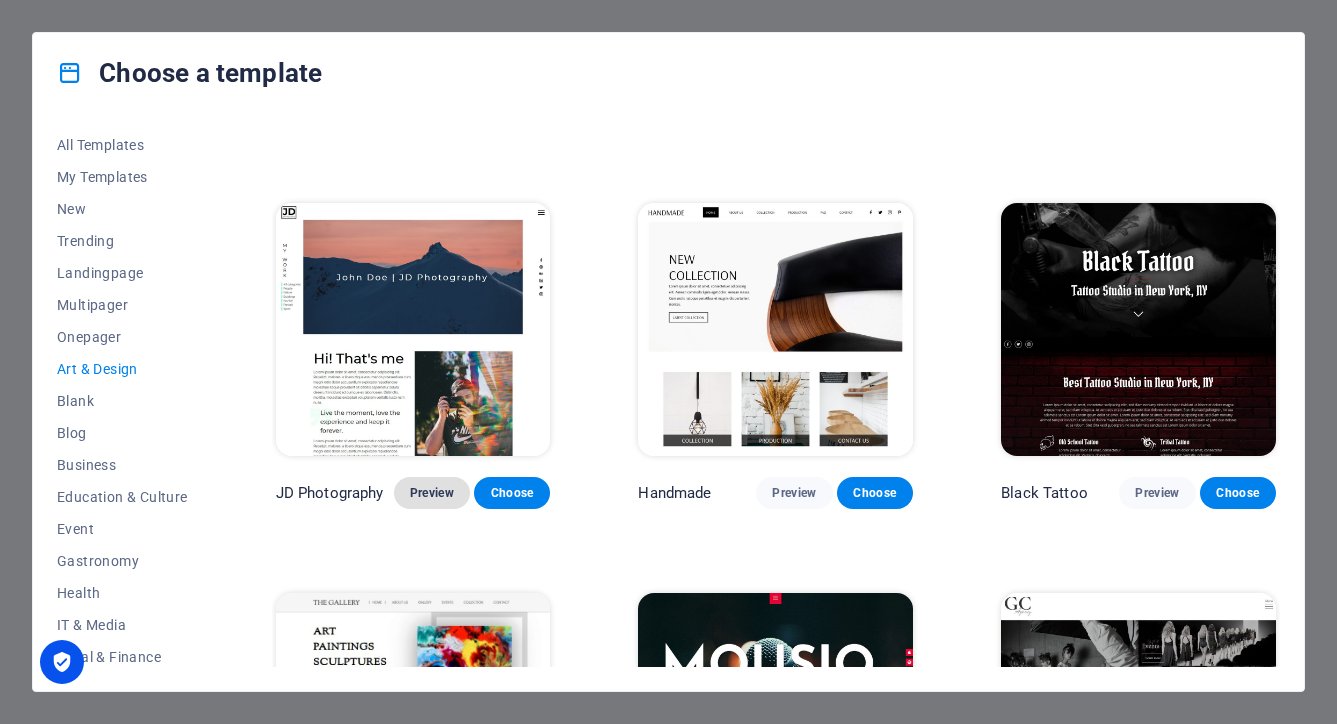 click on "Preview" at bounding box center [432, 493] 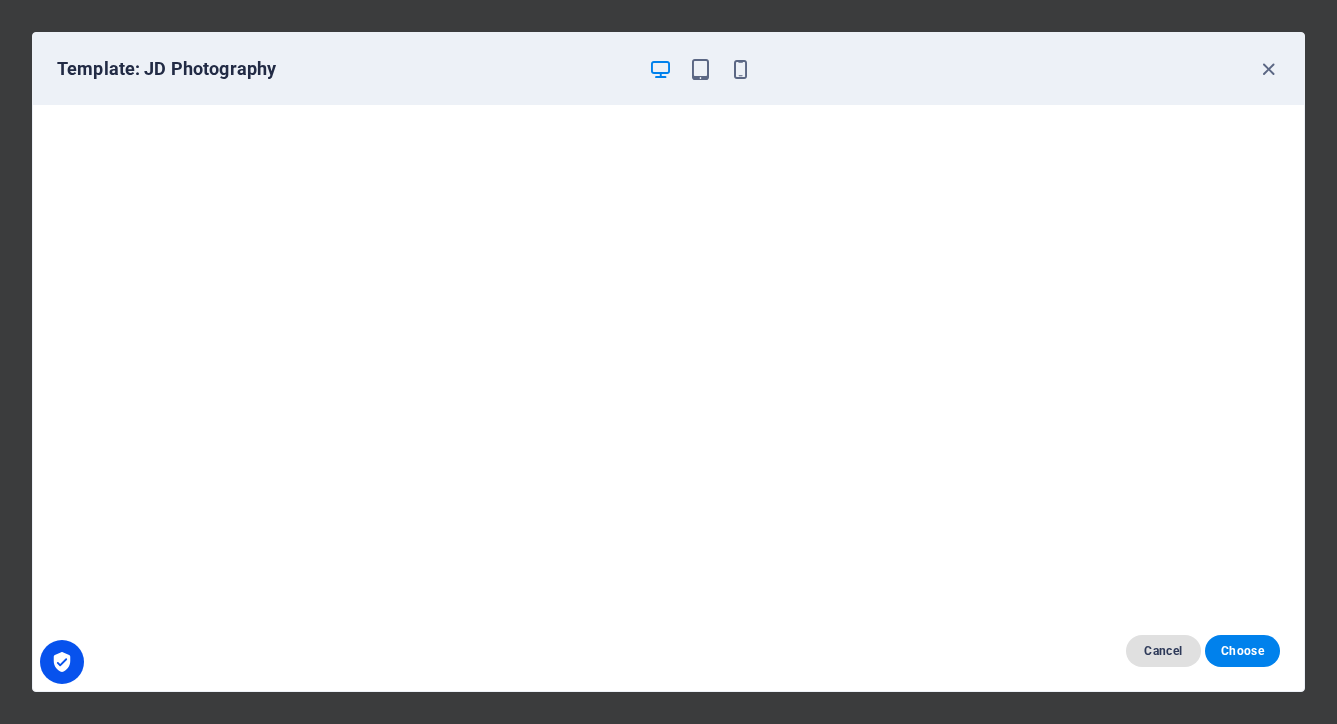 click on "Cancel" at bounding box center (1163, 651) 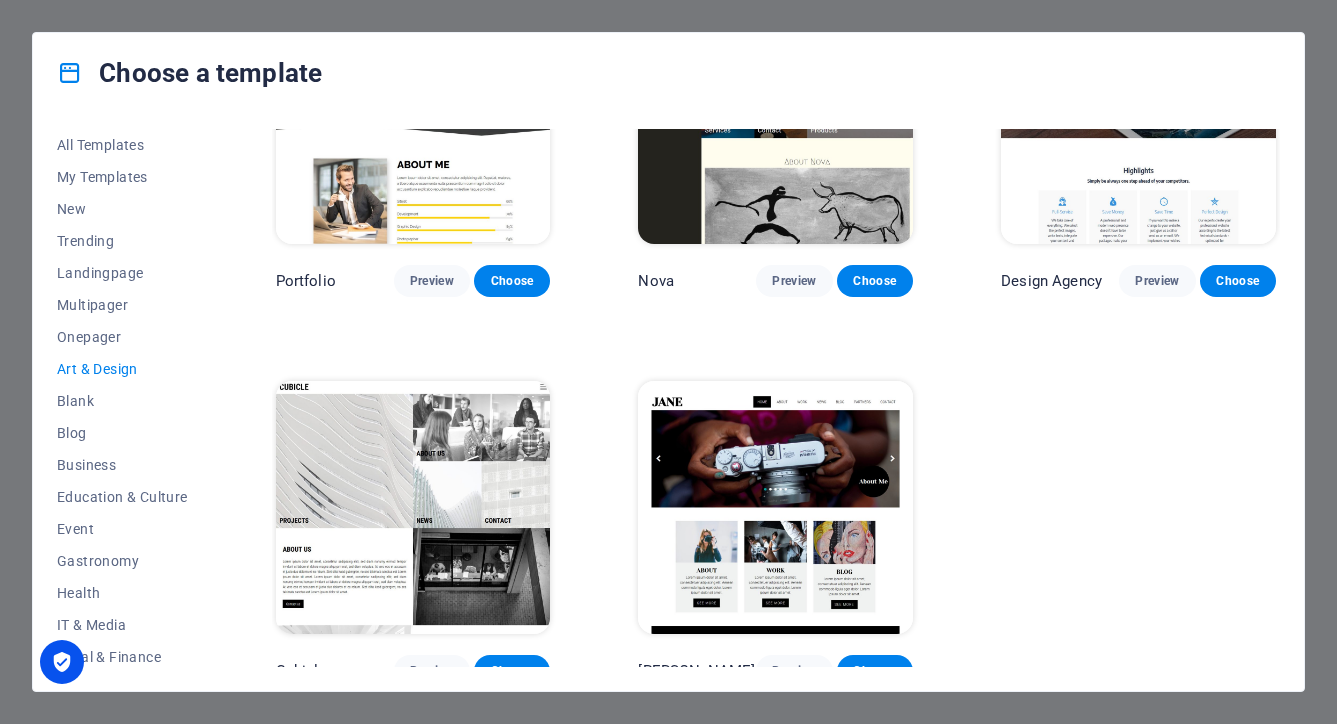 scroll, scrollTop: 1322, scrollLeft: 0, axis: vertical 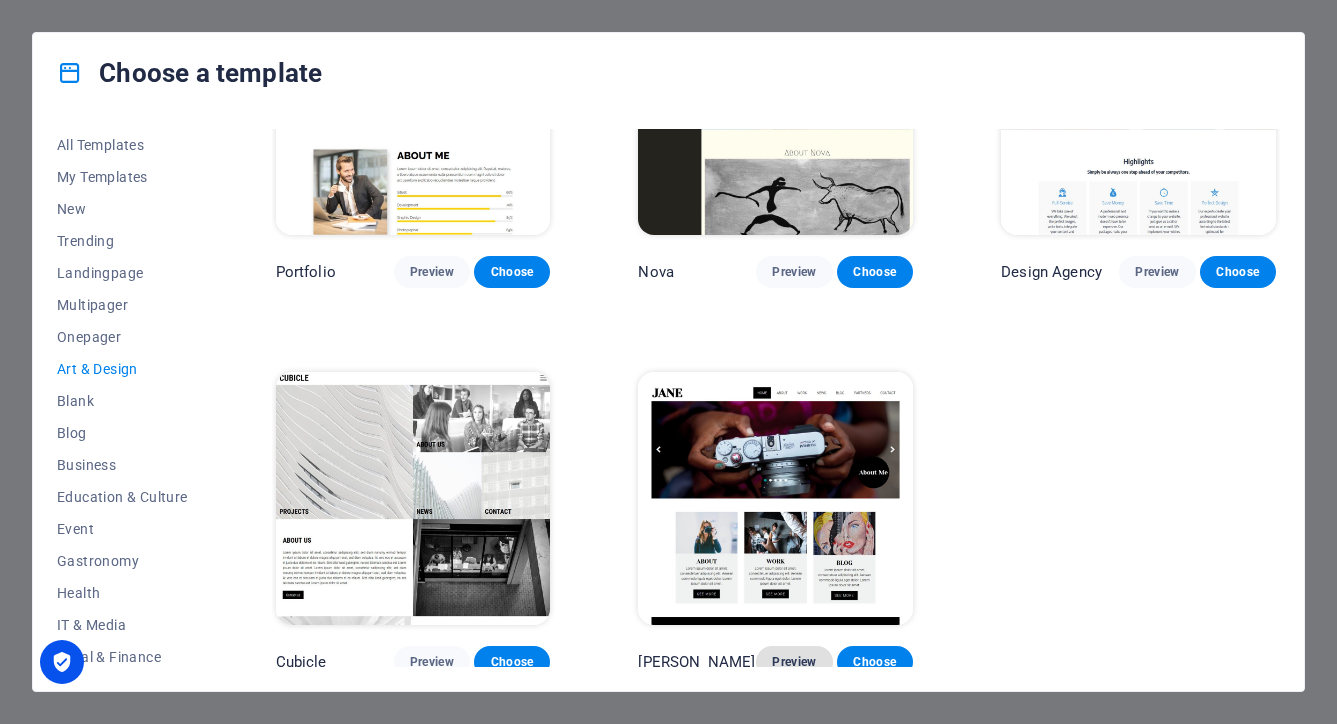 click on "Preview" at bounding box center [794, 662] 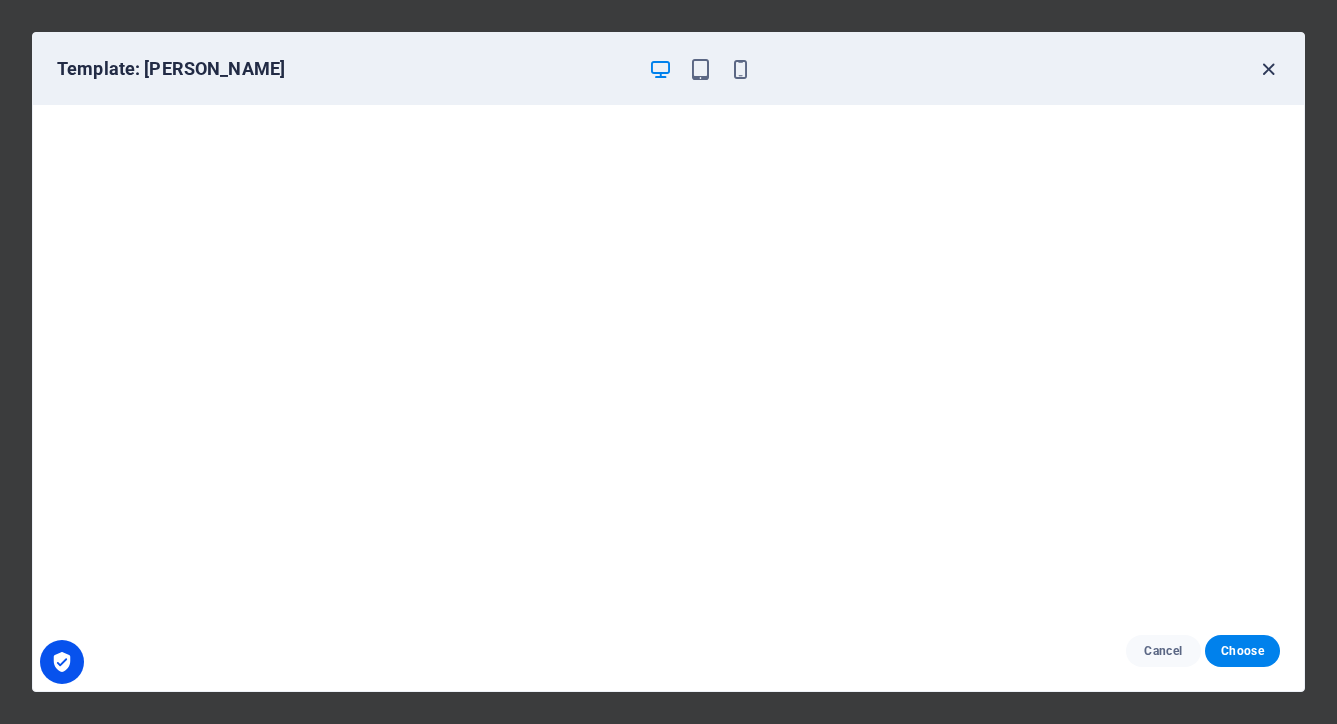 click at bounding box center (1268, 69) 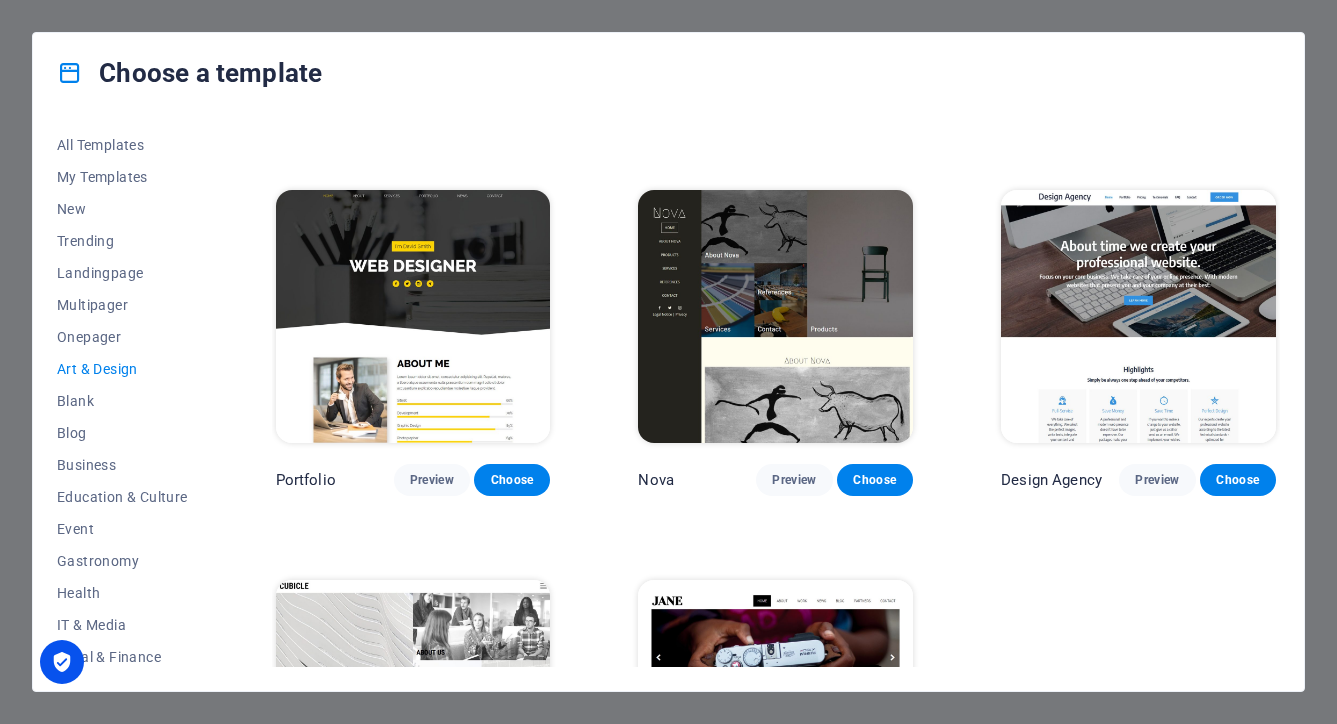 scroll, scrollTop: 1112, scrollLeft: 0, axis: vertical 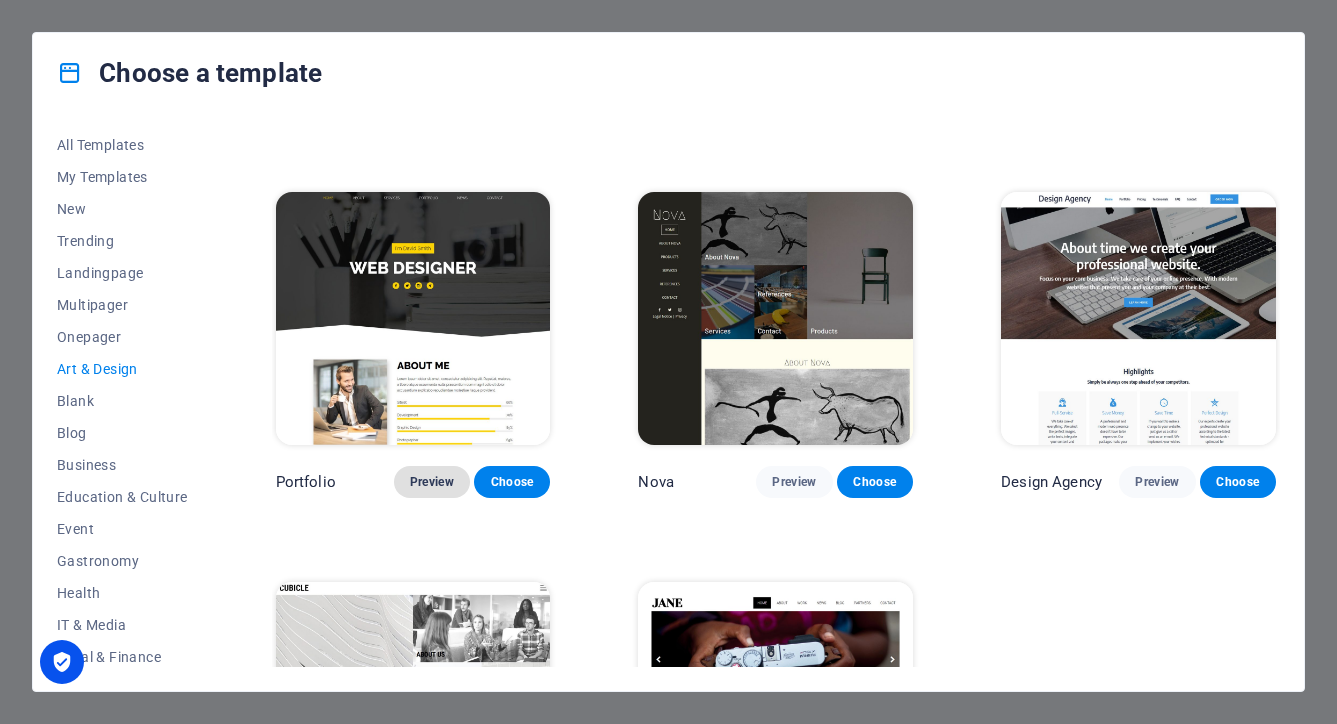 click on "Preview" at bounding box center [432, 482] 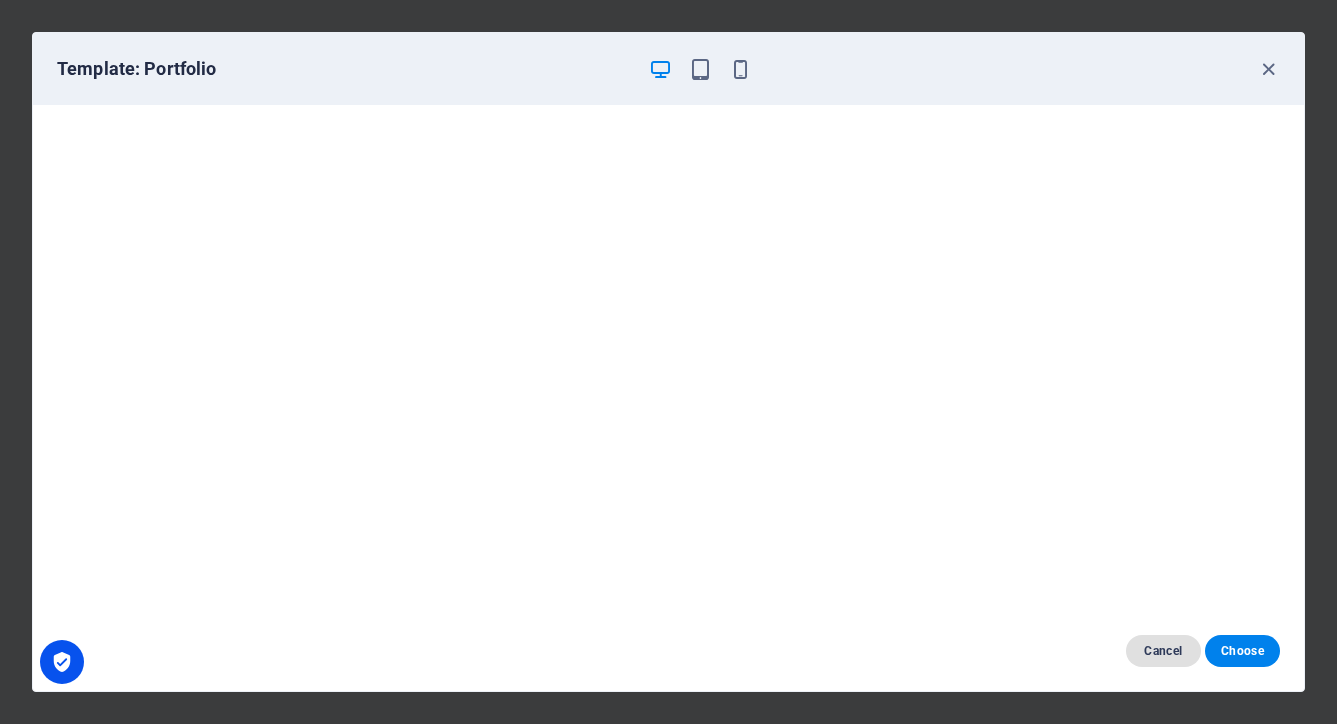 click on "Cancel" at bounding box center [1163, 651] 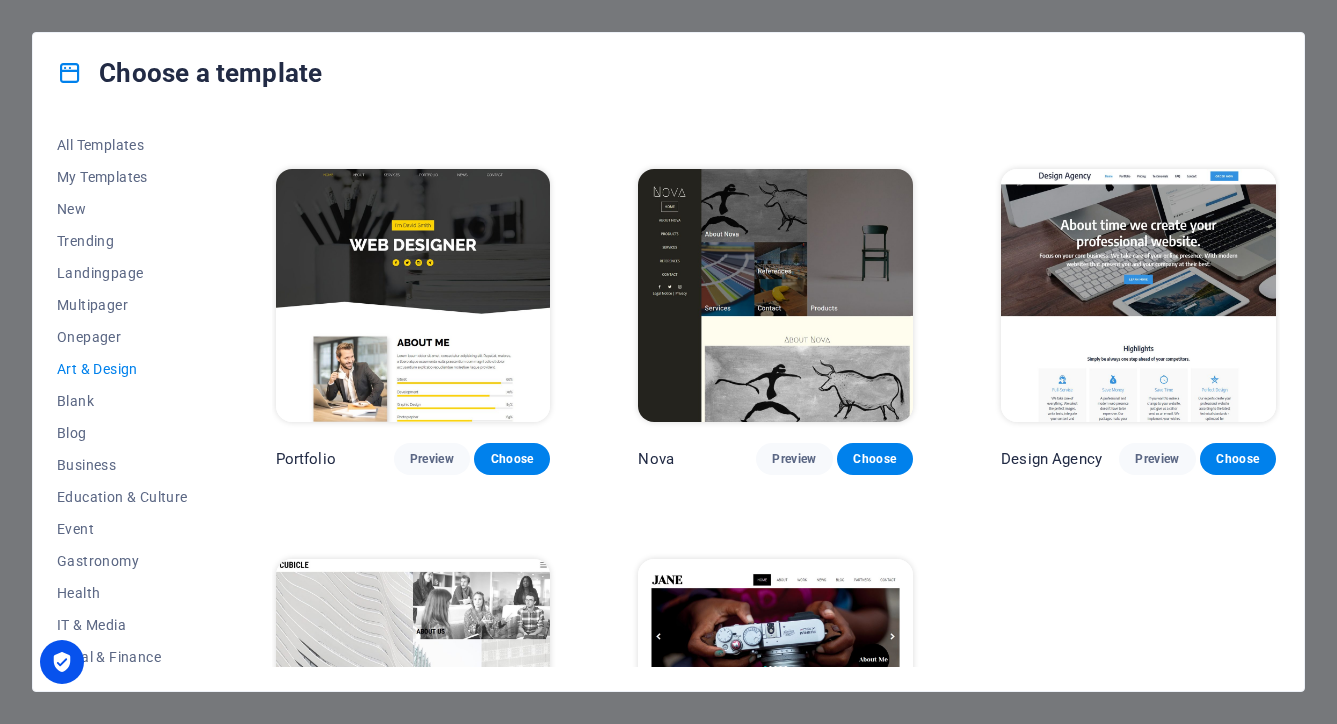 scroll, scrollTop: 1322, scrollLeft: 0, axis: vertical 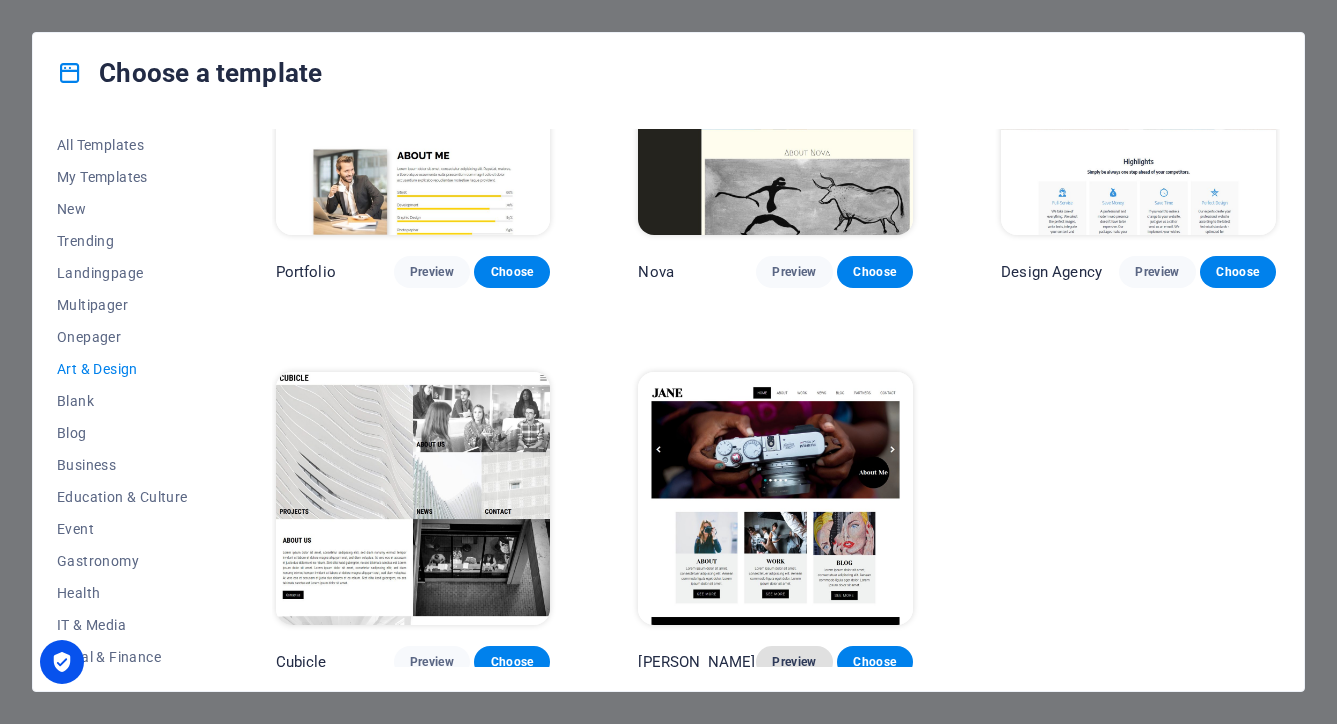 click on "Preview" at bounding box center (794, 662) 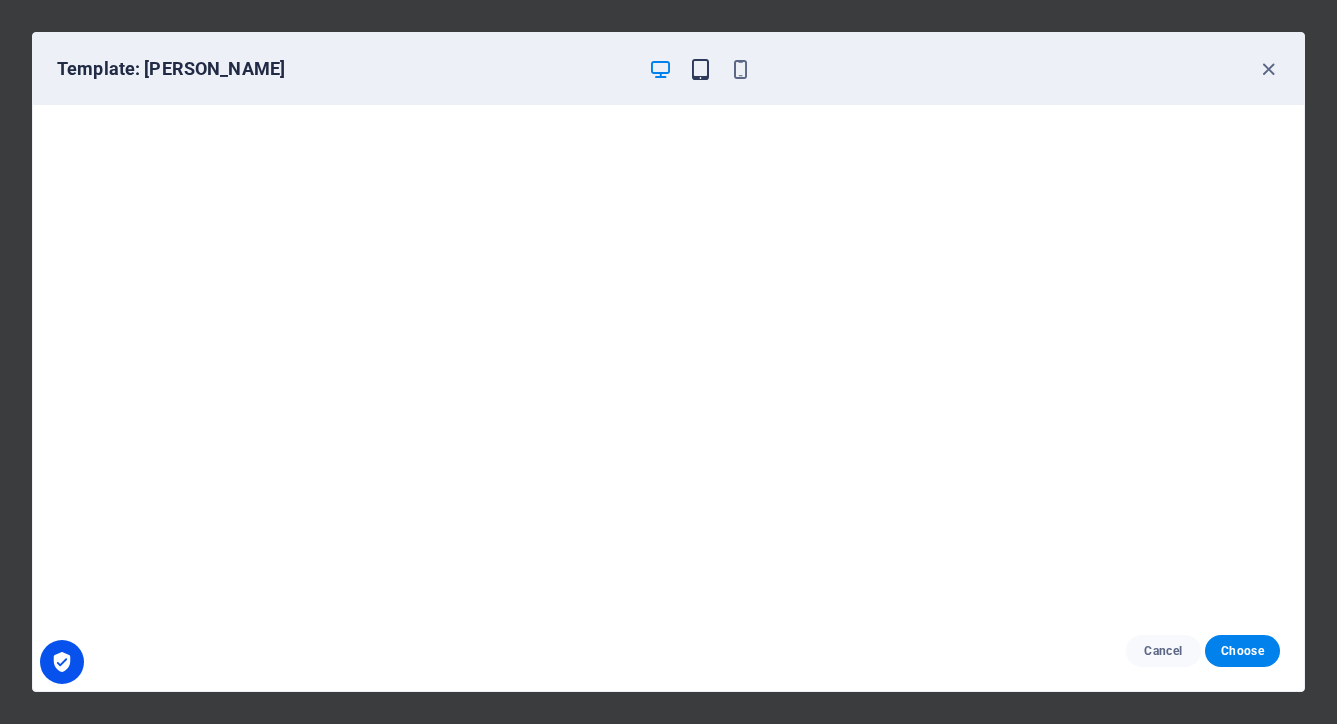 click at bounding box center (700, 69) 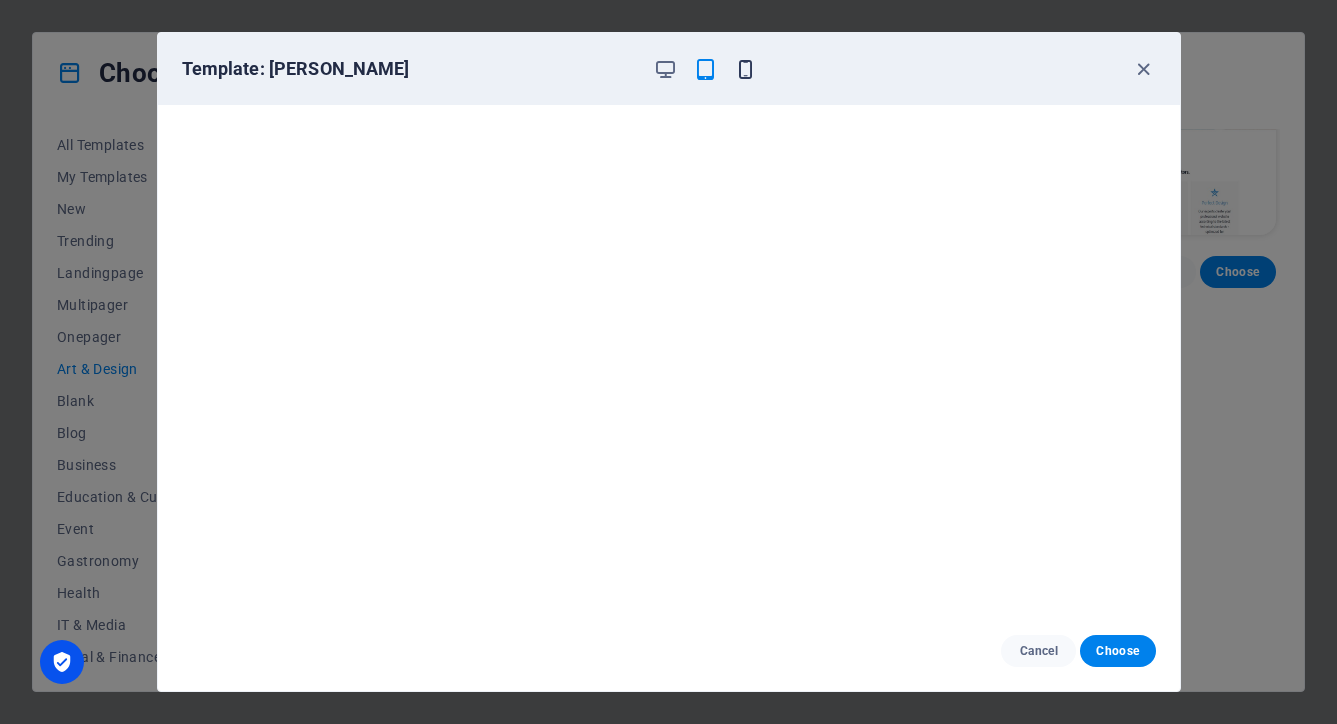 click at bounding box center [745, 69] 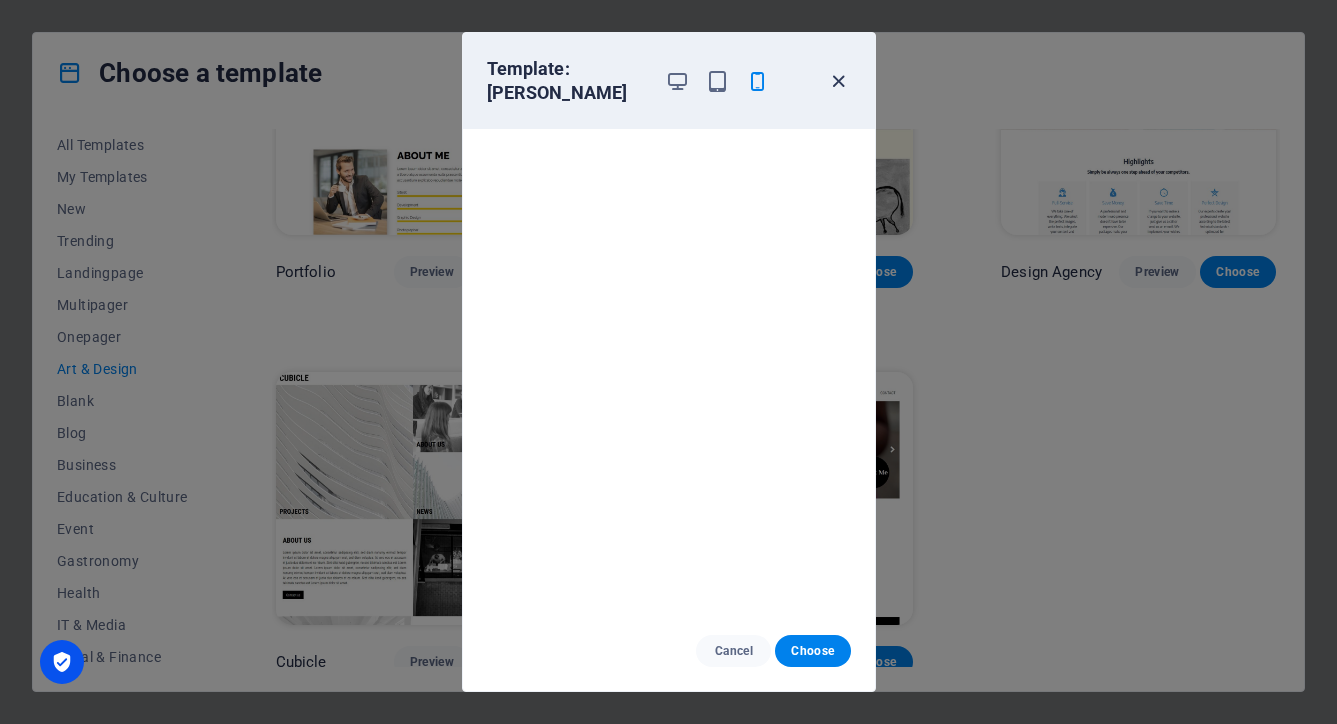 click at bounding box center (838, 81) 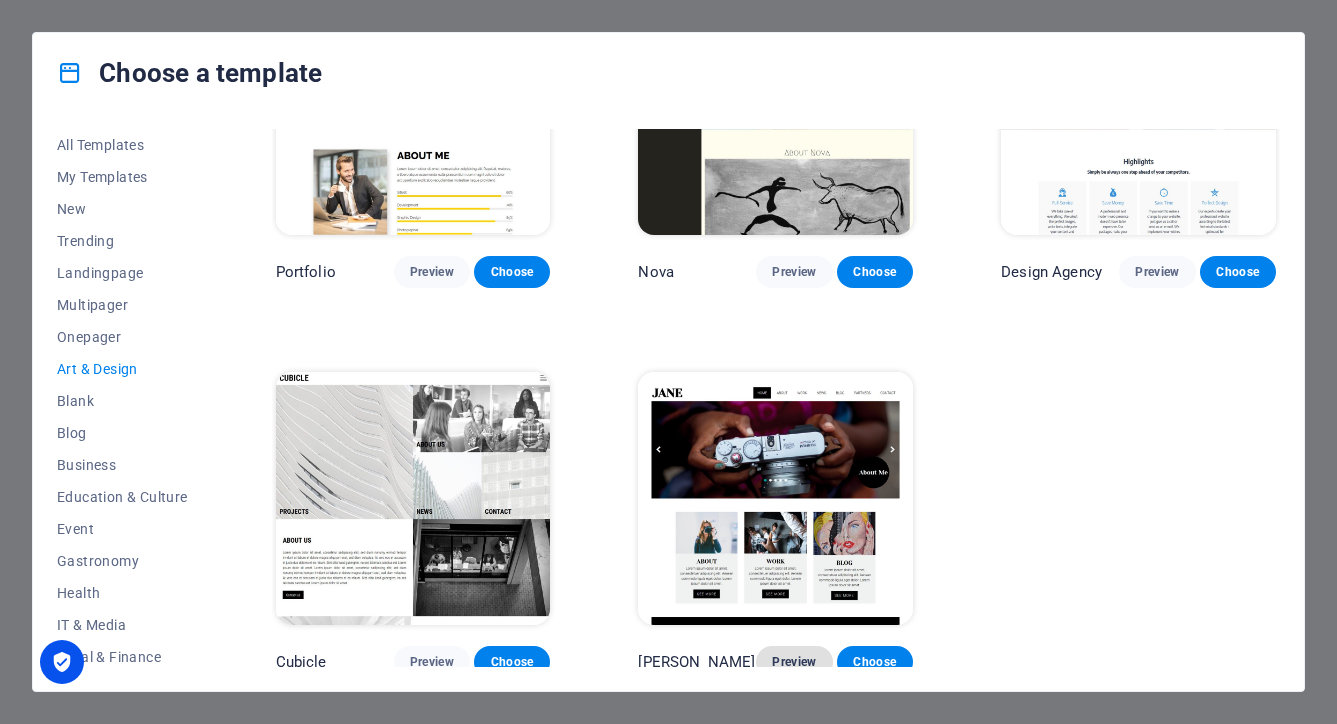 click on "Preview" at bounding box center [794, 662] 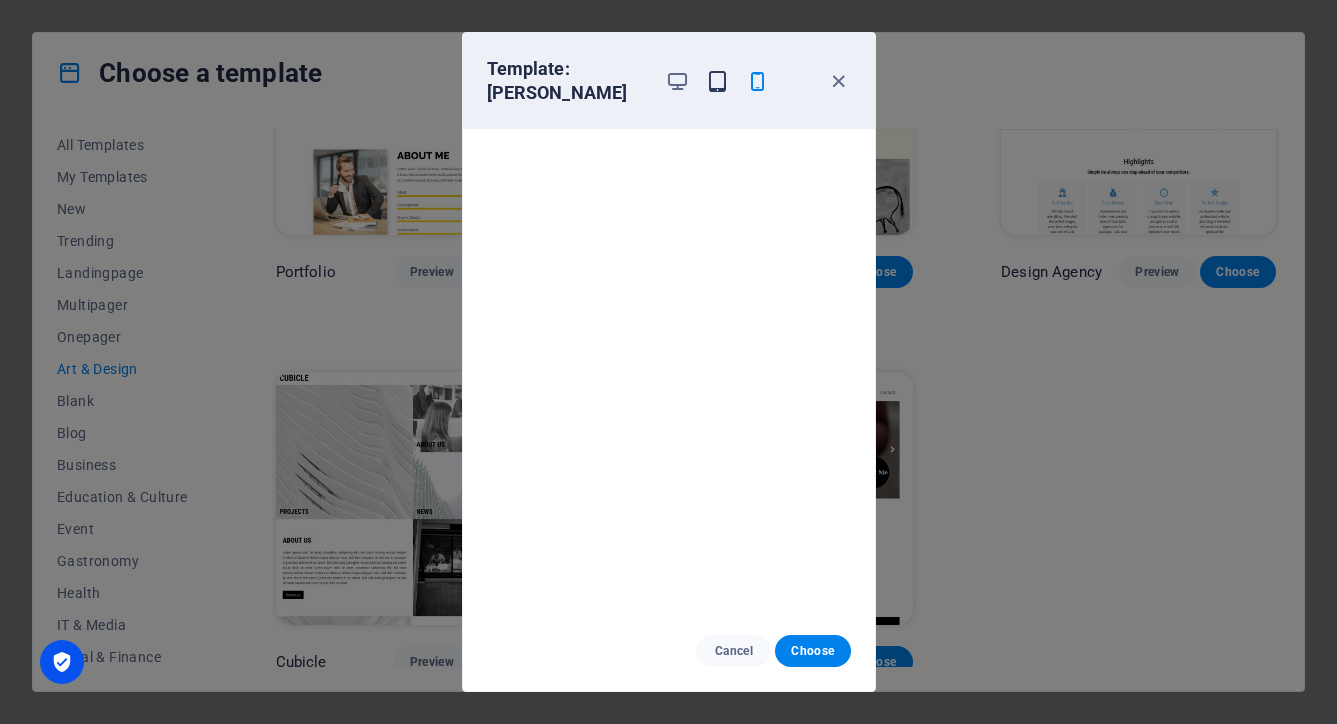 click at bounding box center [717, 81] 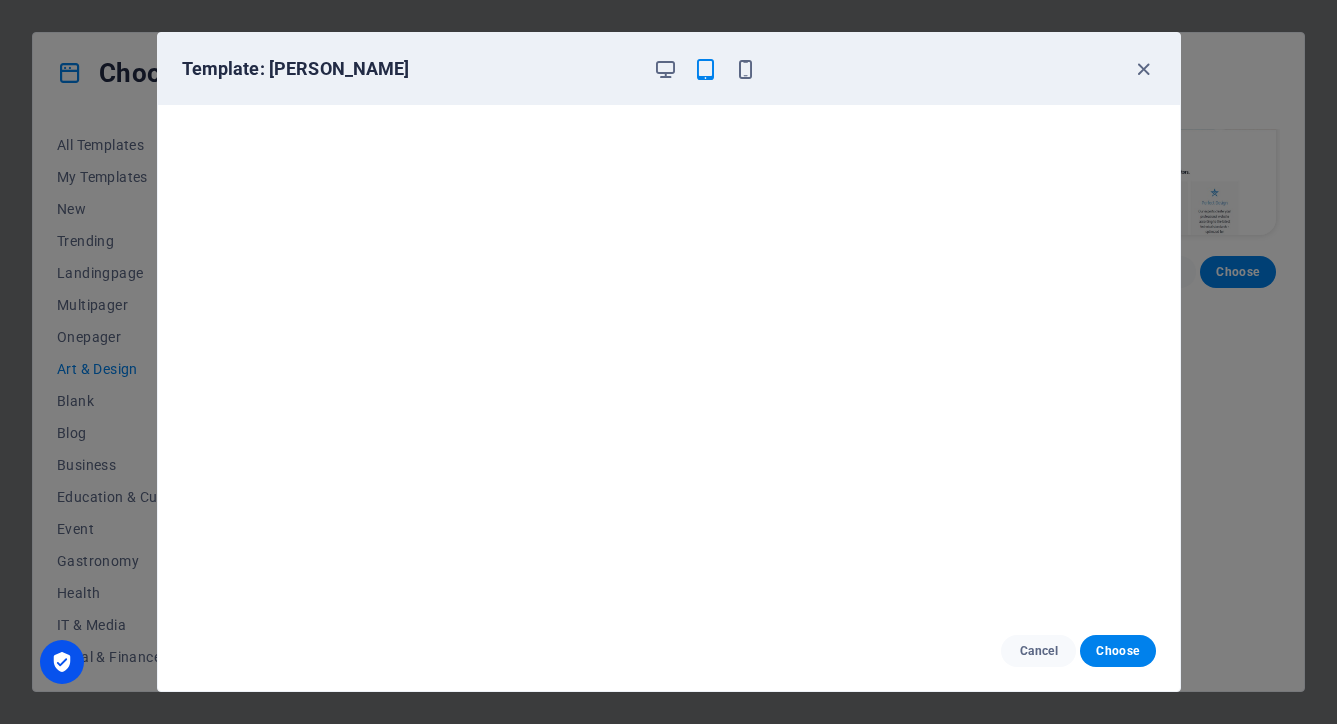 scroll, scrollTop: 5, scrollLeft: 0, axis: vertical 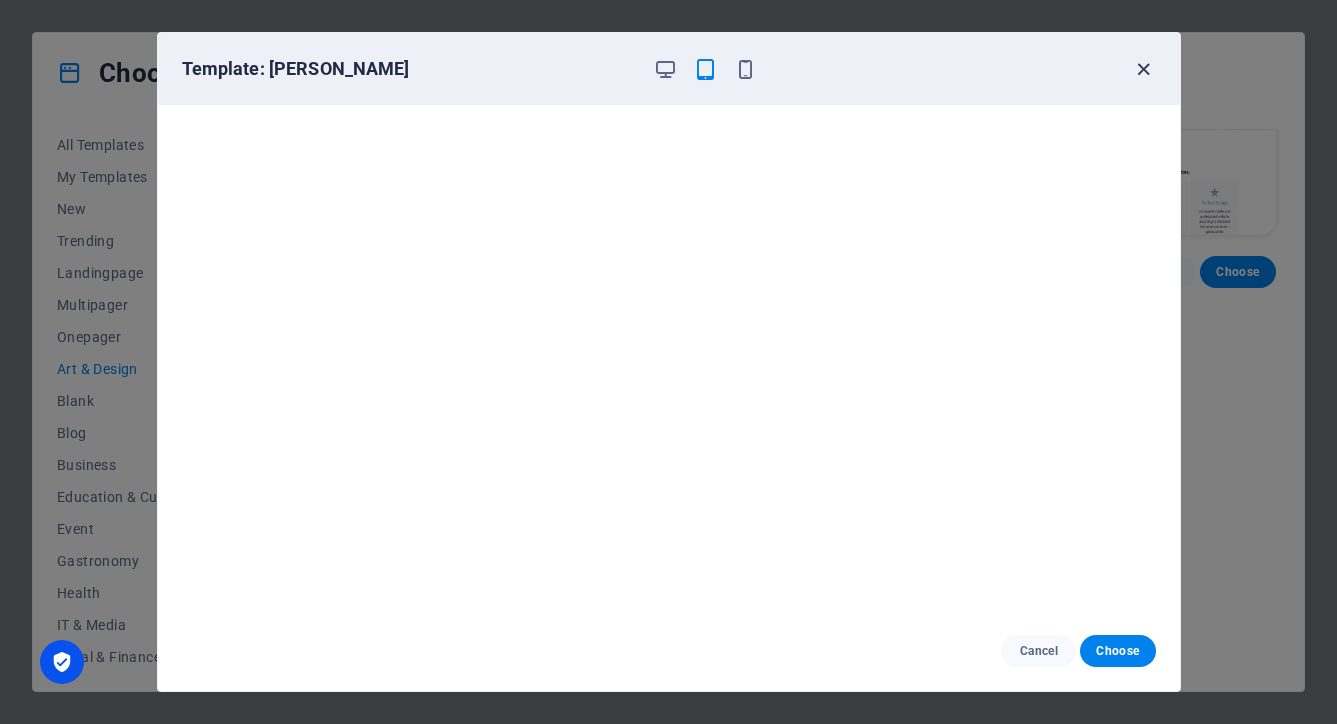 click at bounding box center [1143, 69] 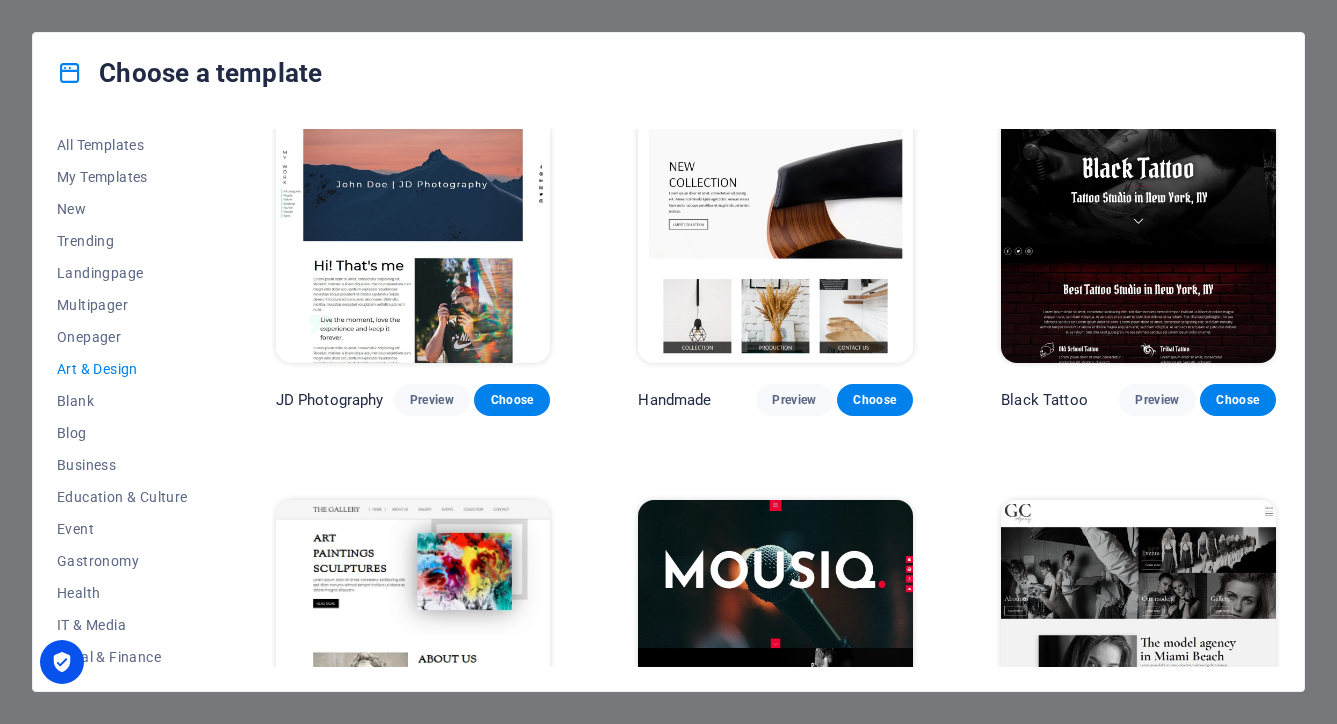 scroll, scrollTop: 416, scrollLeft: 0, axis: vertical 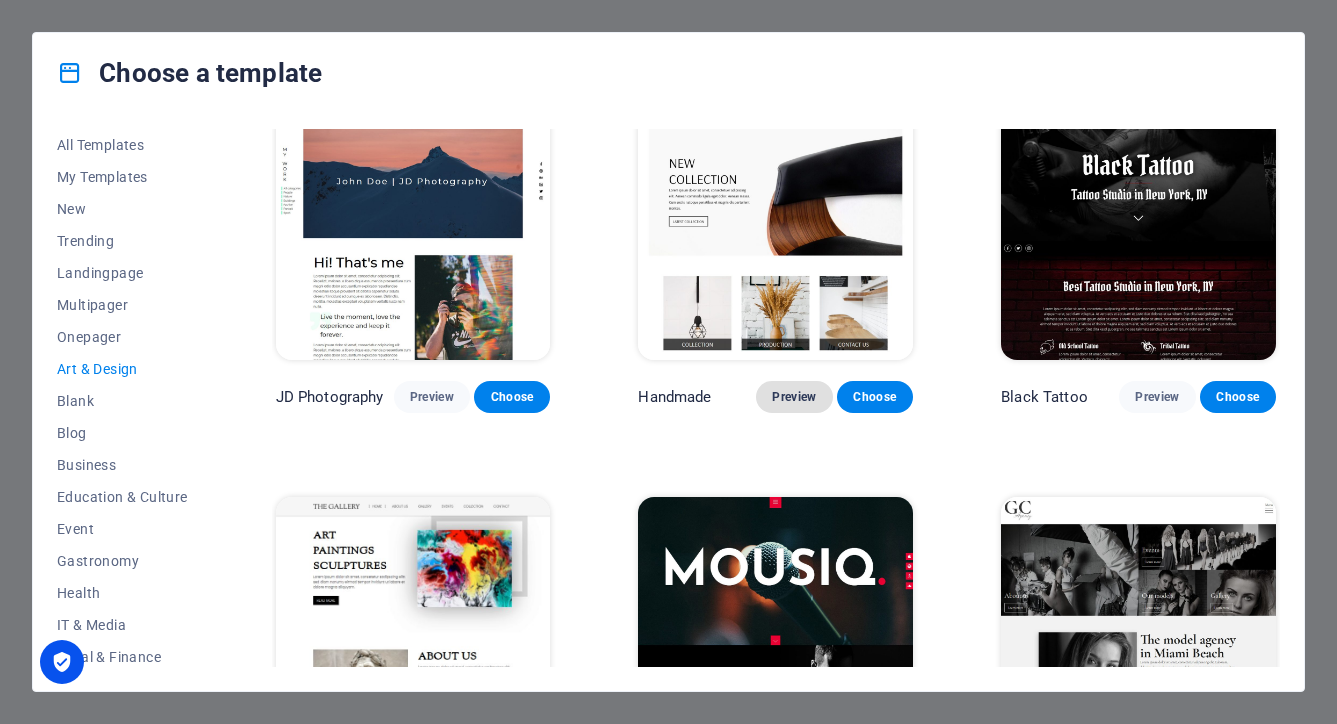 click on "Preview" at bounding box center [794, 397] 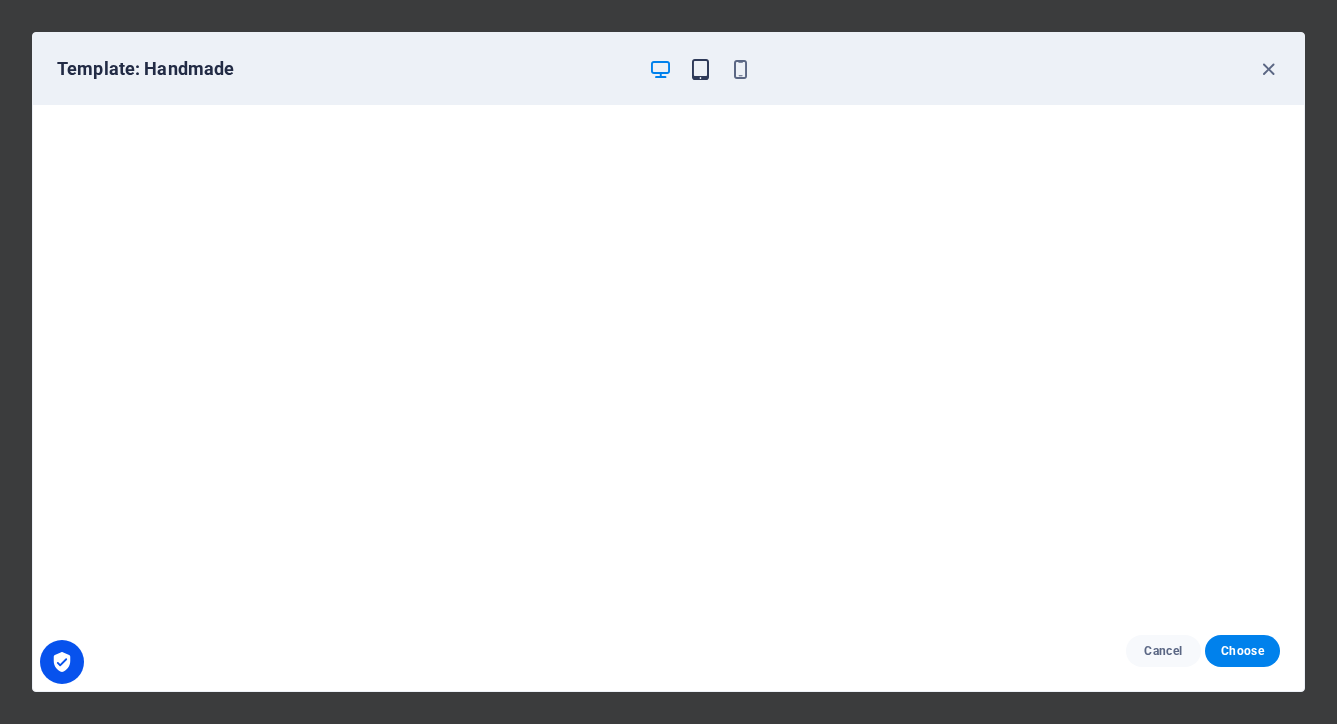 click at bounding box center (700, 69) 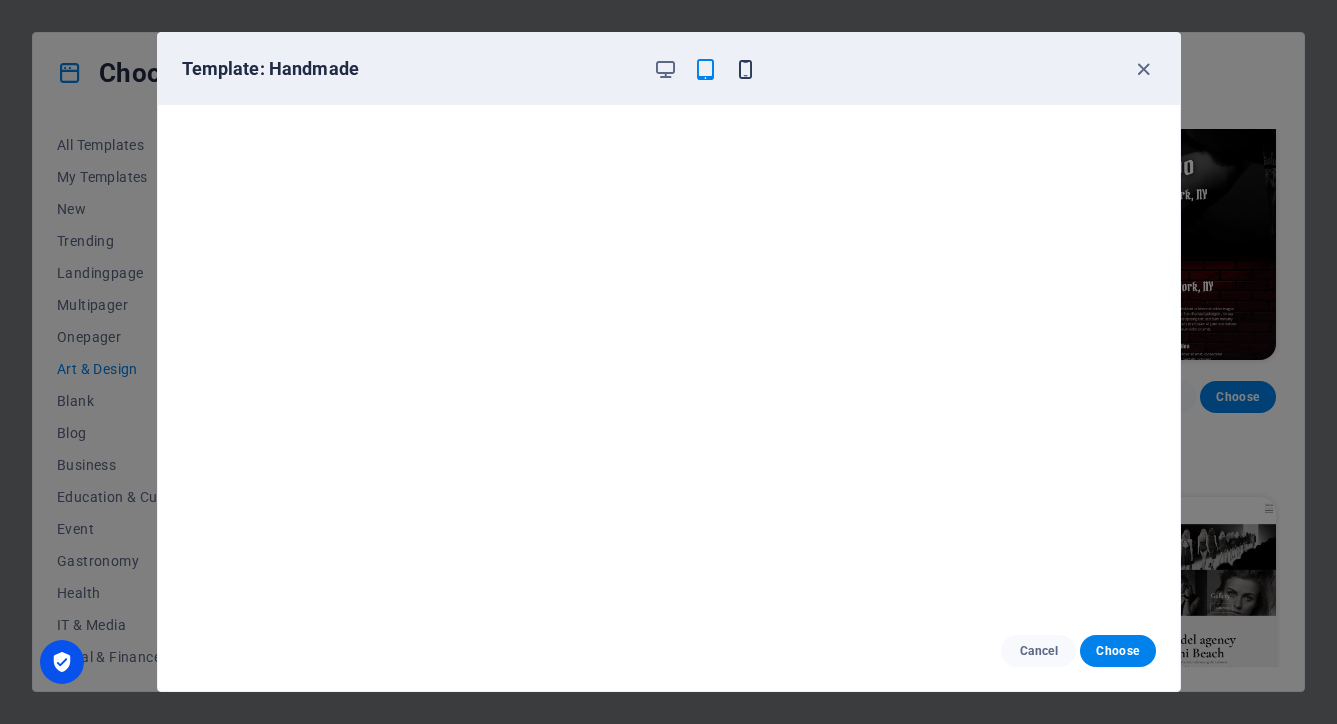 click at bounding box center (745, 69) 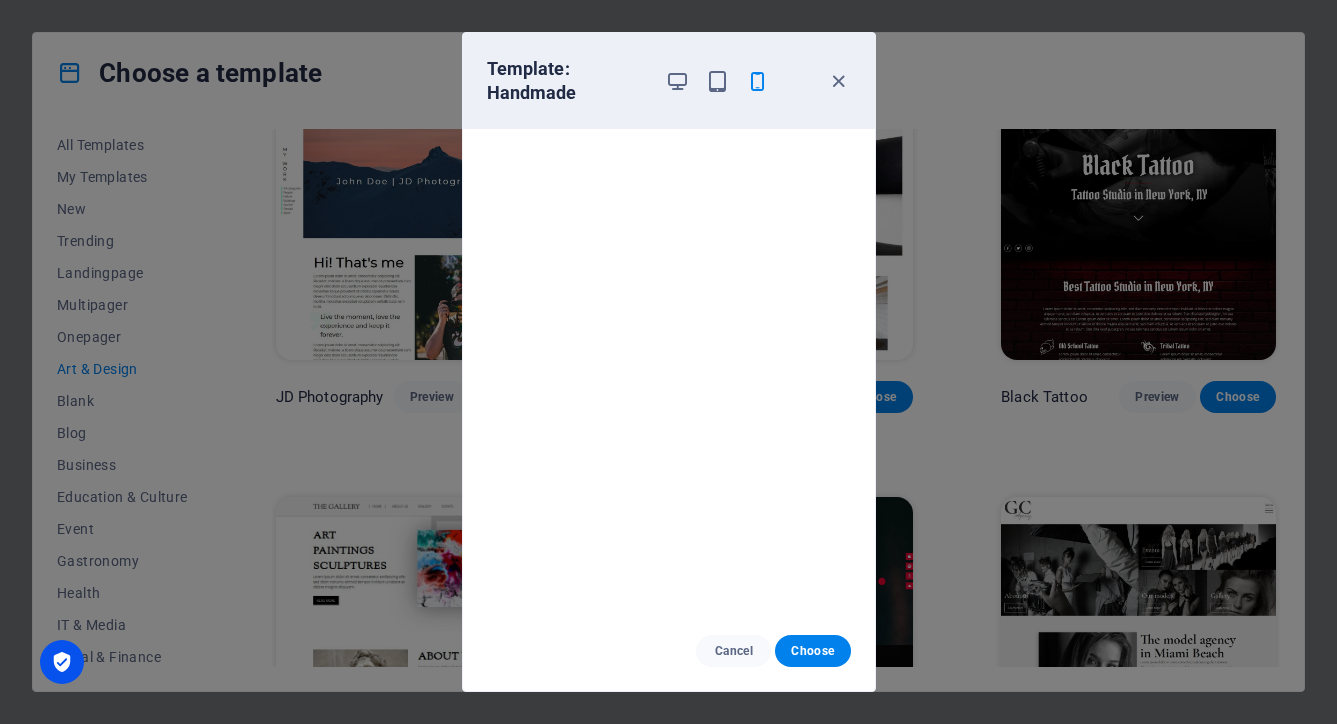 click at bounding box center [757, 81] 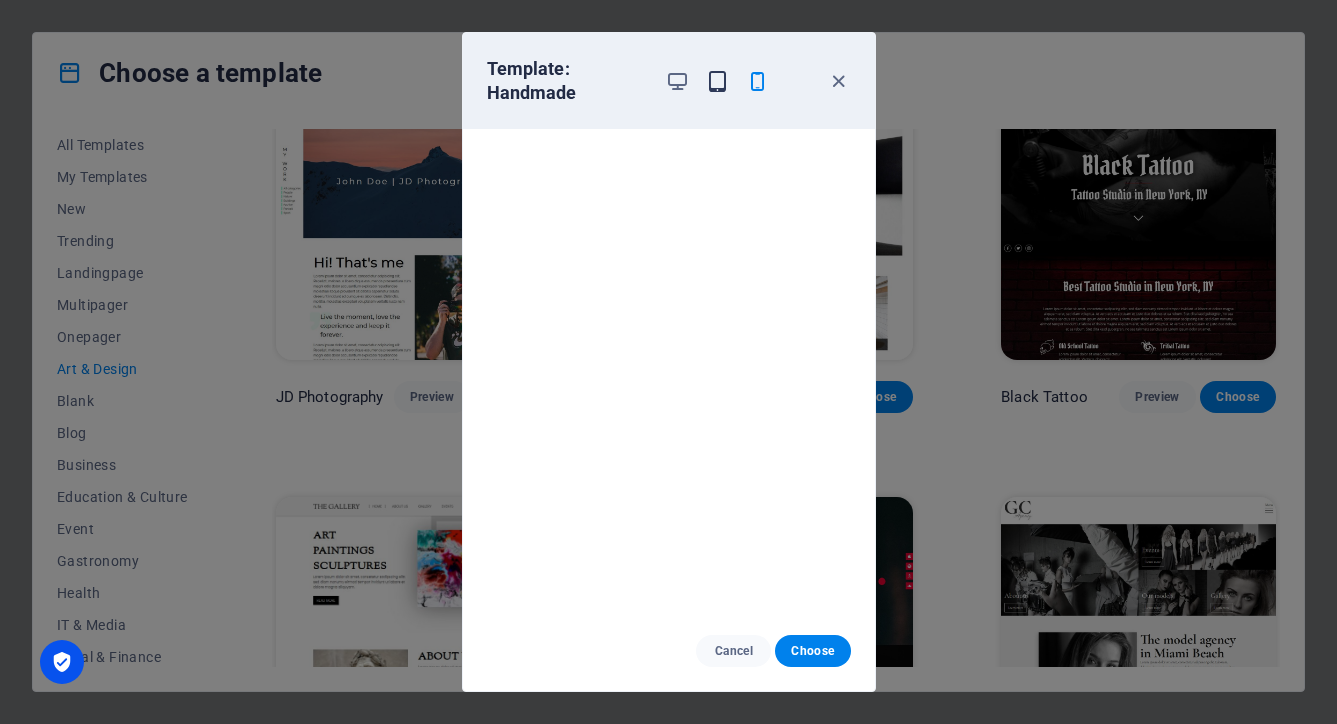 click at bounding box center [717, 81] 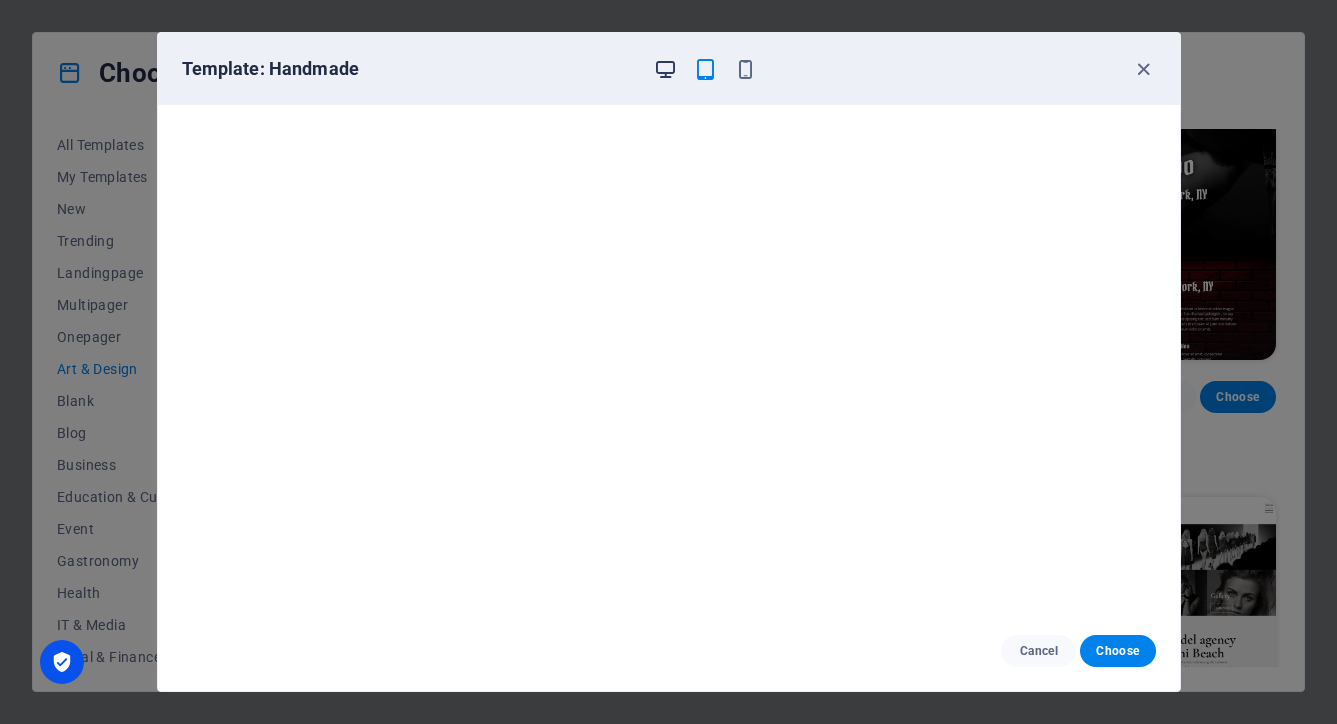 click at bounding box center [665, 69] 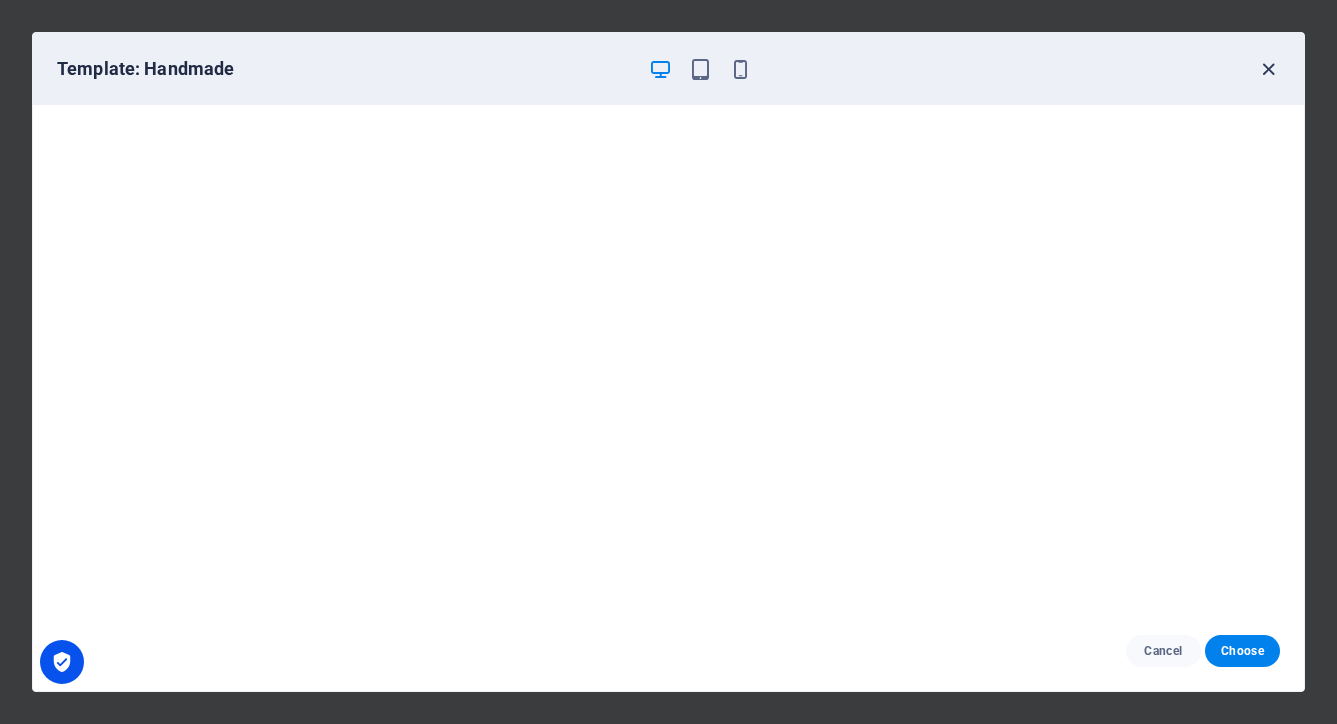 click at bounding box center [1268, 69] 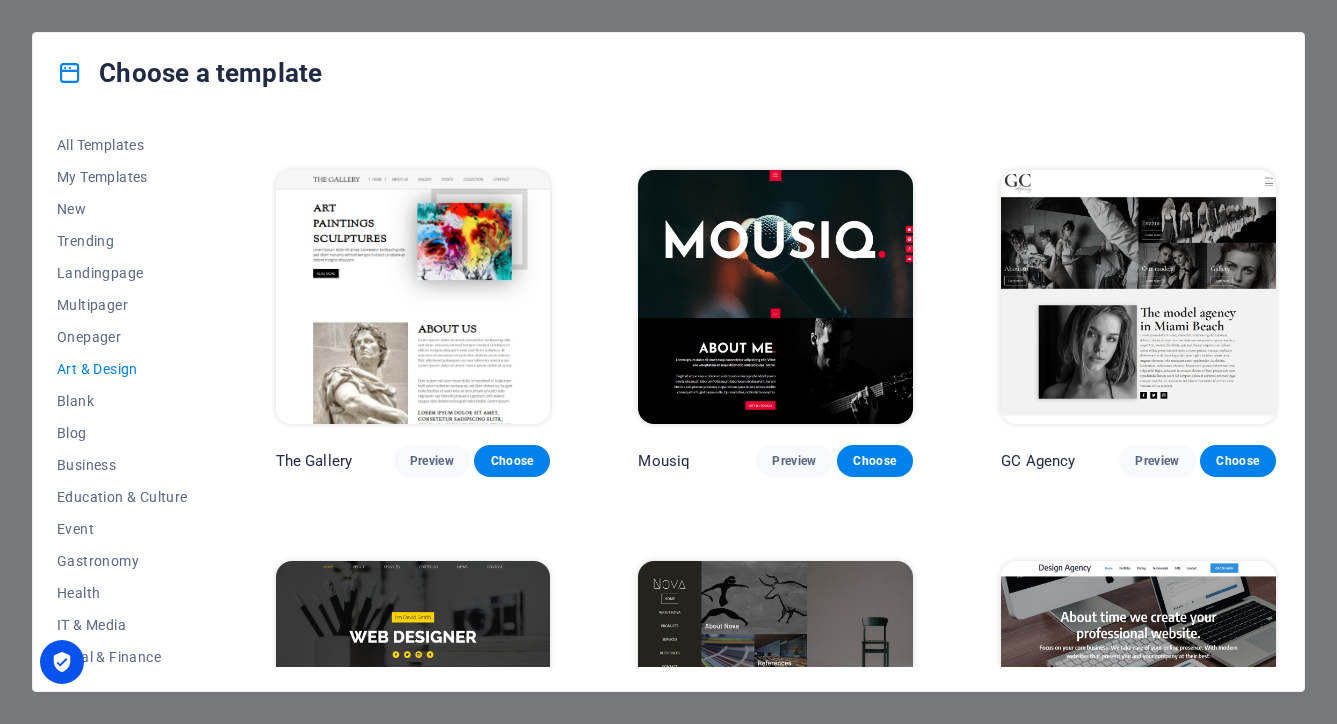 scroll, scrollTop: 1322, scrollLeft: 0, axis: vertical 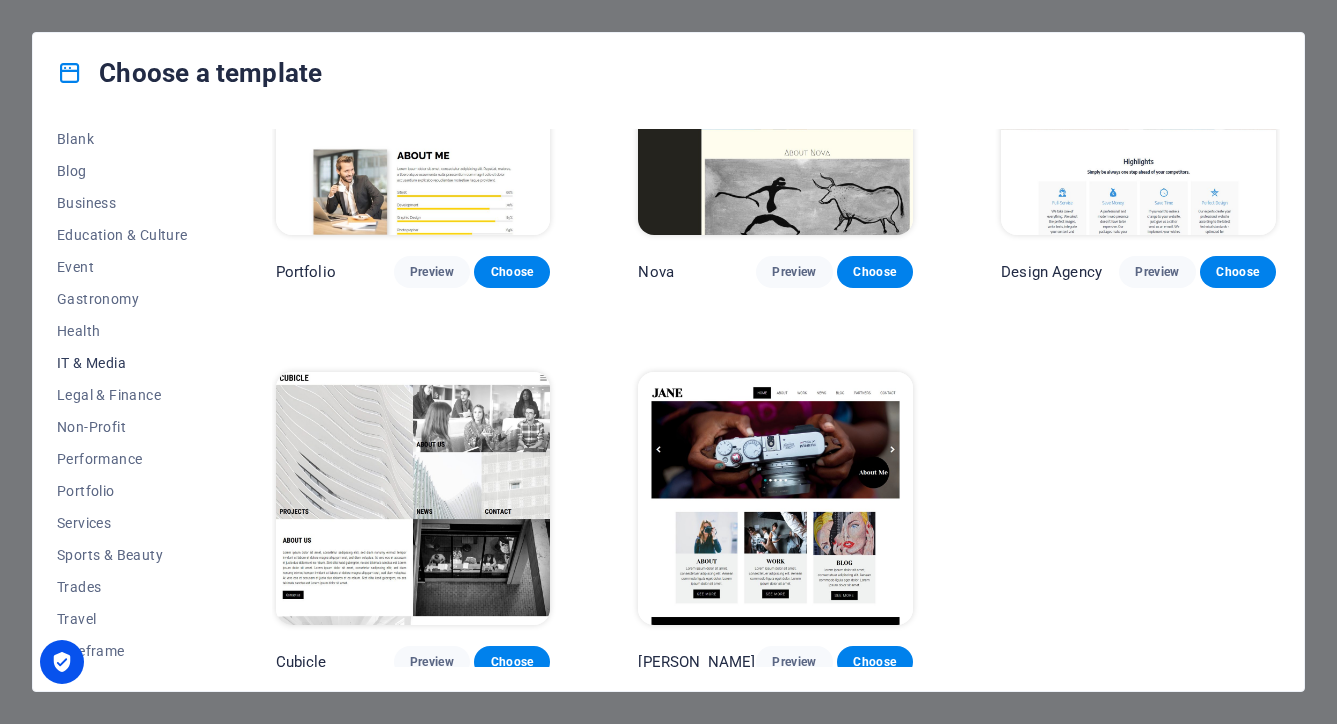 click on "IT & Media" at bounding box center (122, 363) 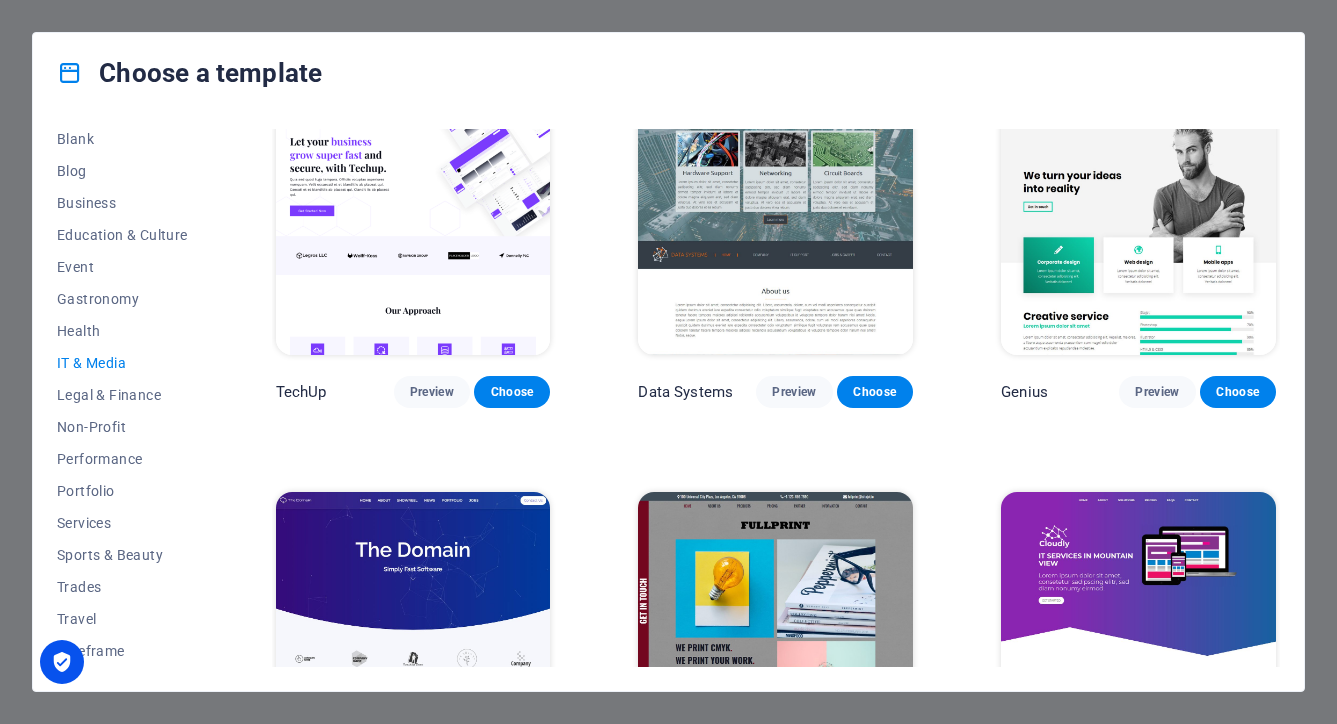 scroll, scrollTop: 425, scrollLeft: 0, axis: vertical 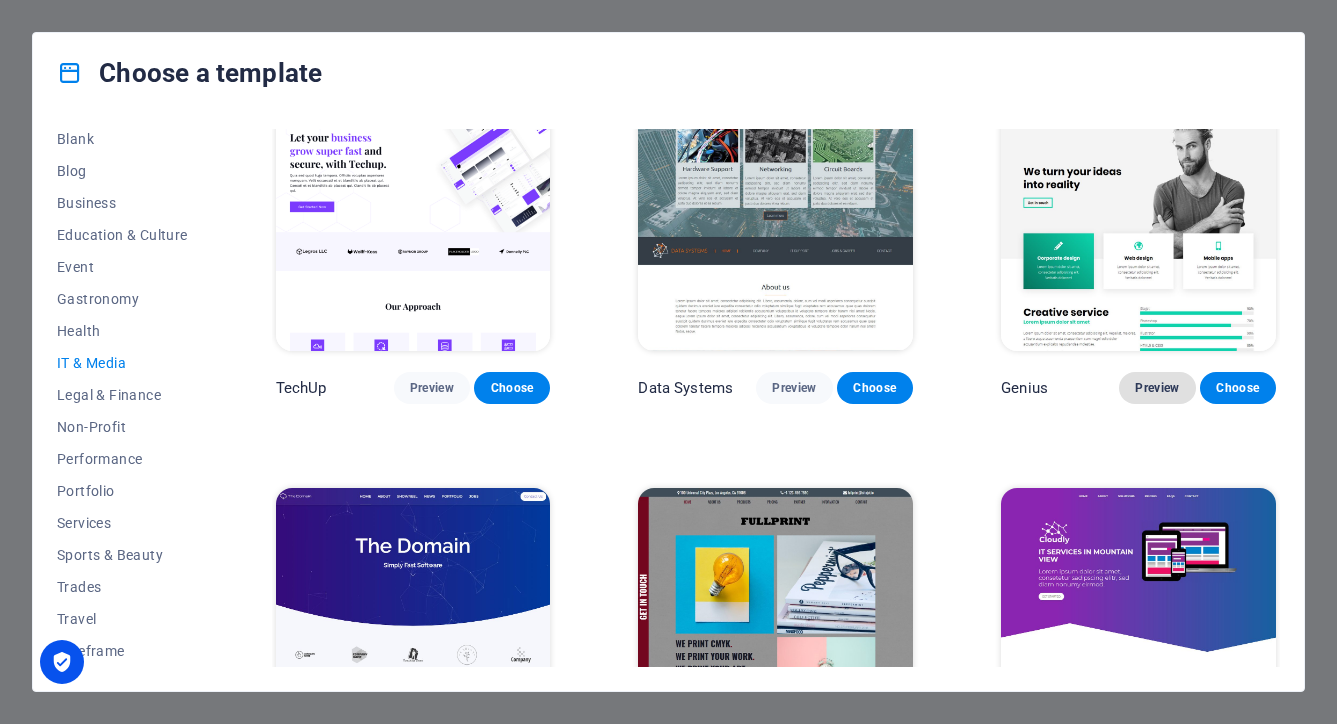 click on "Preview" at bounding box center [1157, 388] 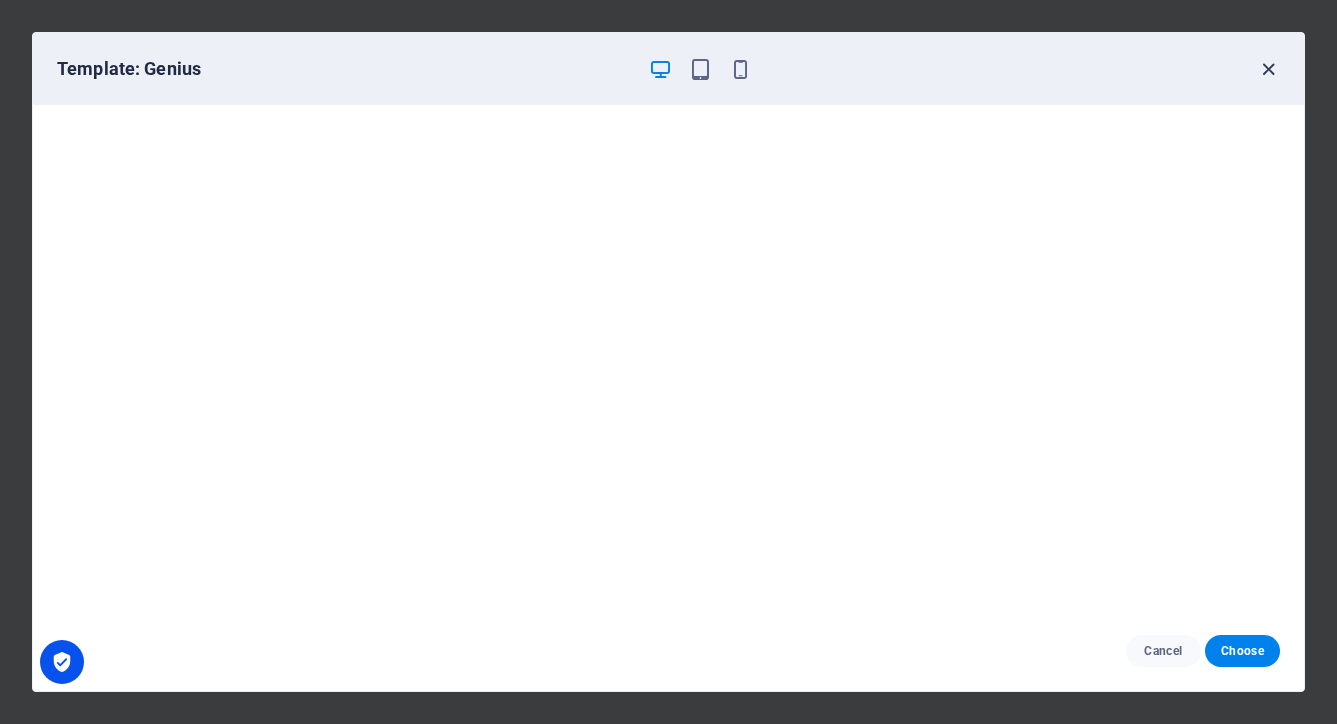 click at bounding box center [1268, 69] 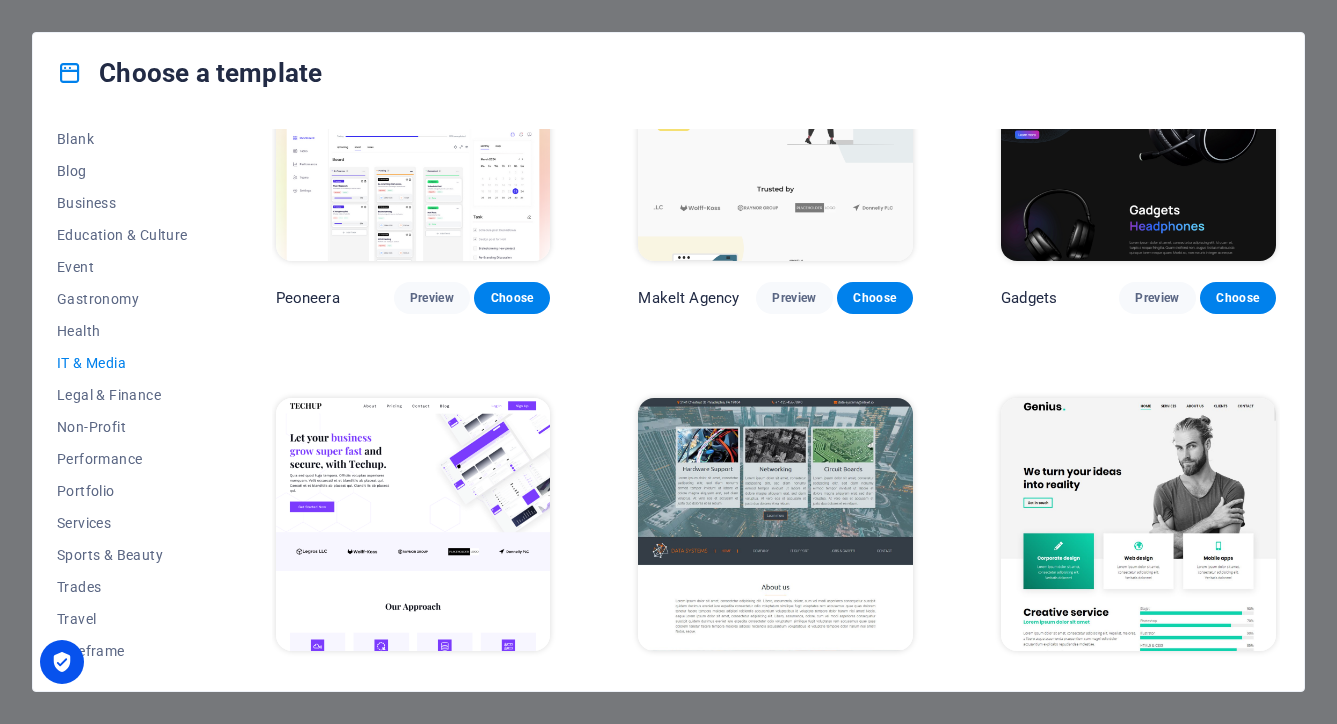 scroll, scrollTop: 0, scrollLeft: 0, axis: both 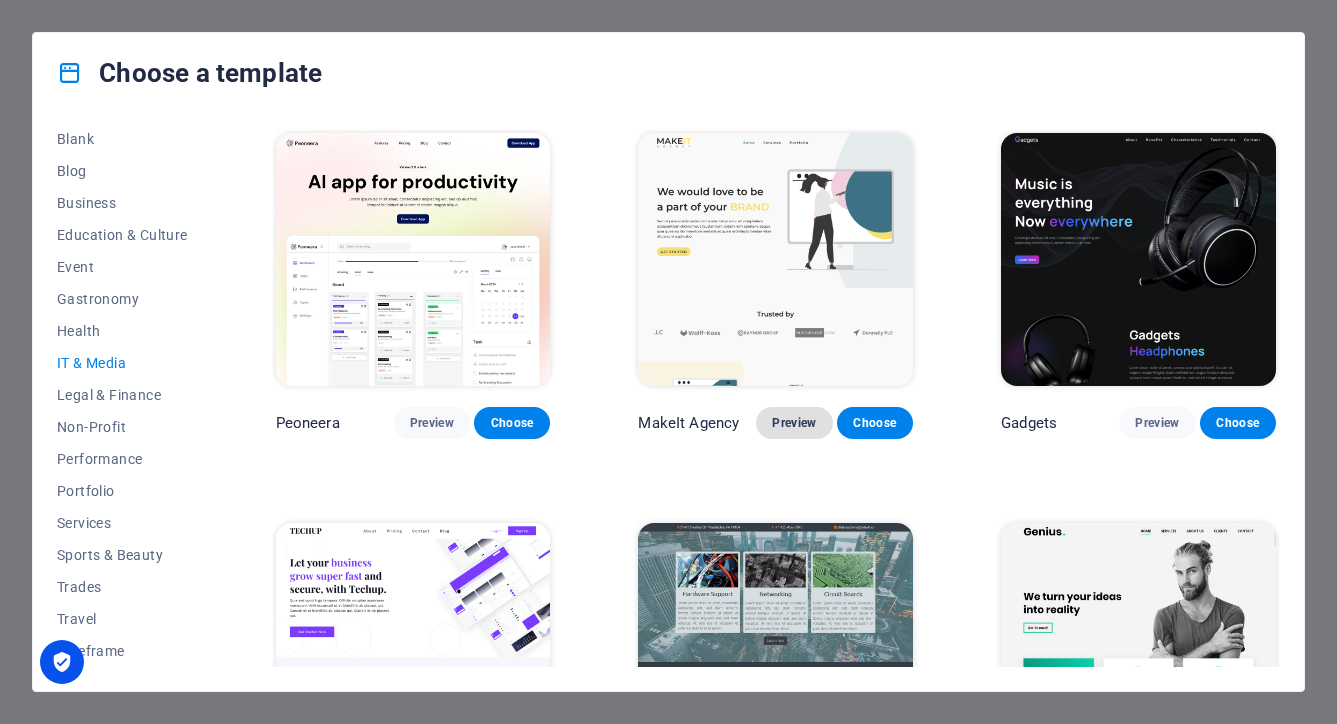 click on "Preview" at bounding box center [794, 423] 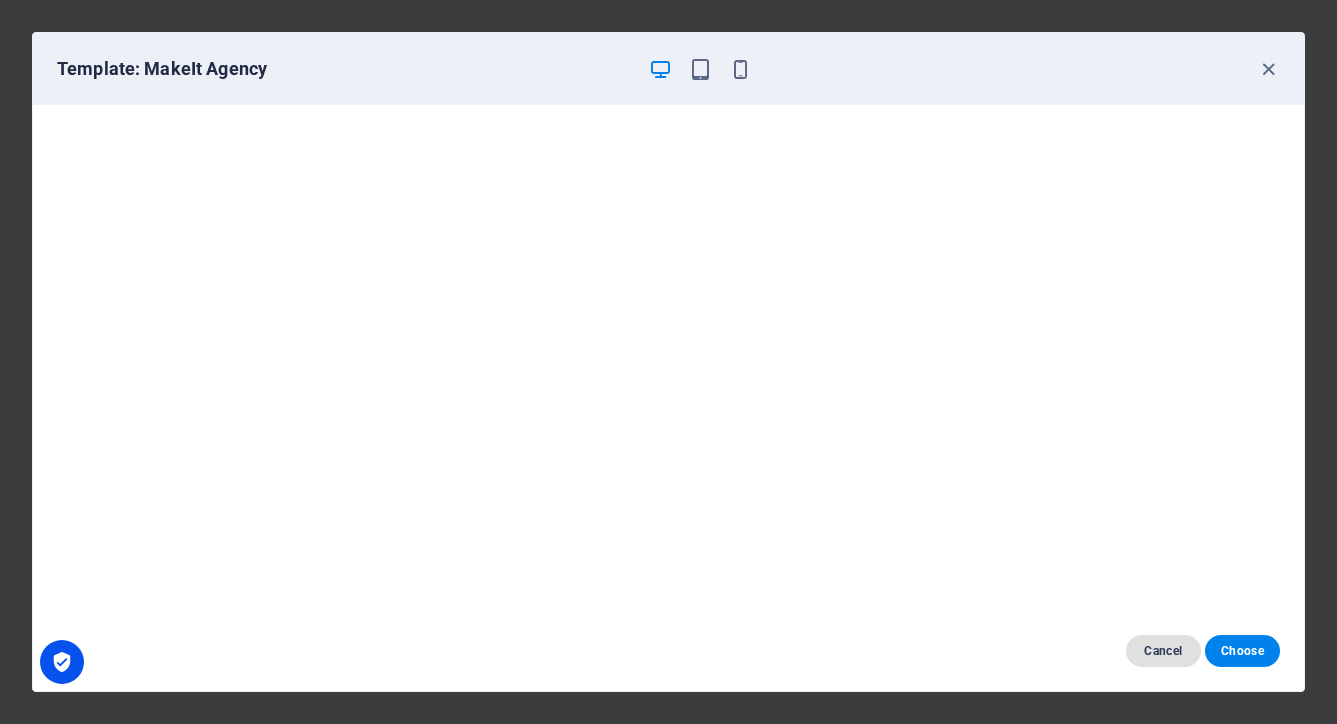 click on "Cancel" at bounding box center (1163, 651) 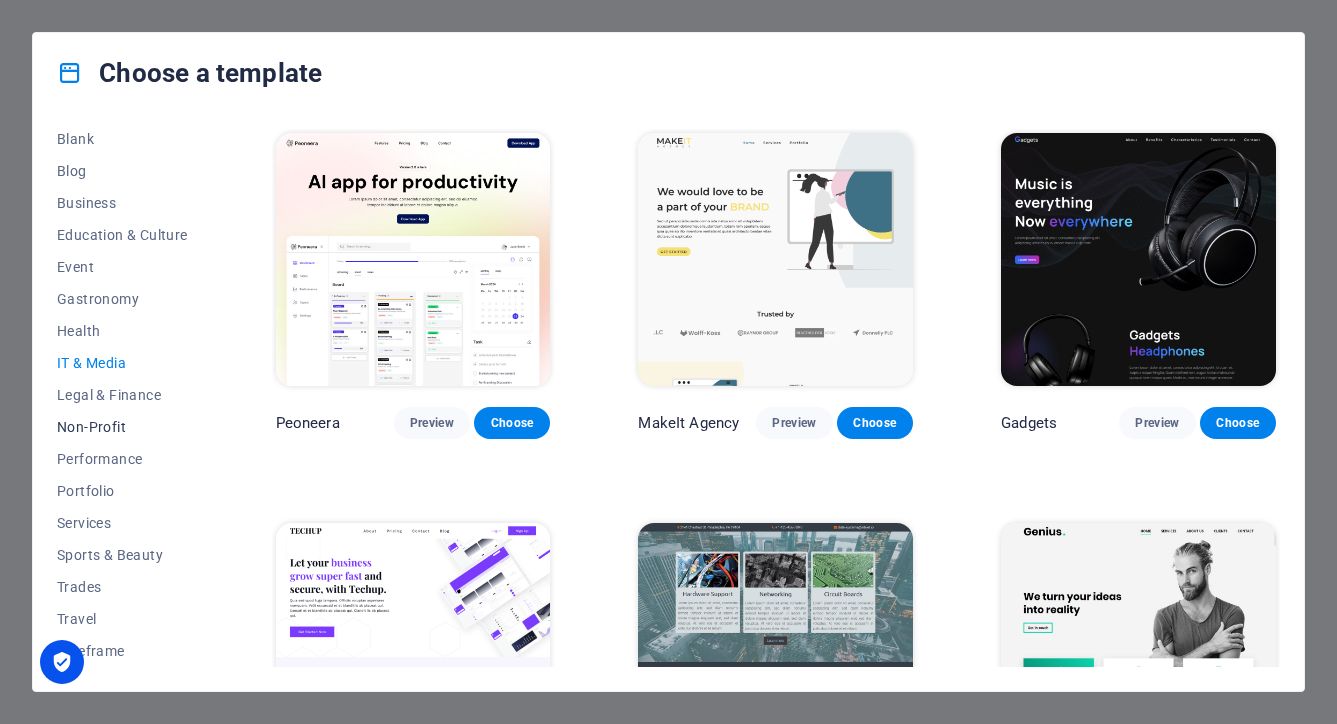 click on "Non-Profit" at bounding box center [122, 427] 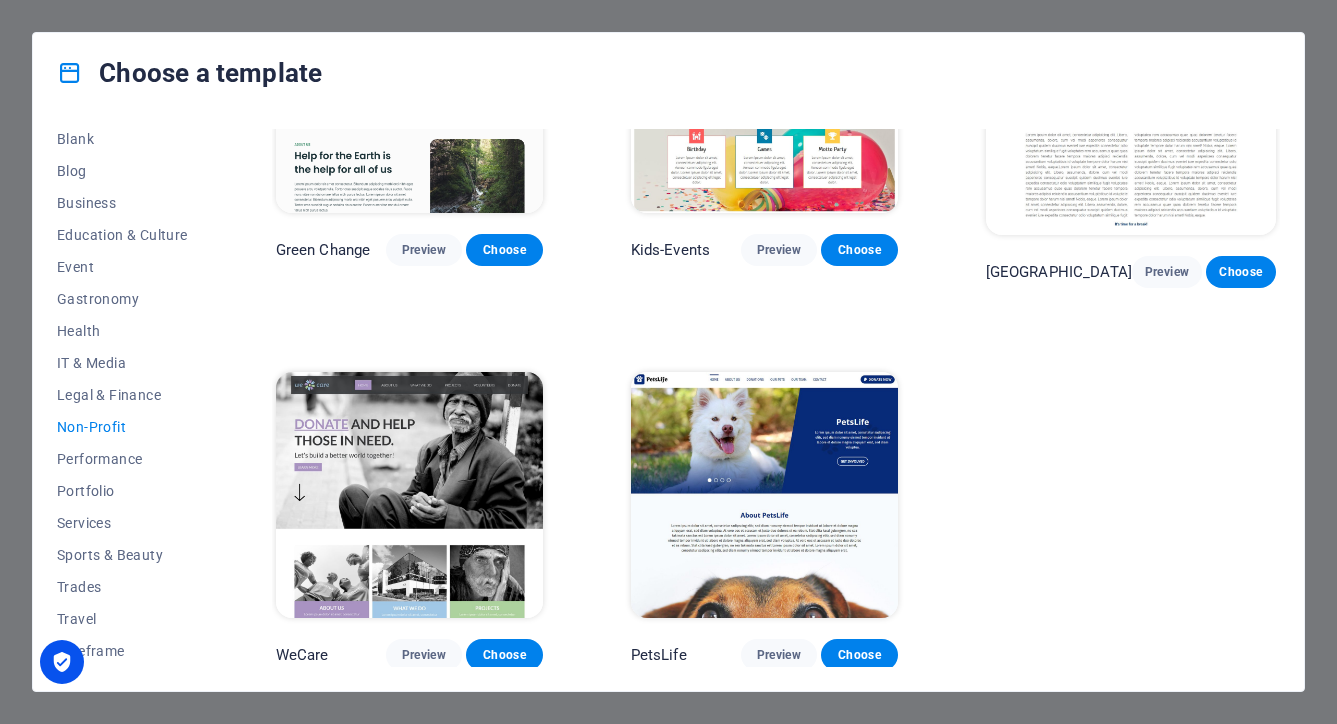 scroll, scrollTop: 0, scrollLeft: 0, axis: both 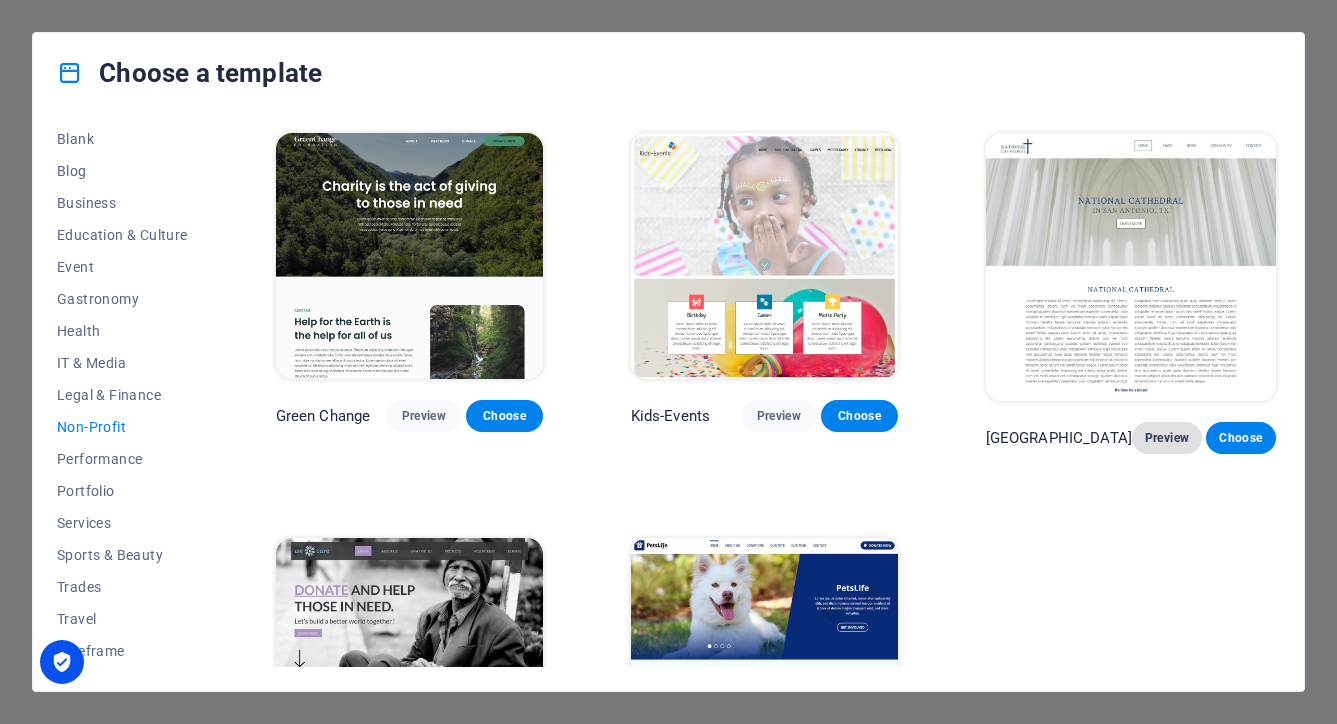 click on "Preview" at bounding box center (1167, 438) 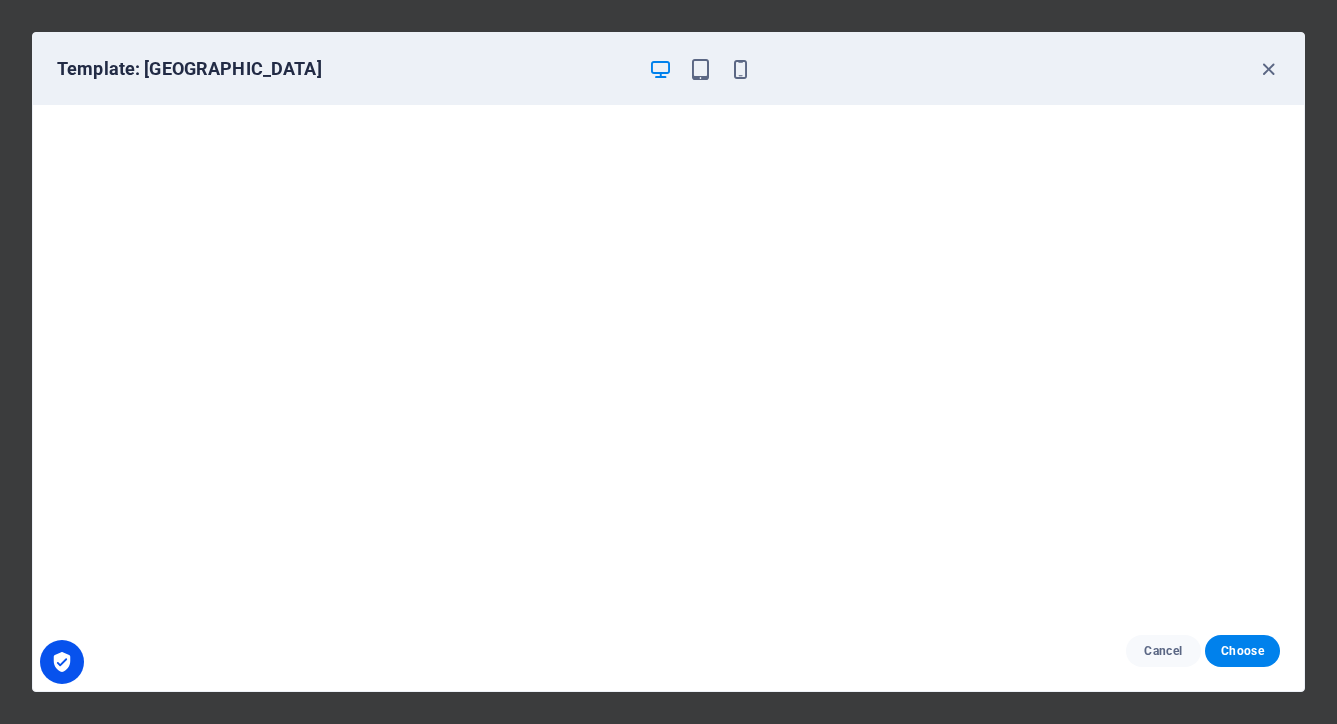 scroll, scrollTop: 5, scrollLeft: 0, axis: vertical 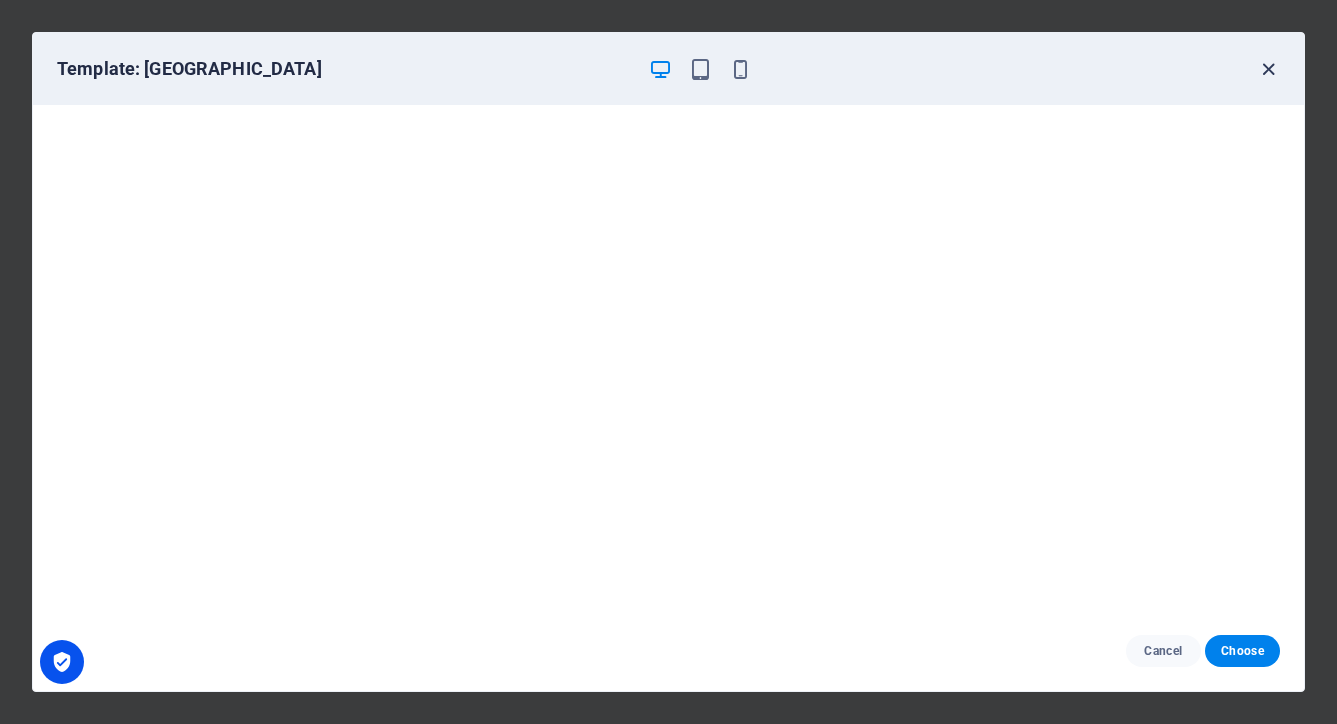 click at bounding box center [1268, 69] 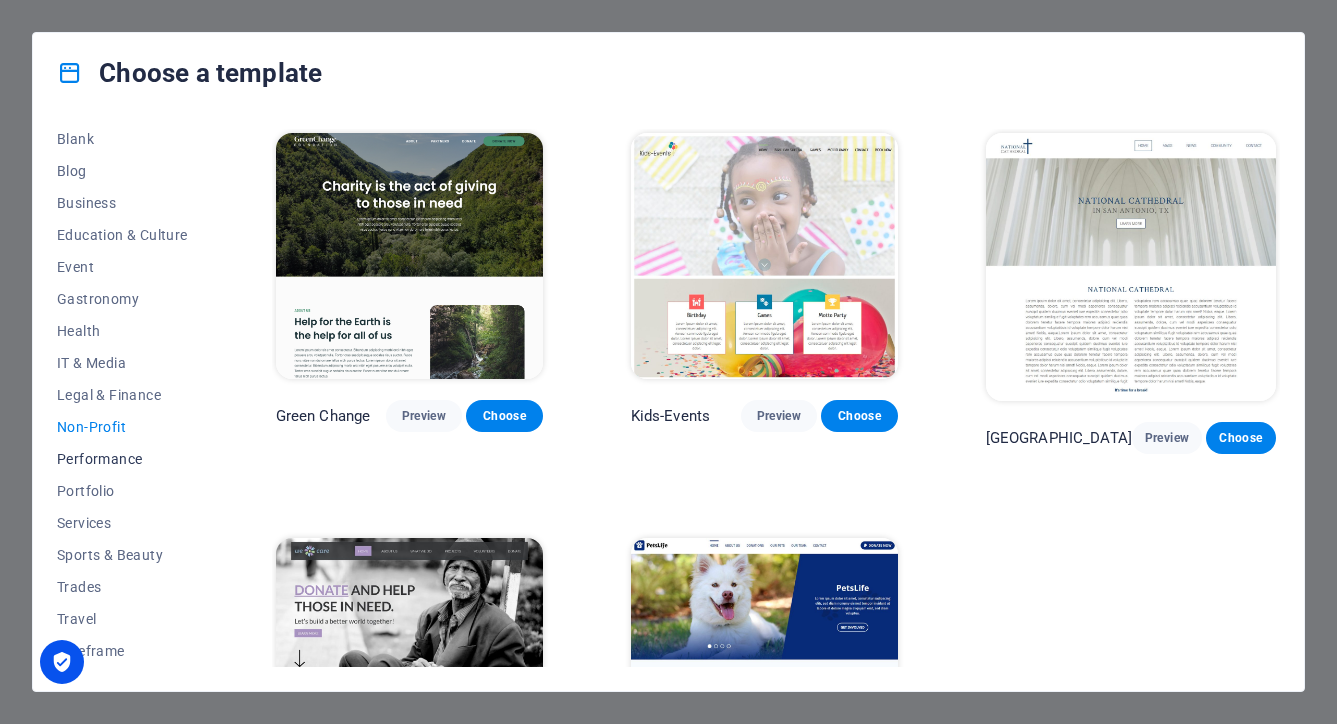click on "Performance" at bounding box center [122, 459] 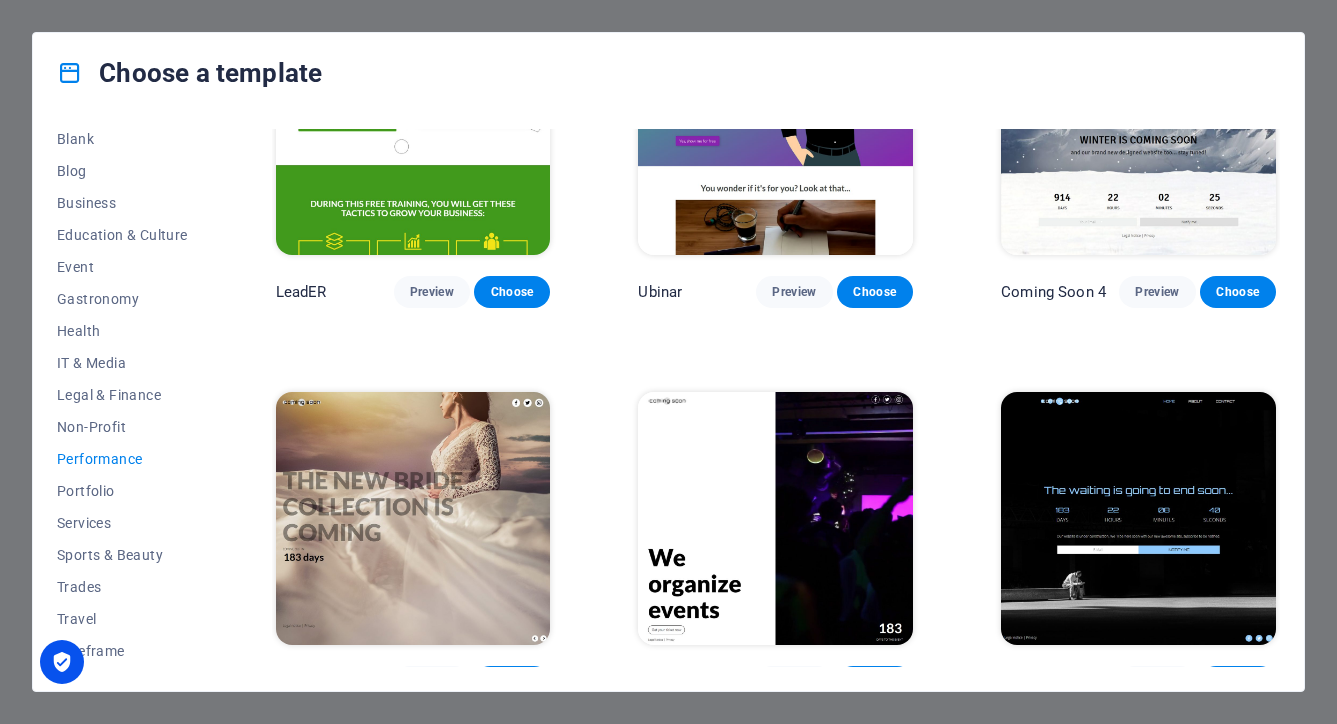 scroll, scrollTop: 1710, scrollLeft: 0, axis: vertical 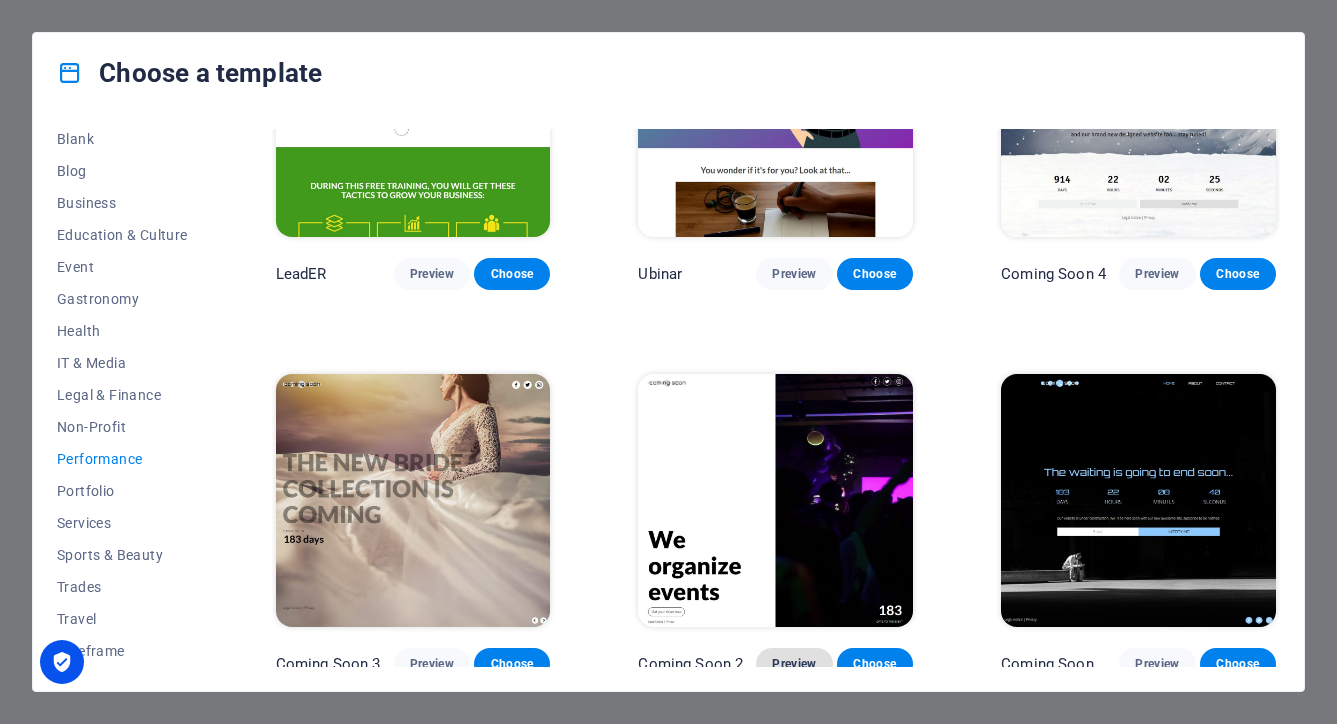 click on "Preview" at bounding box center (794, 664) 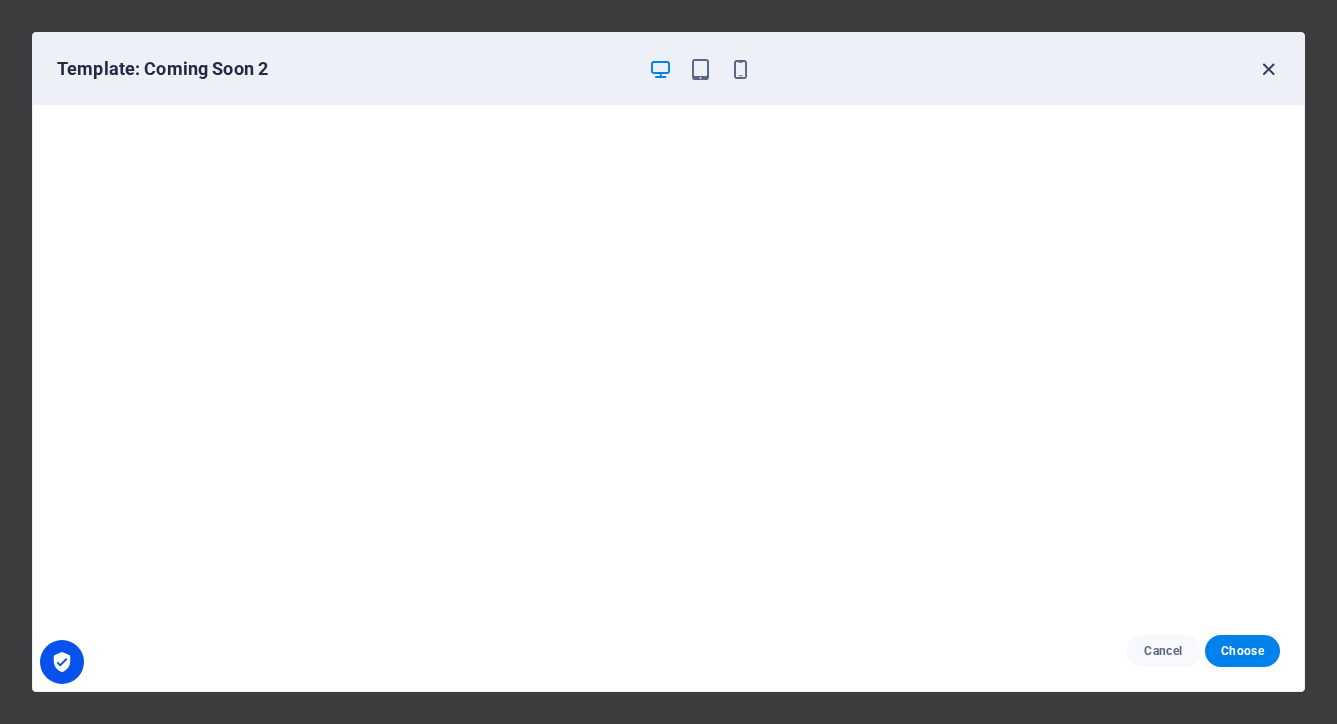 click at bounding box center (1268, 69) 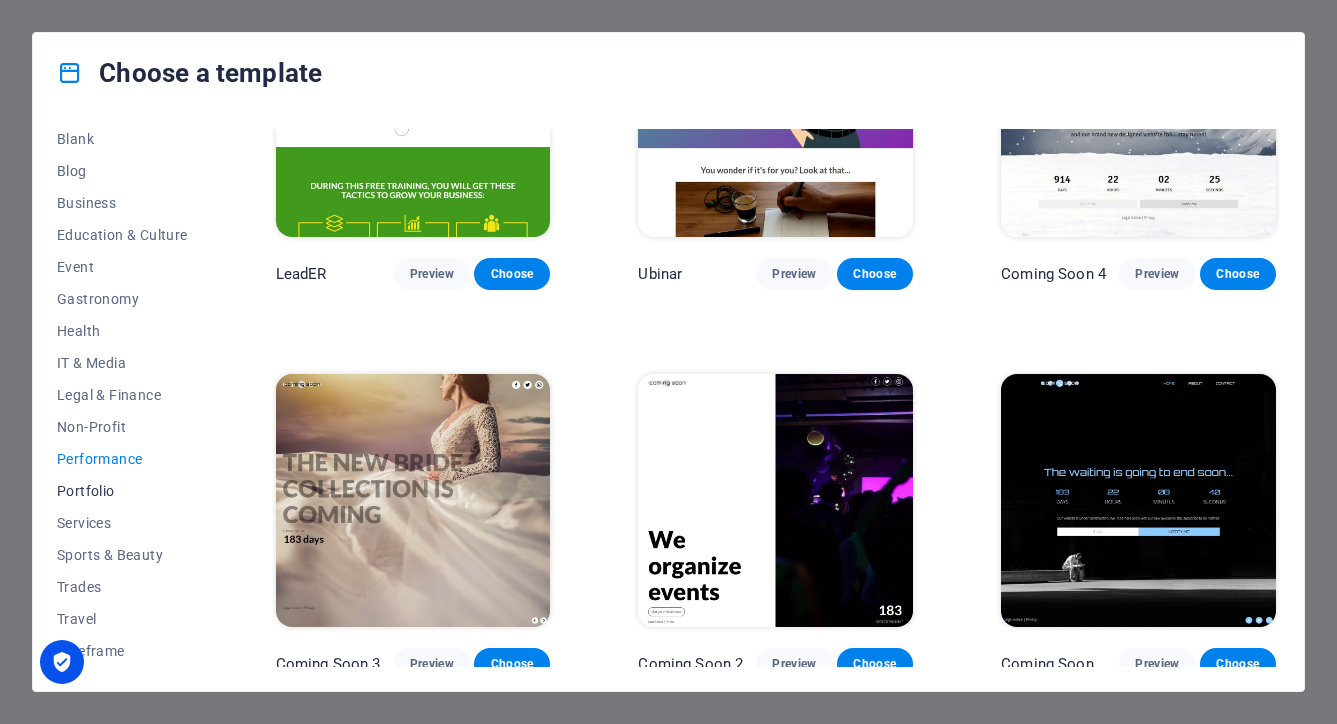 click on "Portfolio" at bounding box center (122, 491) 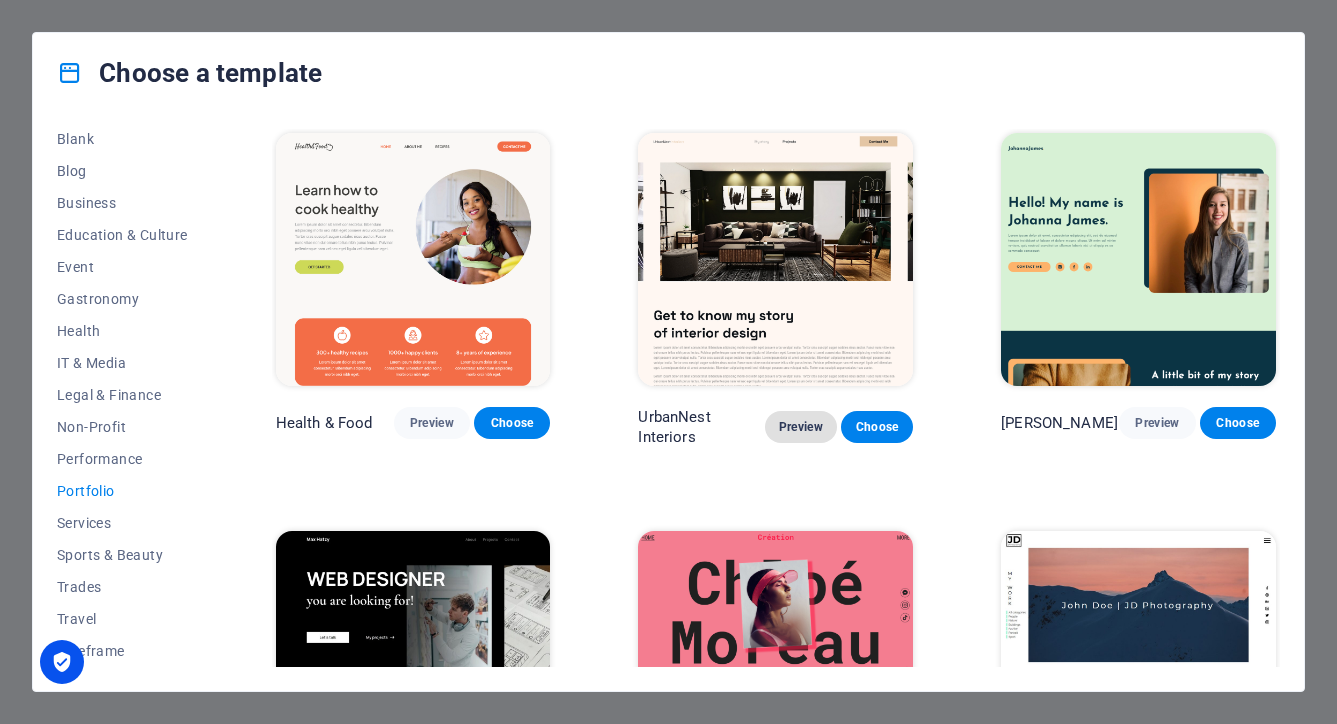 click on "Preview" at bounding box center [801, 427] 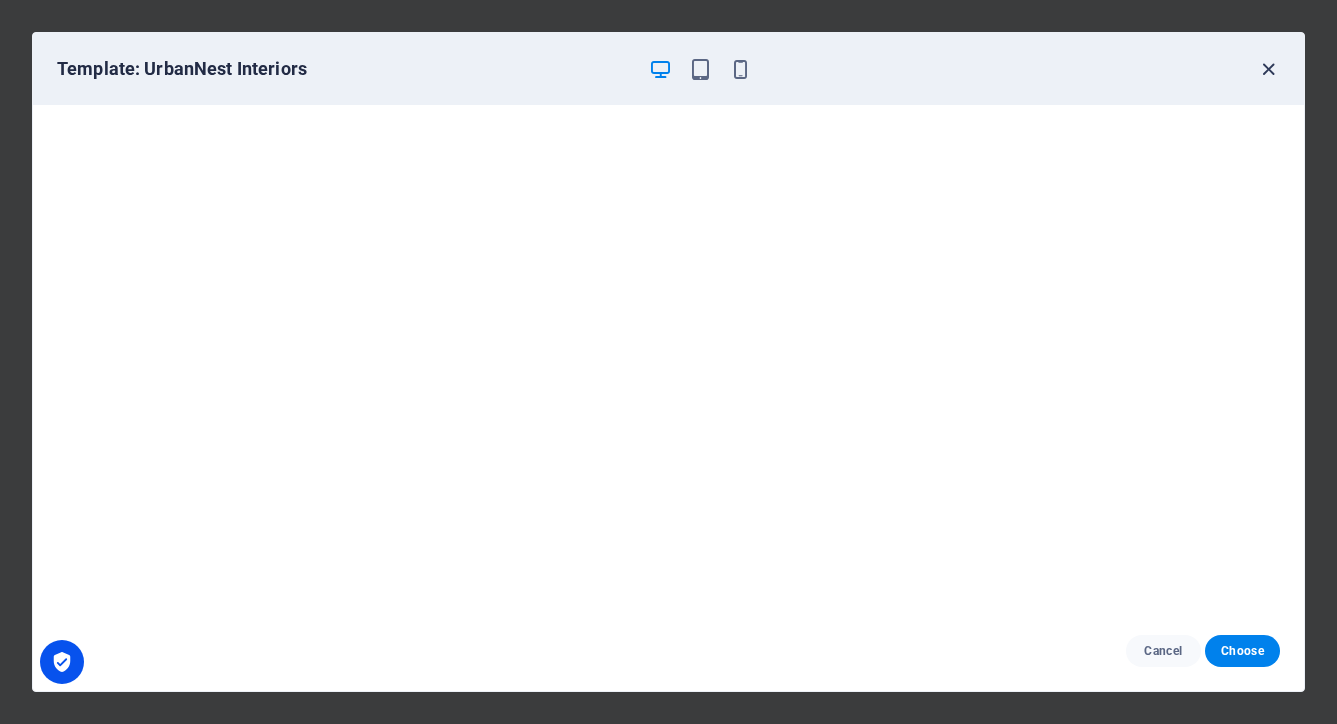 click at bounding box center (1268, 69) 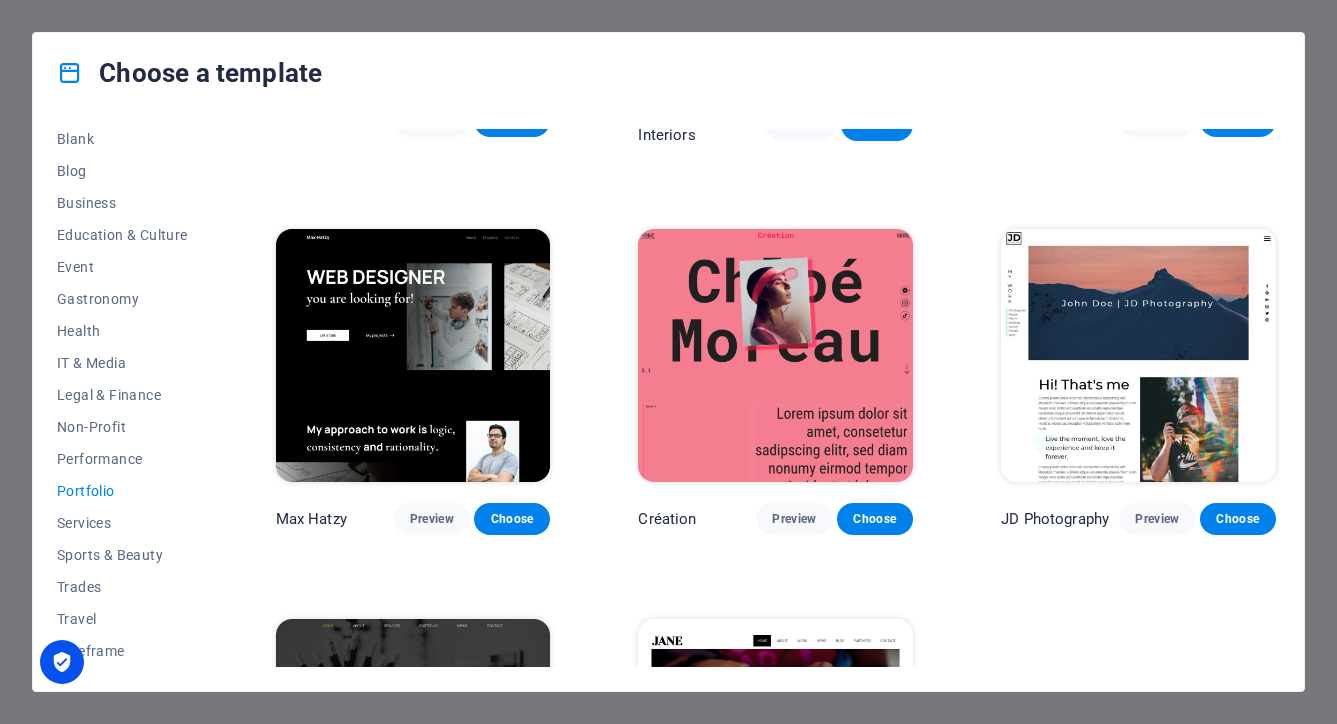 scroll, scrollTop: 306, scrollLeft: 0, axis: vertical 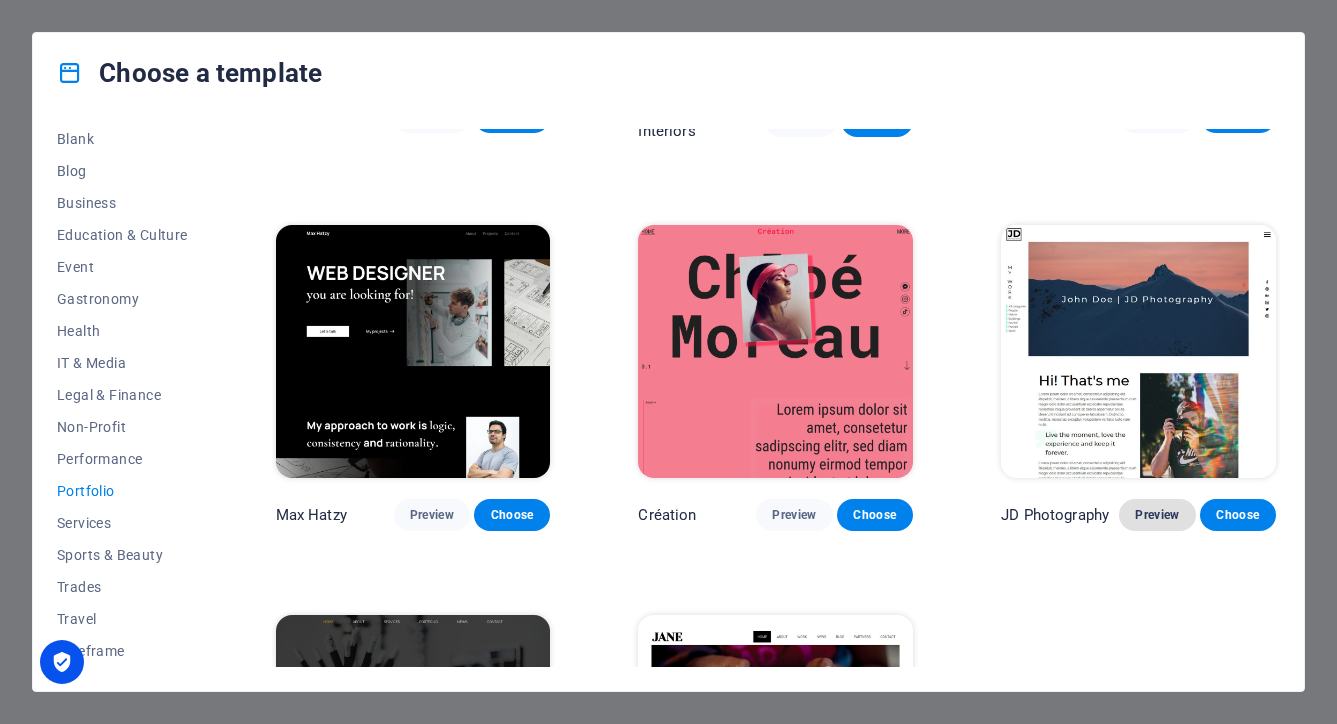 click on "Preview" at bounding box center (1157, 515) 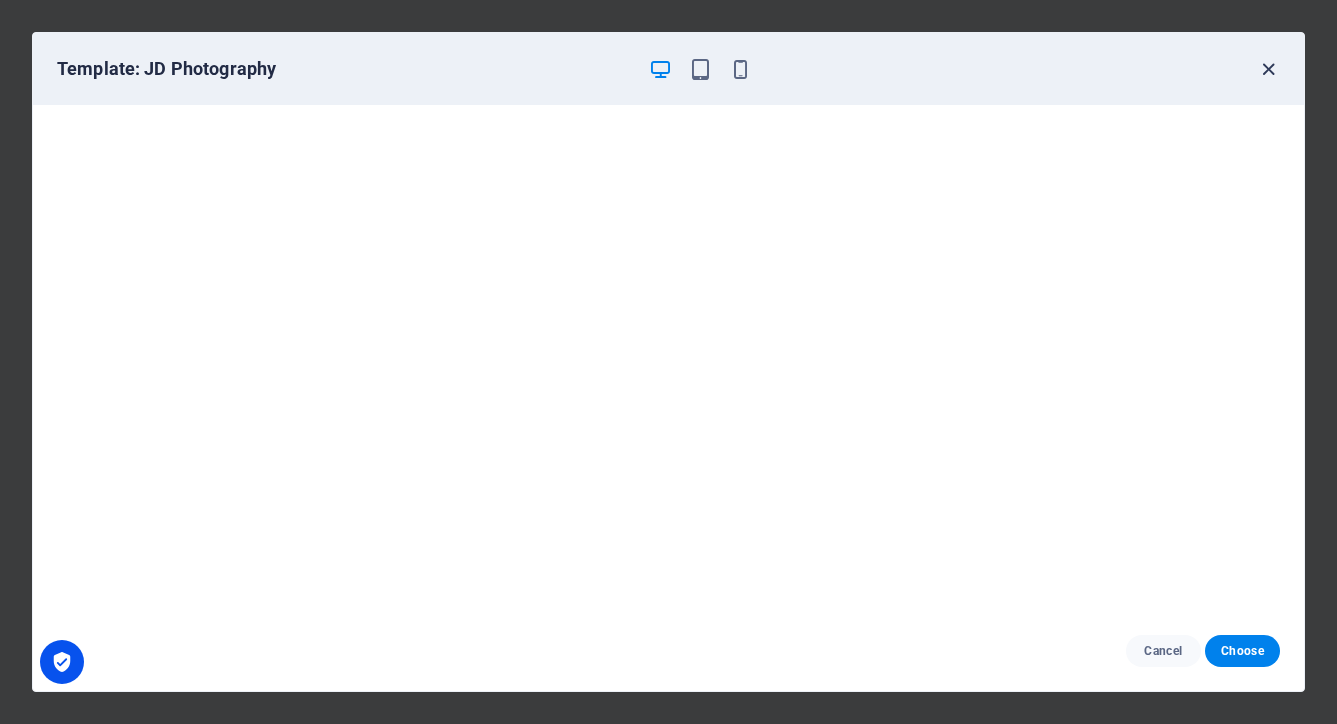 click at bounding box center [1268, 69] 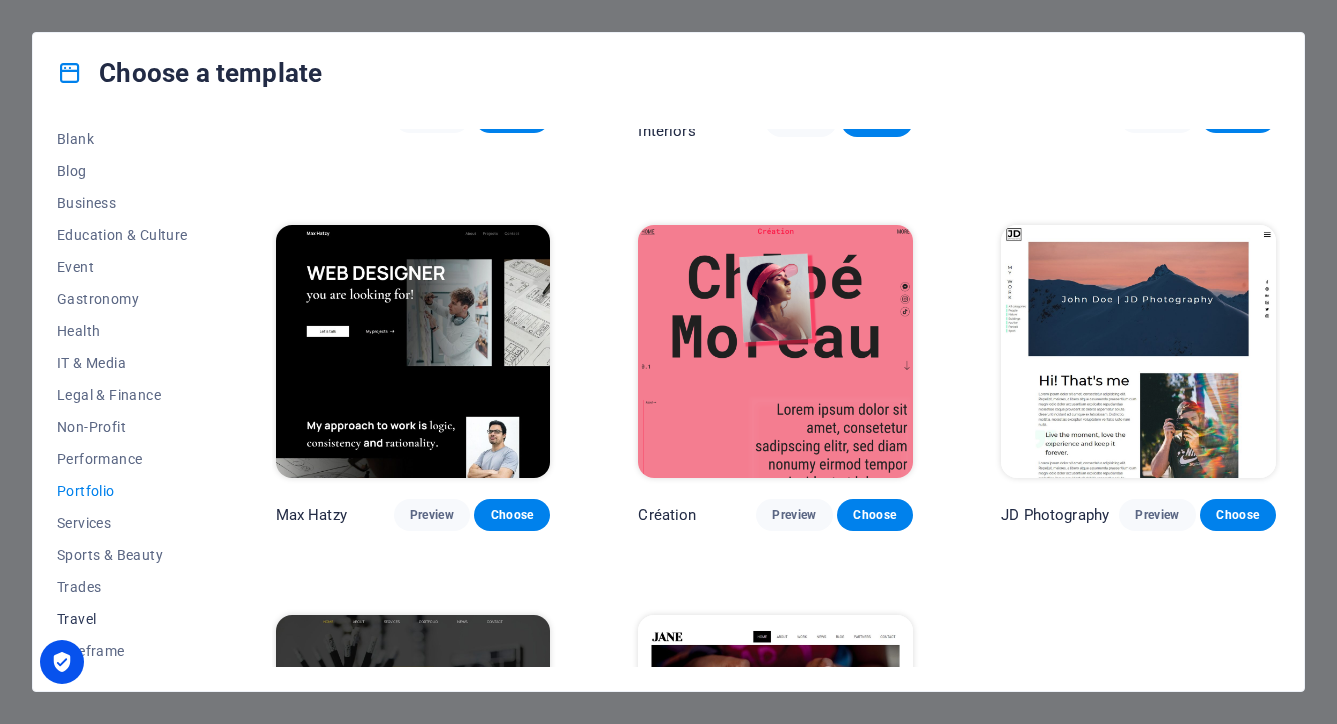 click on "Travel" at bounding box center [122, 619] 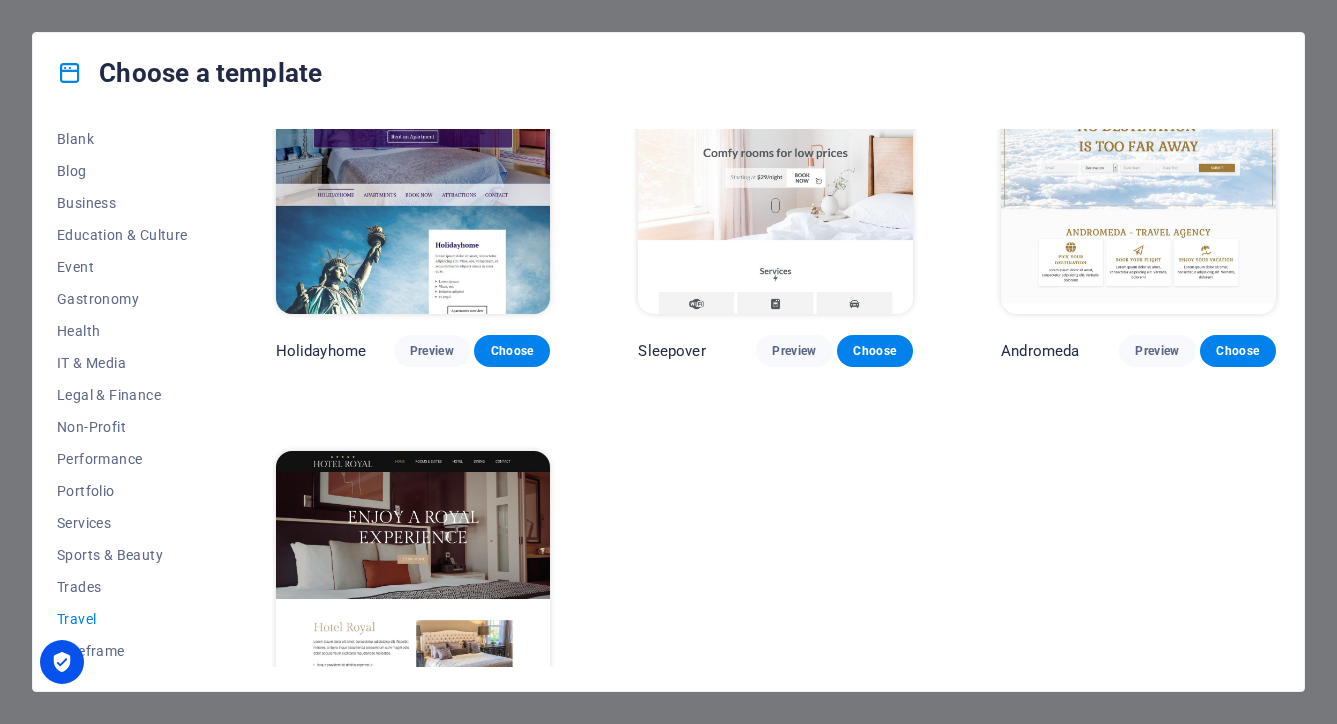 scroll, scrollTop: 546, scrollLeft: 0, axis: vertical 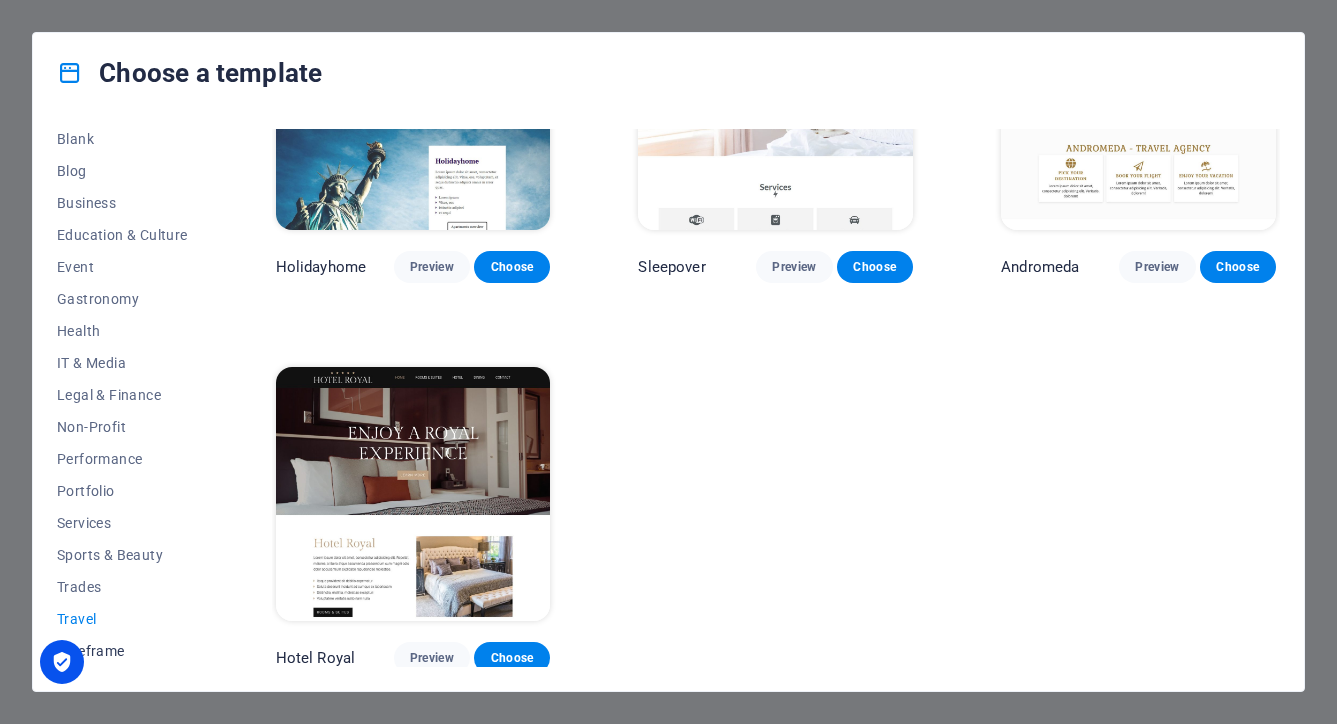 click on "Wireframe" at bounding box center (122, 651) 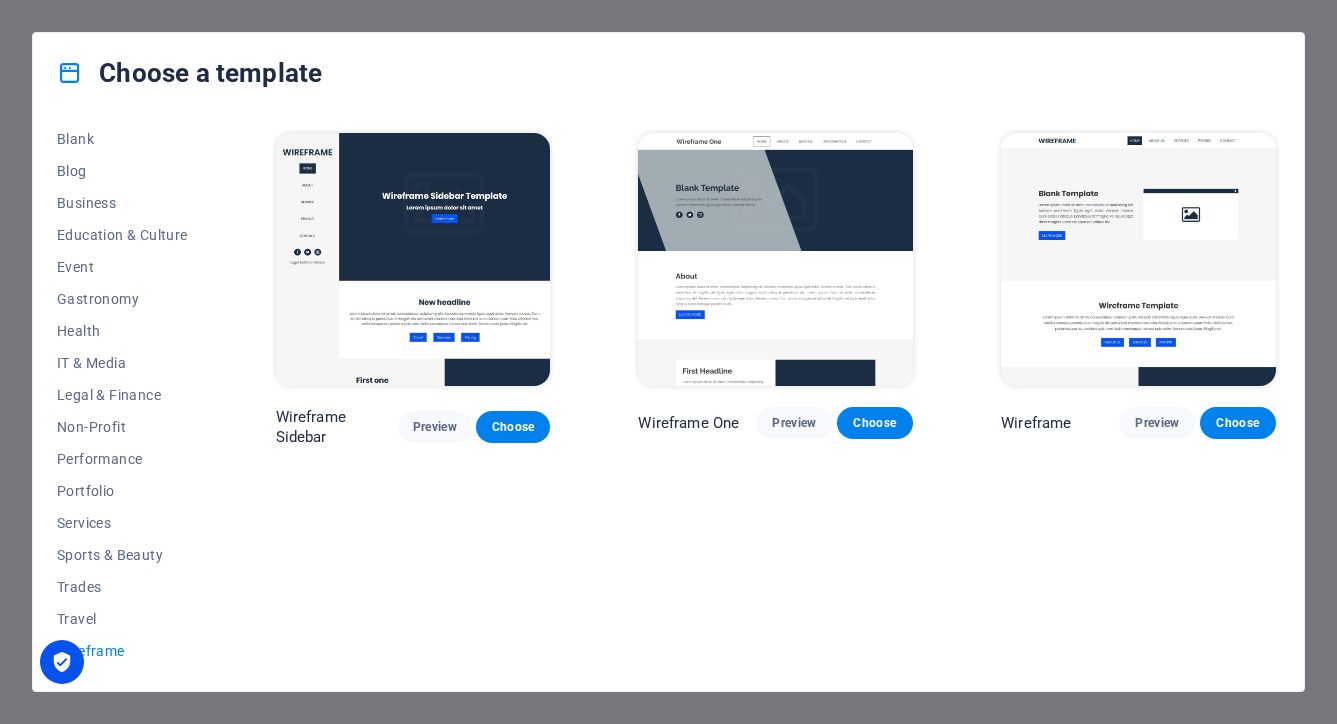scroll, scrollTop: 0, scrollLeft: 0, axis: both 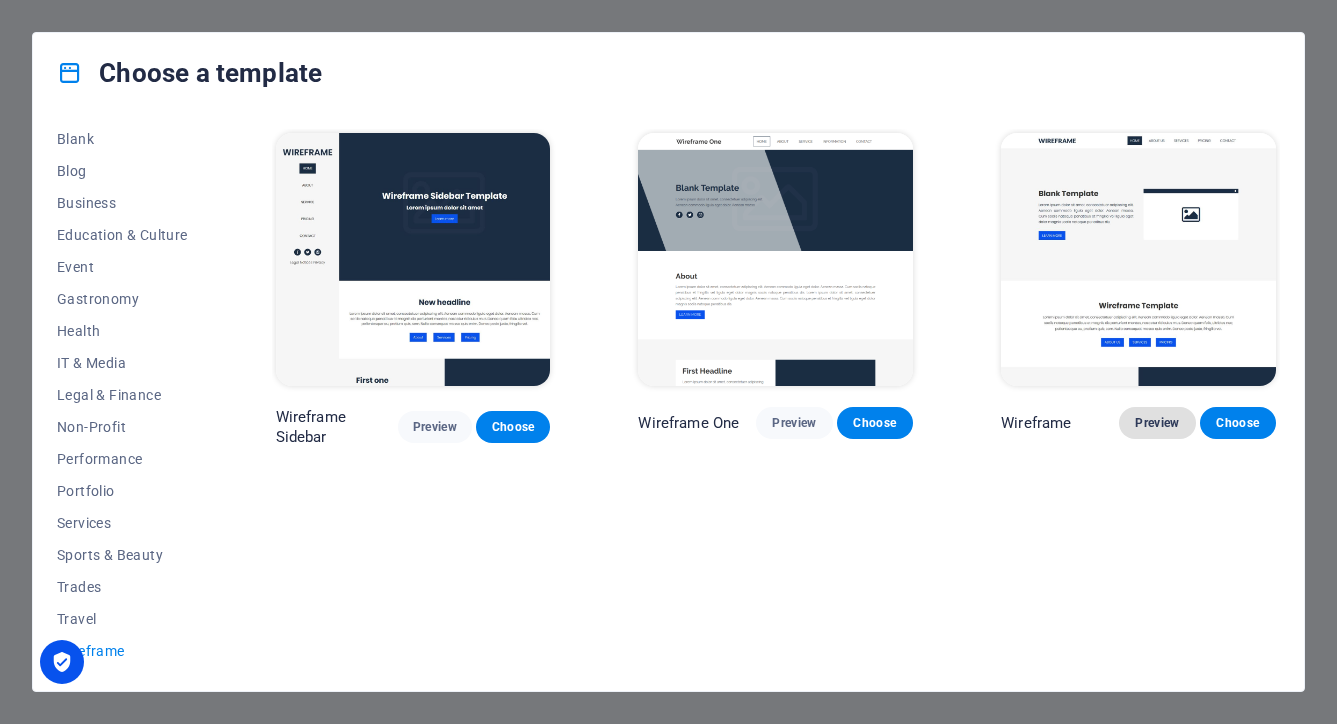 click on "Preview" at bounding box center (1157, 423) 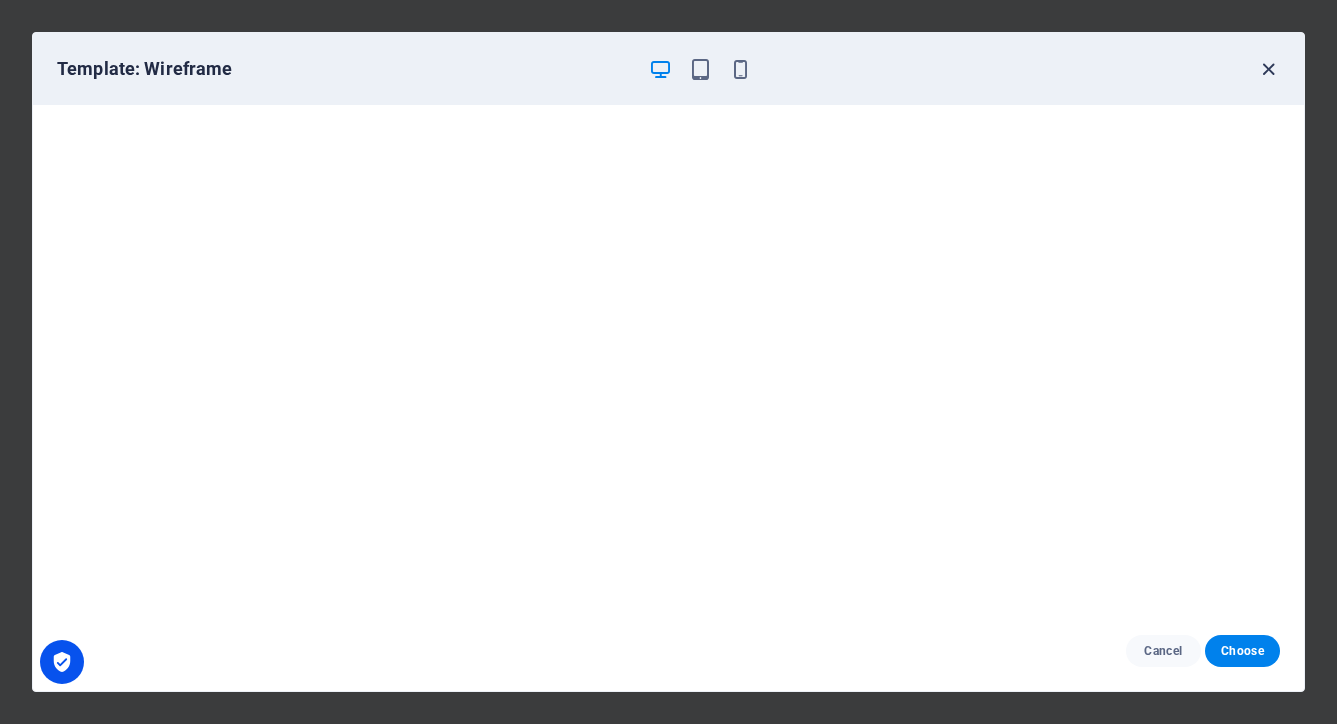 click at bounding box center (1268, 69) 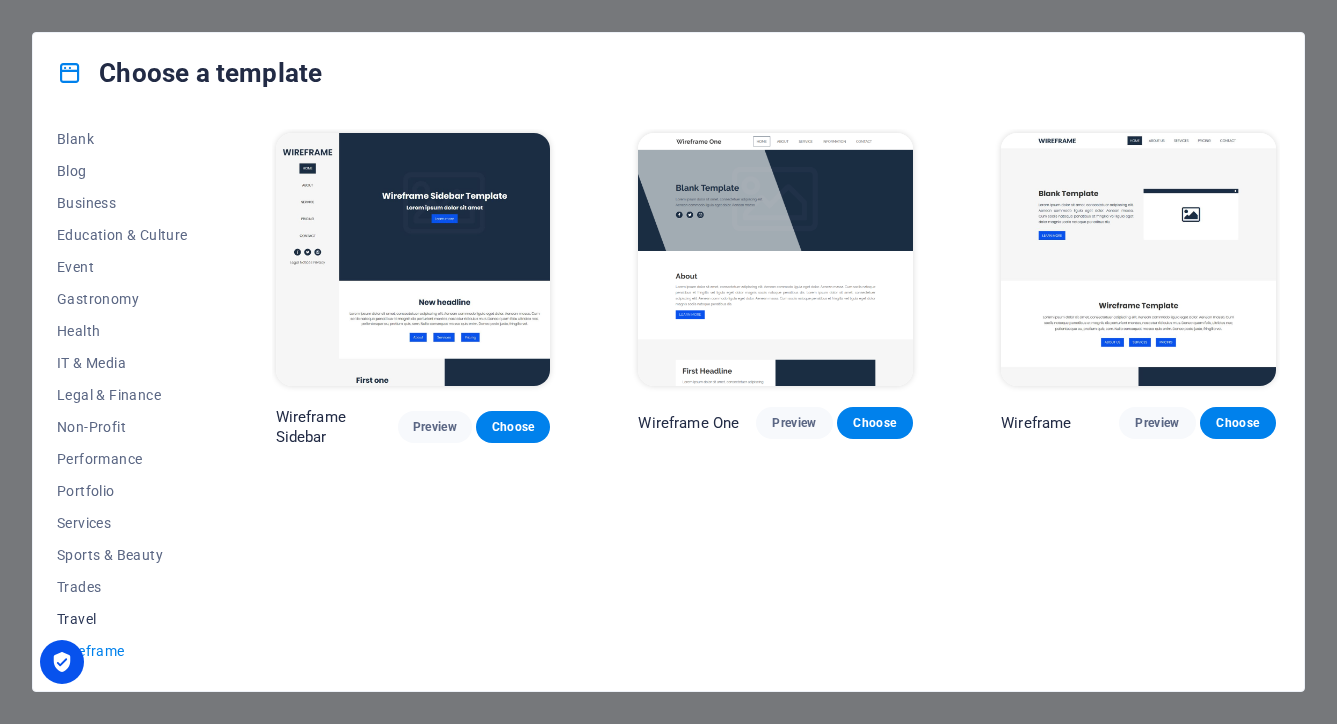 click on "Travel" at bounding box center [122, 619] 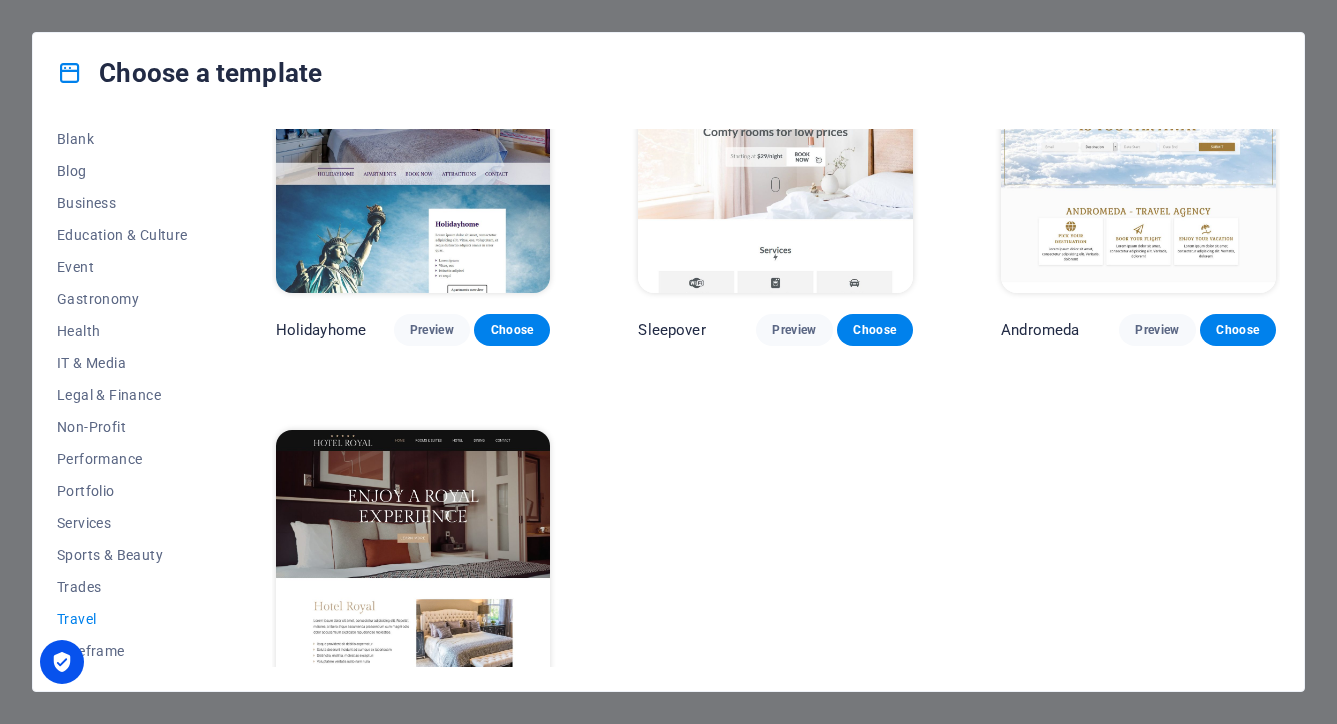 scroll, scrollTop: 546, scrollLeft: 0, axis: vertical 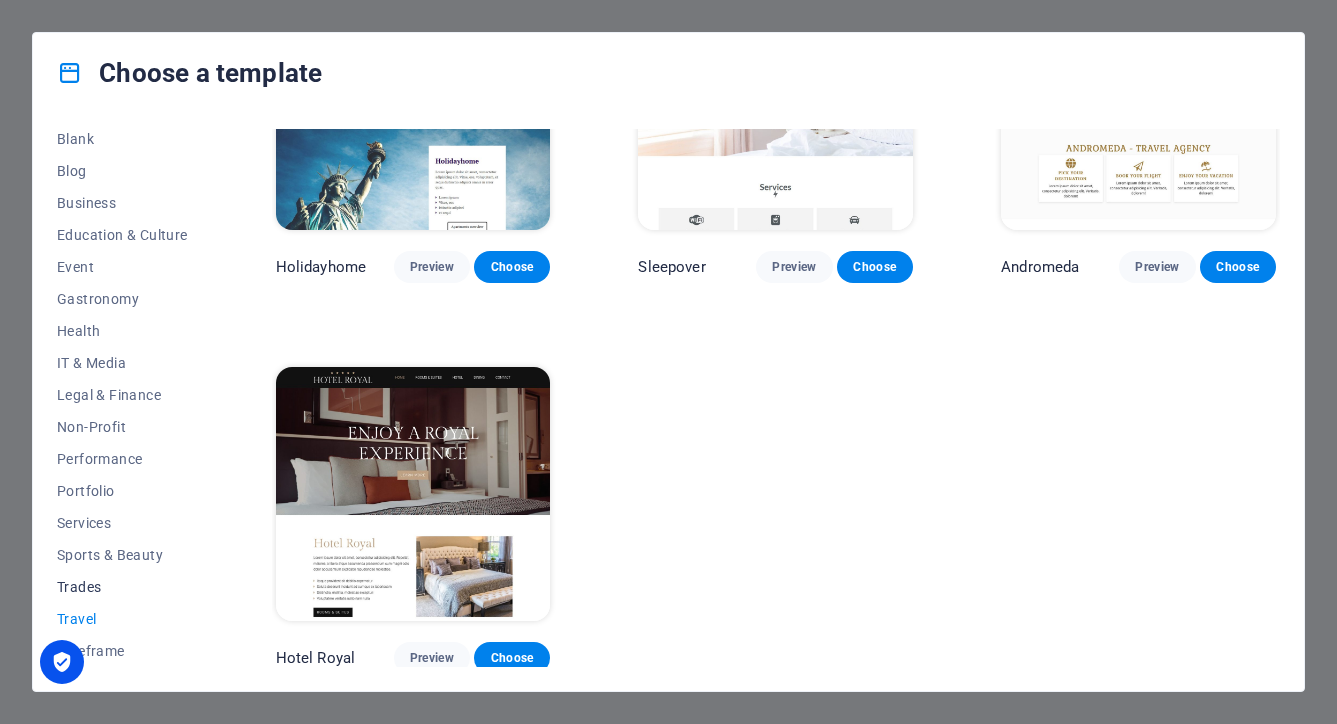 click on "Trades" at bounding box center (122, 587) 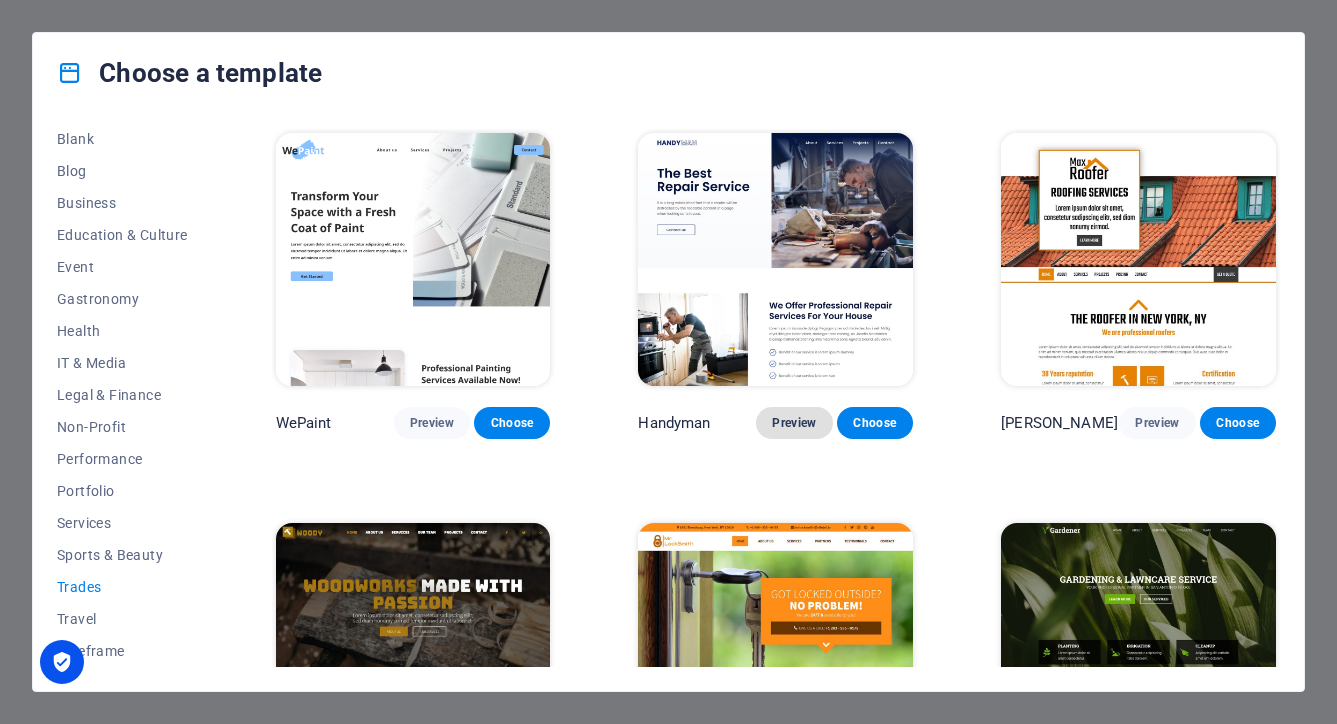 click on "Preview" at bounding box center (794, 423) 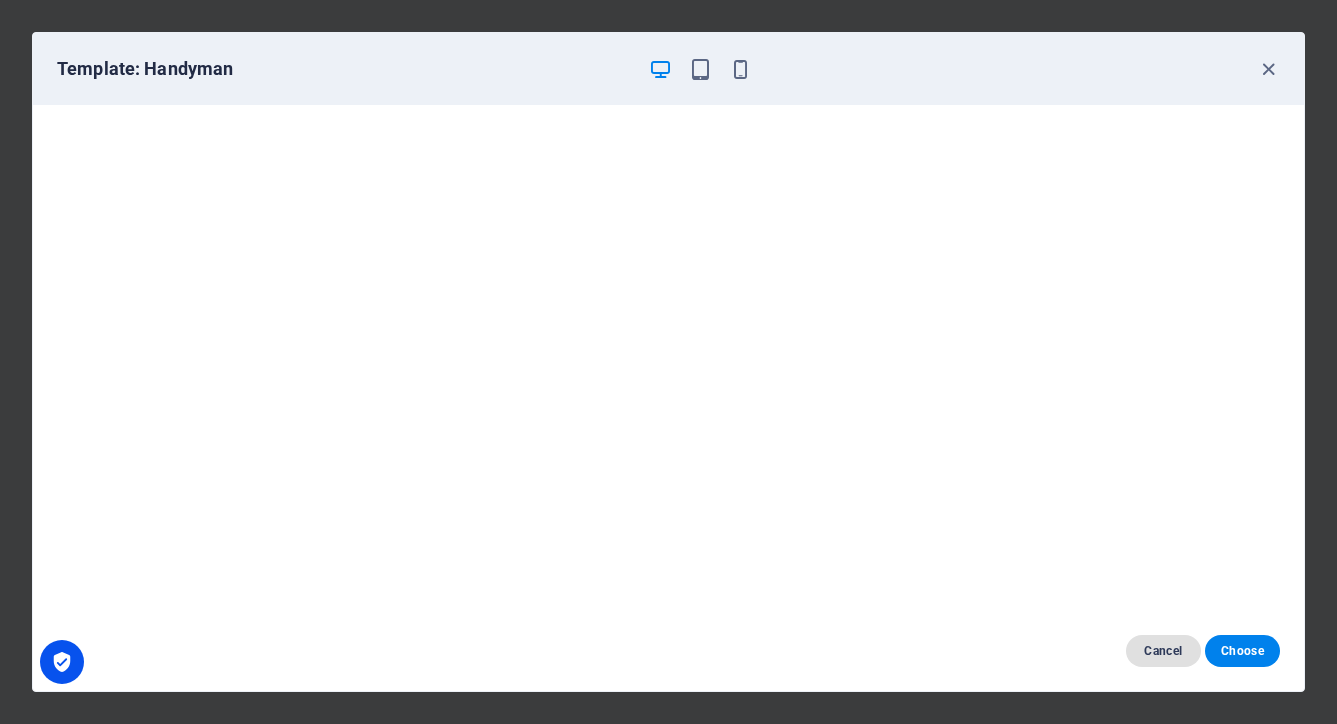 click on "Cancel" at bounding box center (1163, 651) 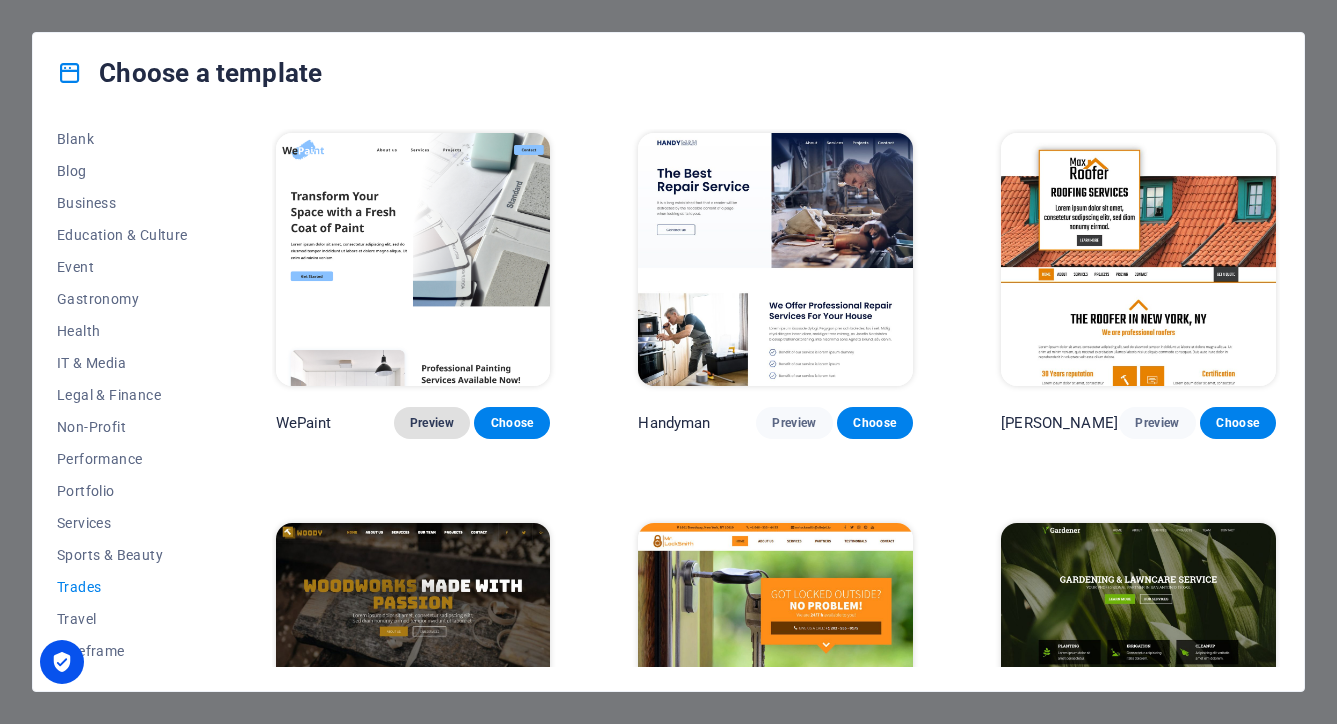click on "Preview" at bounding box center [432, 423] 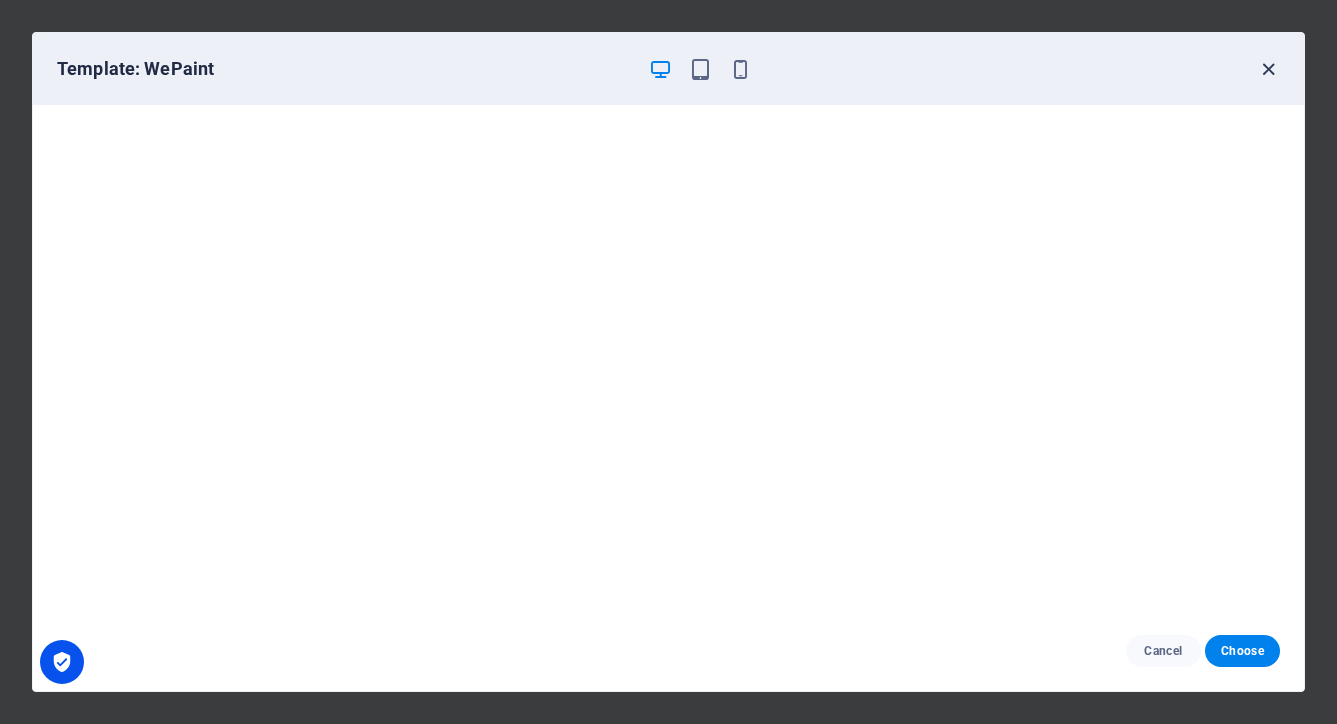click at bounding box center (1268, 69) 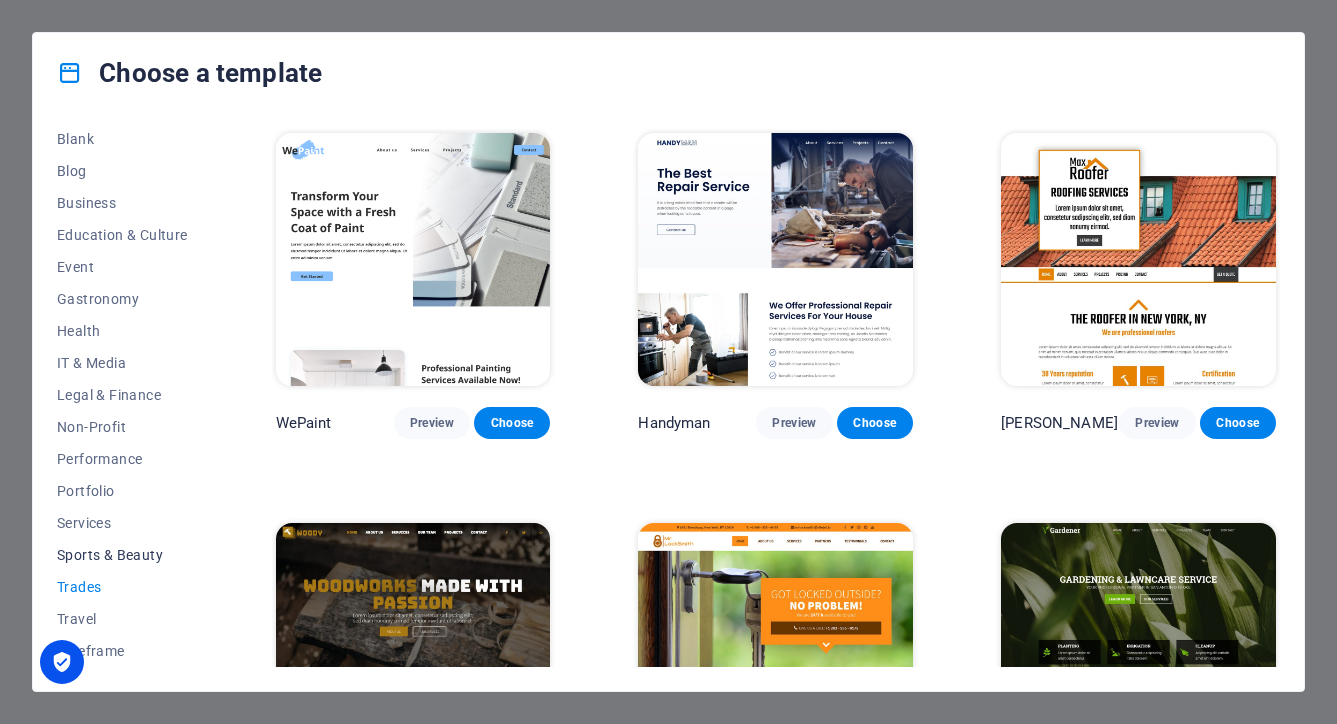 click on "Sports & Beauty" at bounding box center (122, 555) 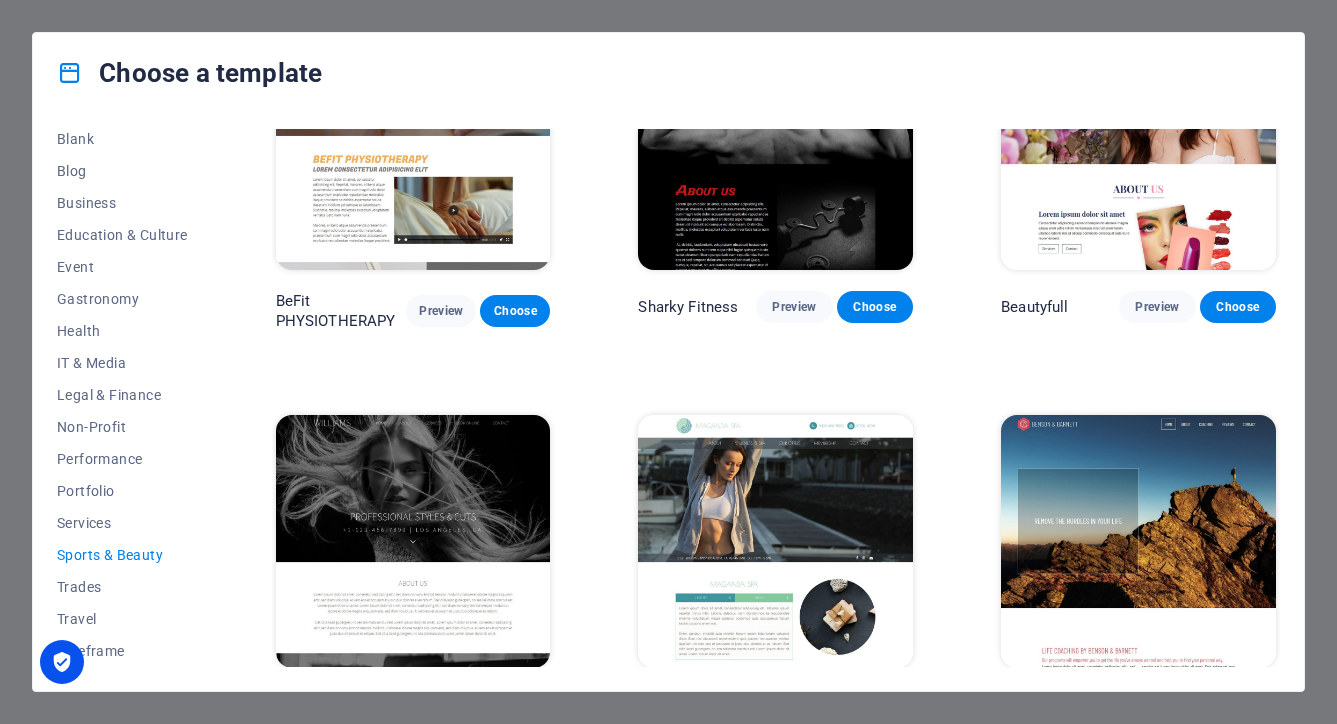 scroll, scrollTop: 1346, scrollLeft: 0, axis: vertical 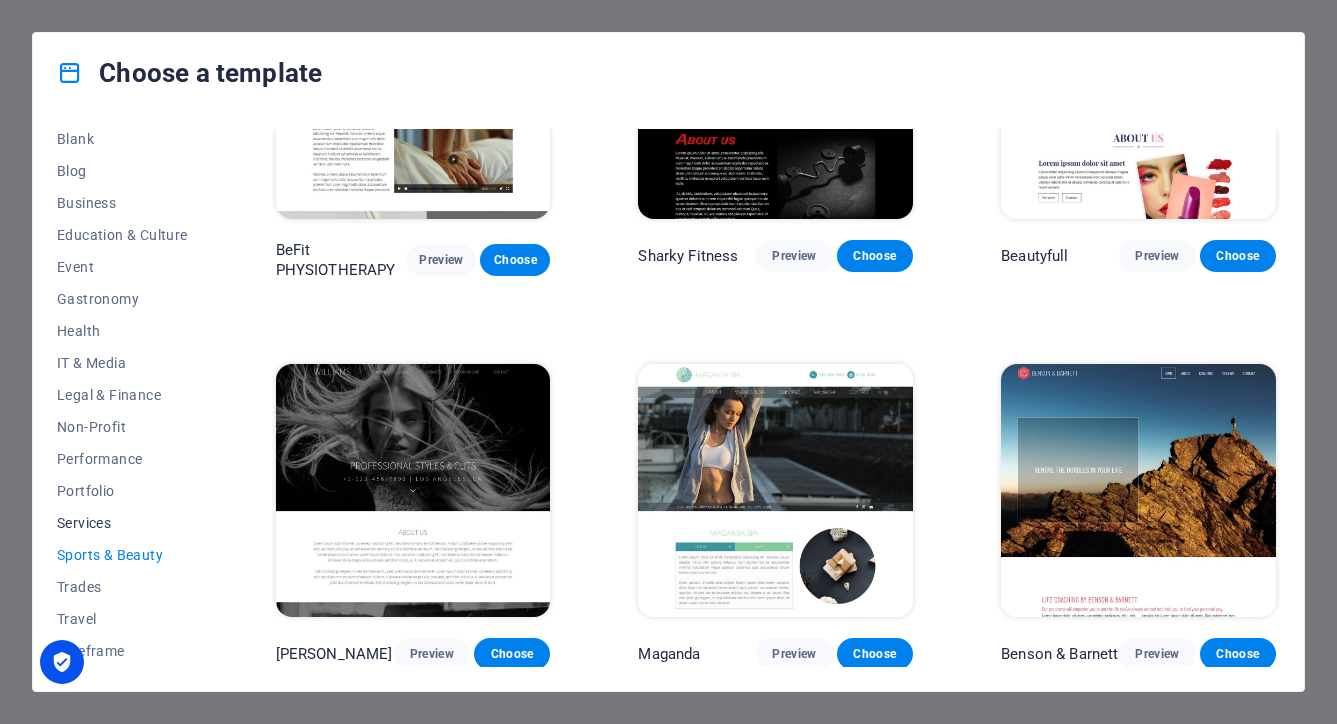 click on "Services" at bounding box center [122, 523] 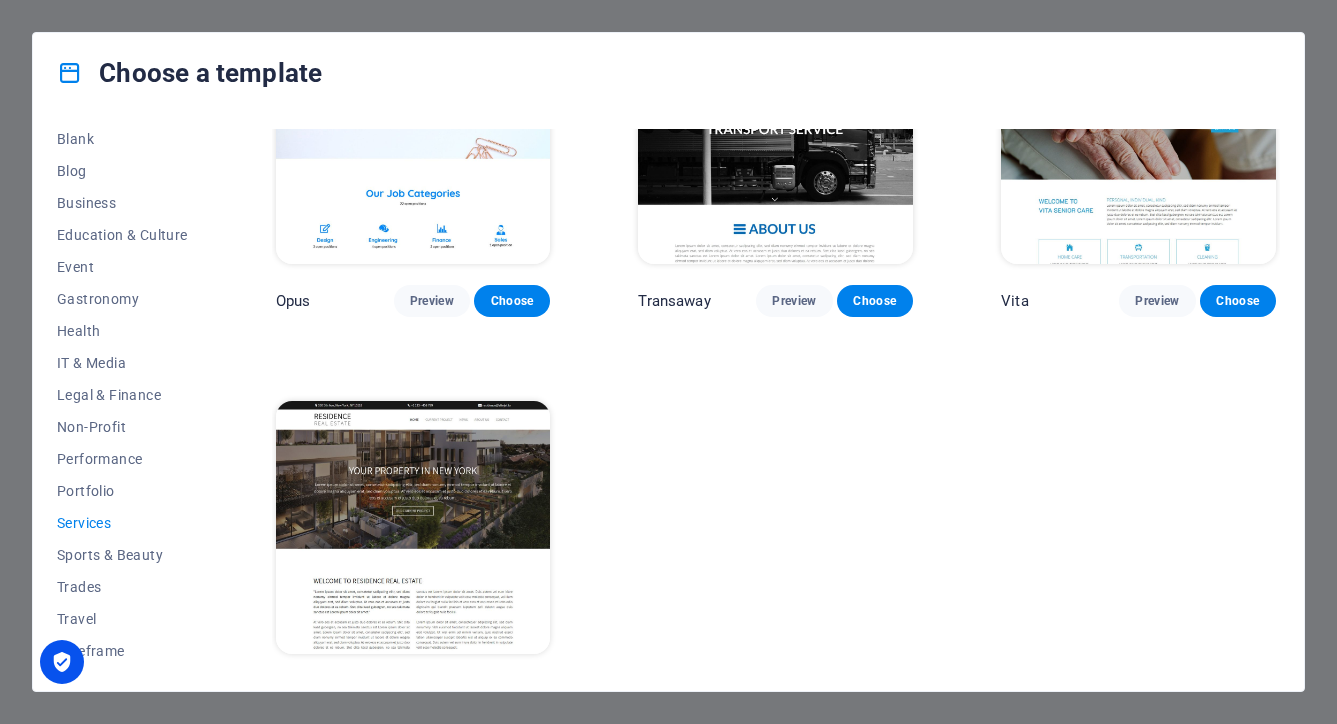 scroll, scrollTop: 2096, scrollLeft: 0, axis: vertical 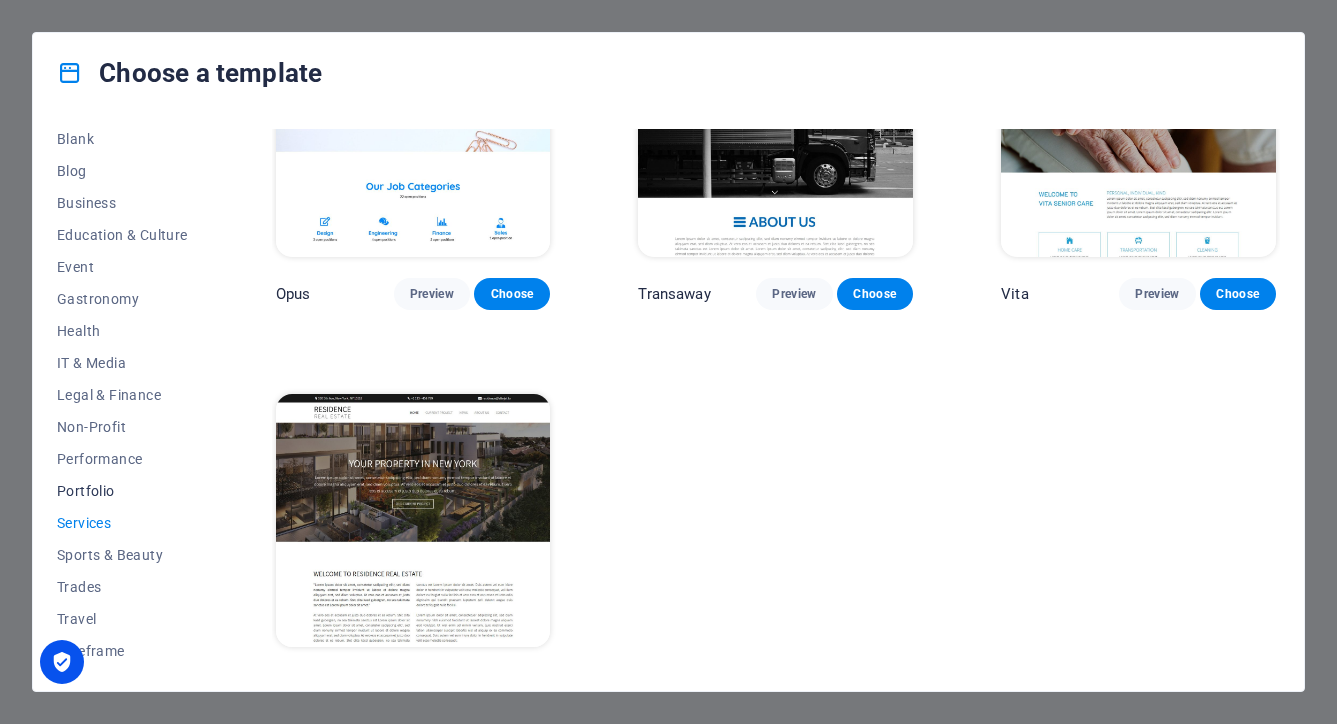 click on "Portfolio" at bounding box center (122, 491) 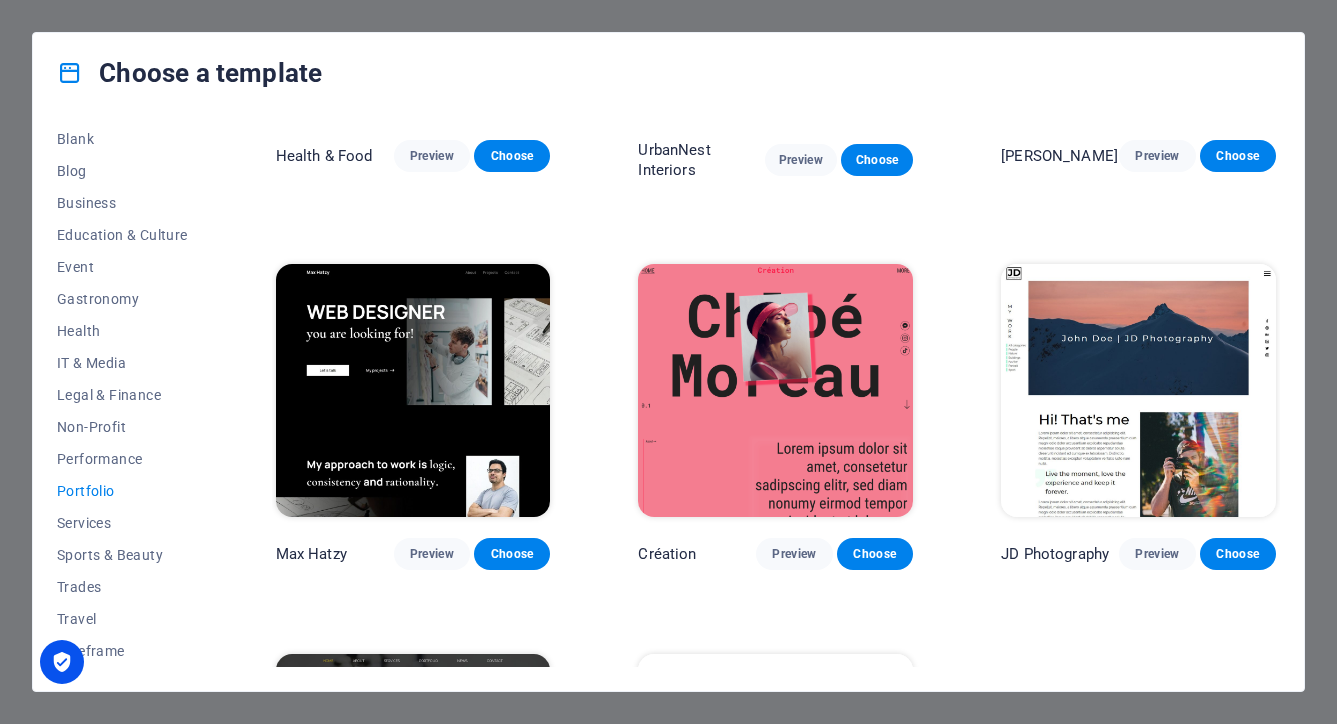 scroll, scrollTop: 253, scrollLeft: 0, axis: vertical 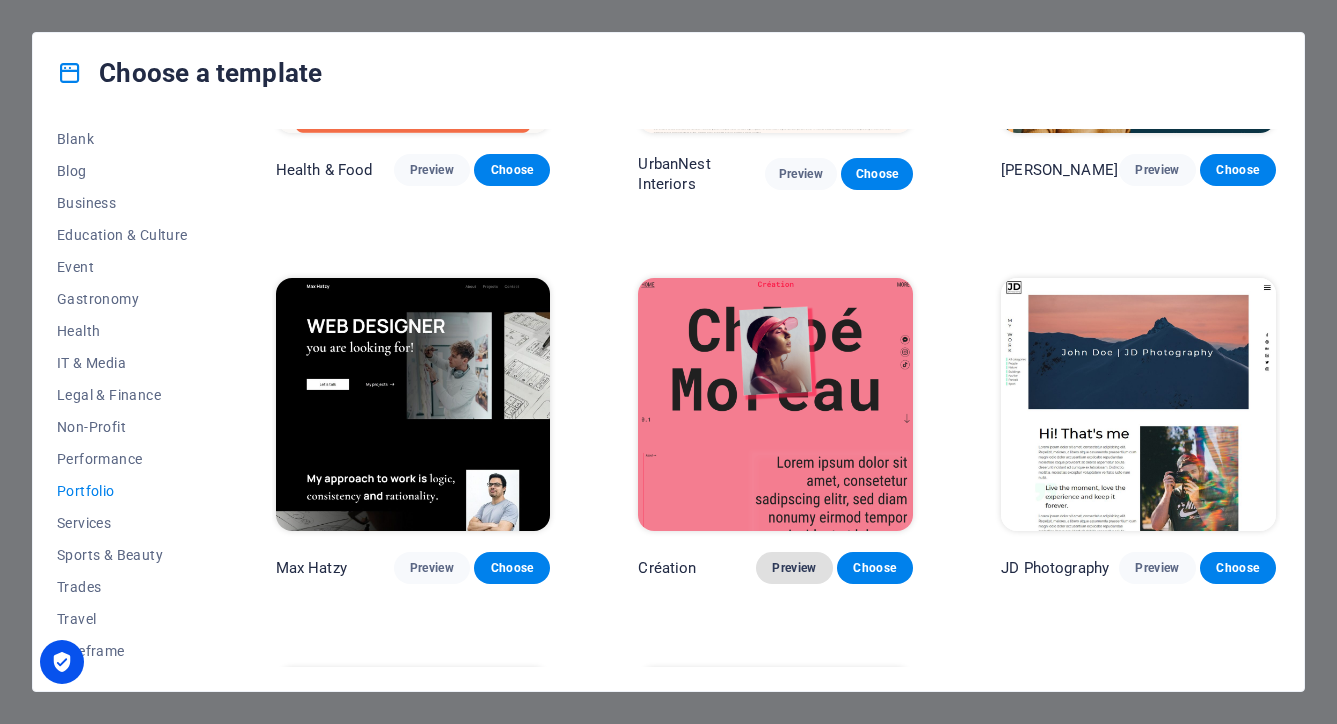 click on "Preview" at bounding box center [794, 568] 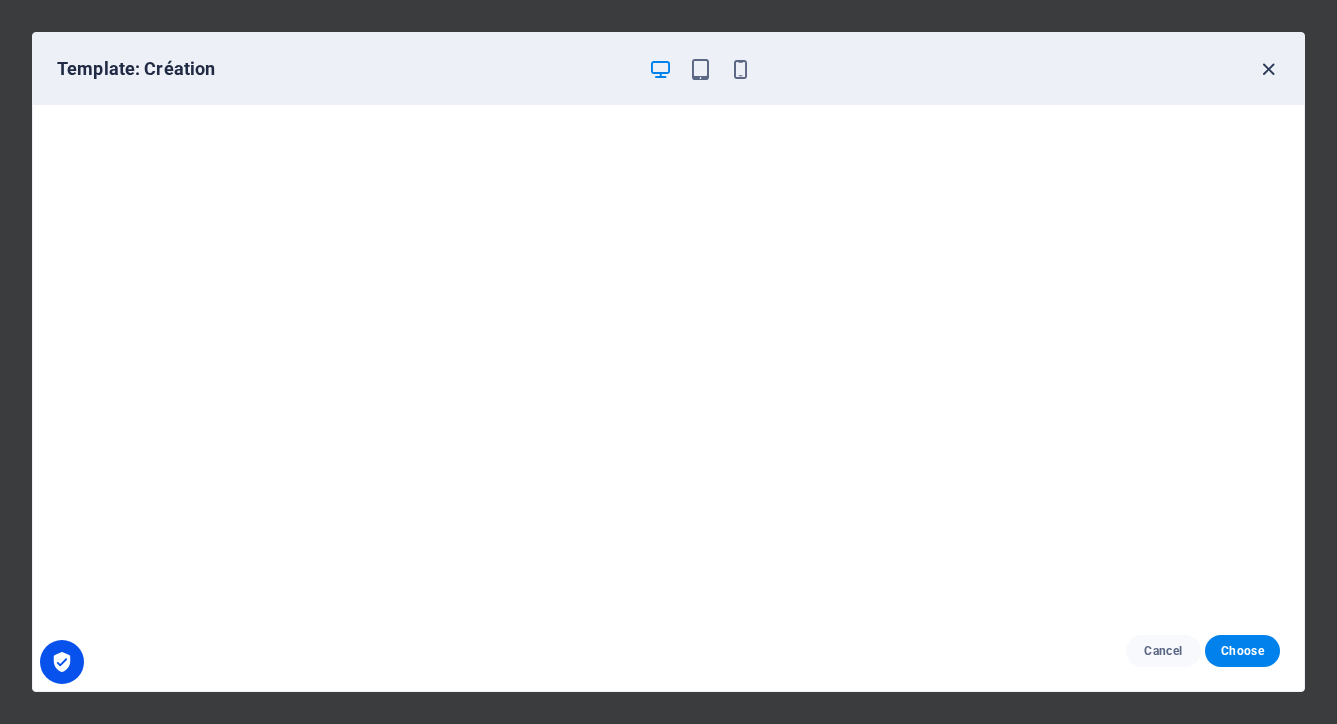 click at bounding box center (1268, 69) 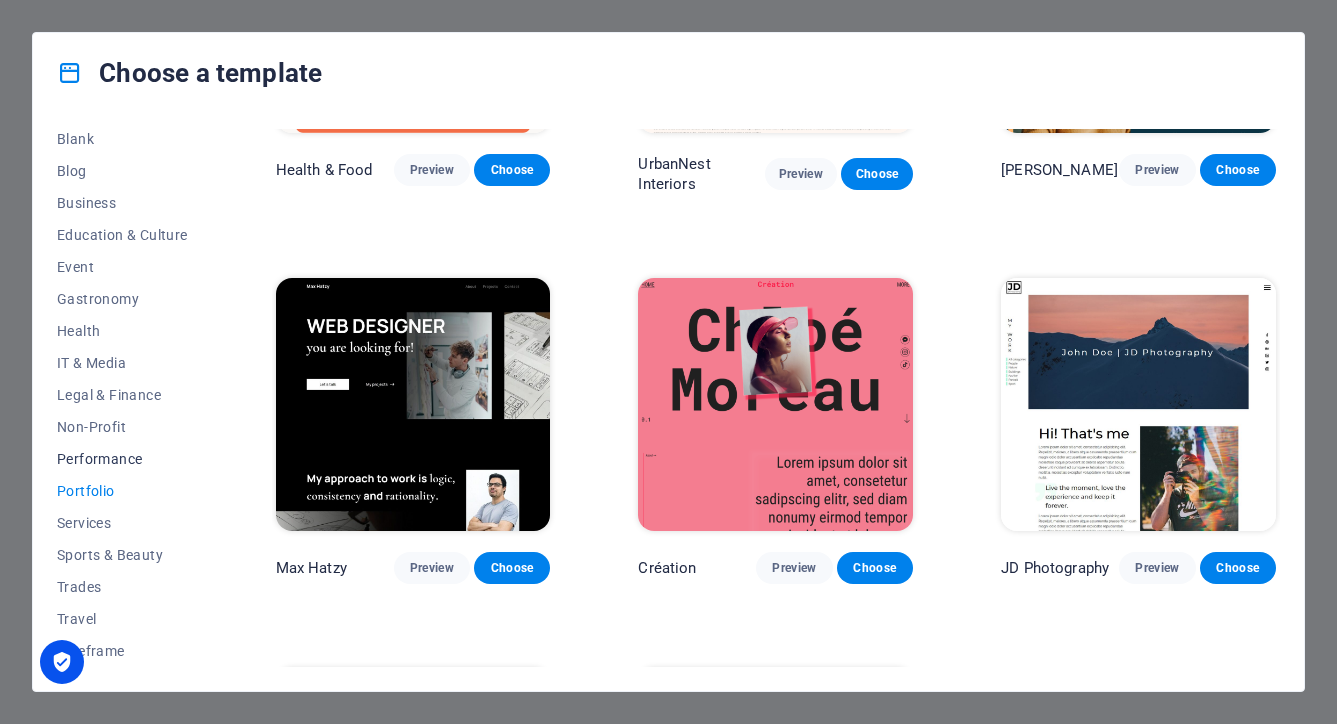 click on "Performance" at bounding box center [122, 459] 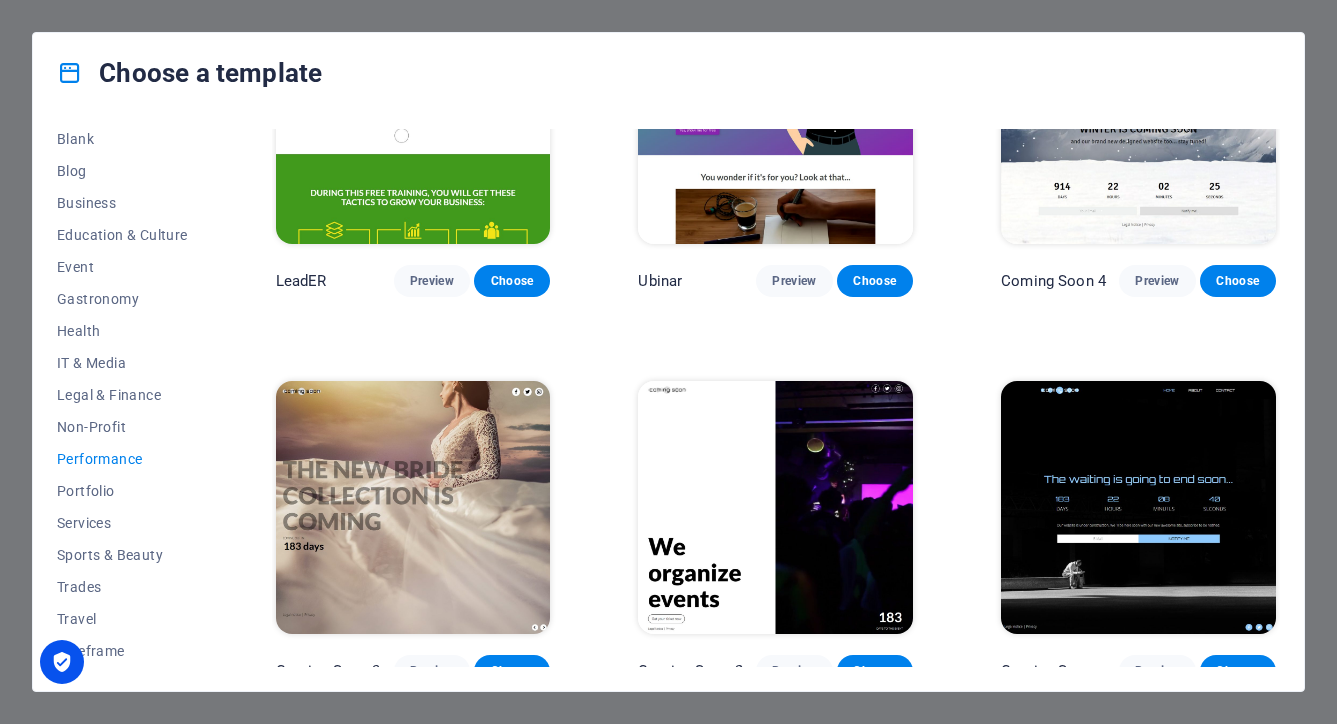 scroll, scrollTop: 1710, scrollLeft: 0, axis: vertical 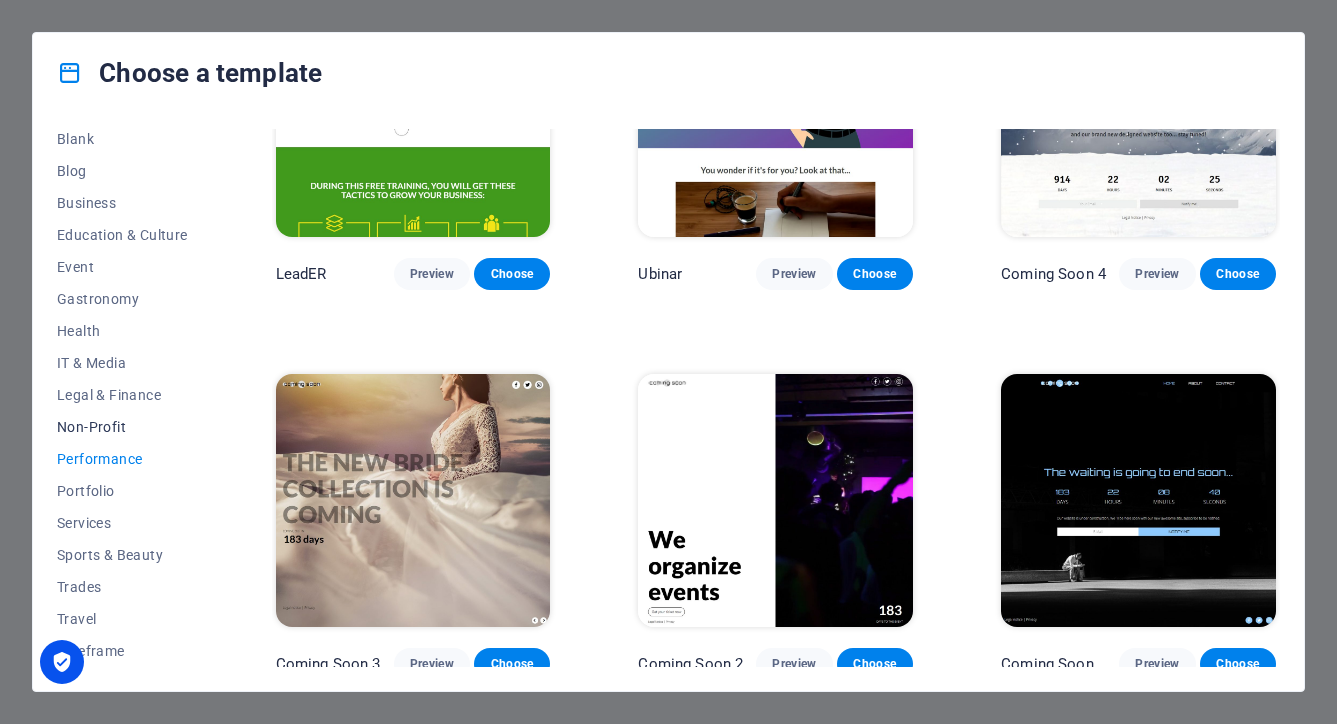click on "Non-Profit" at bounding box center [122, 427] 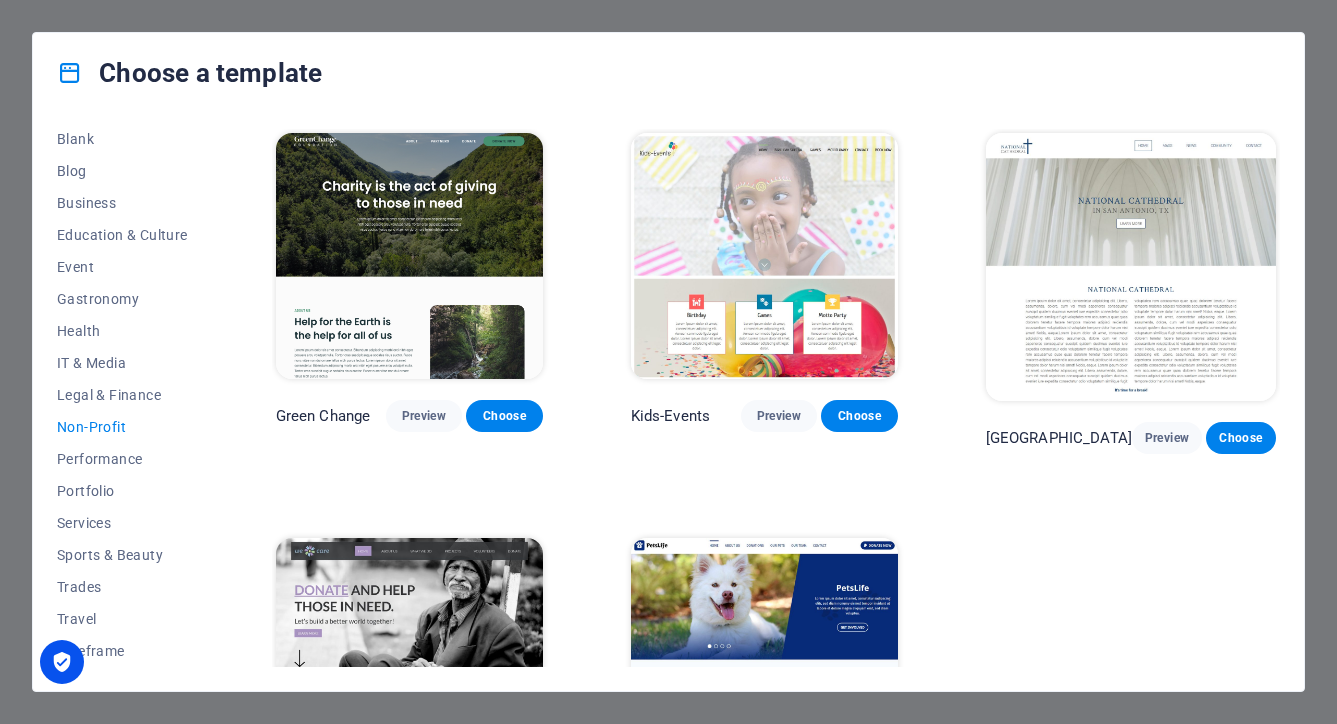scroll, scrollTop: 3, scrollLeft: 0, axis: vertical 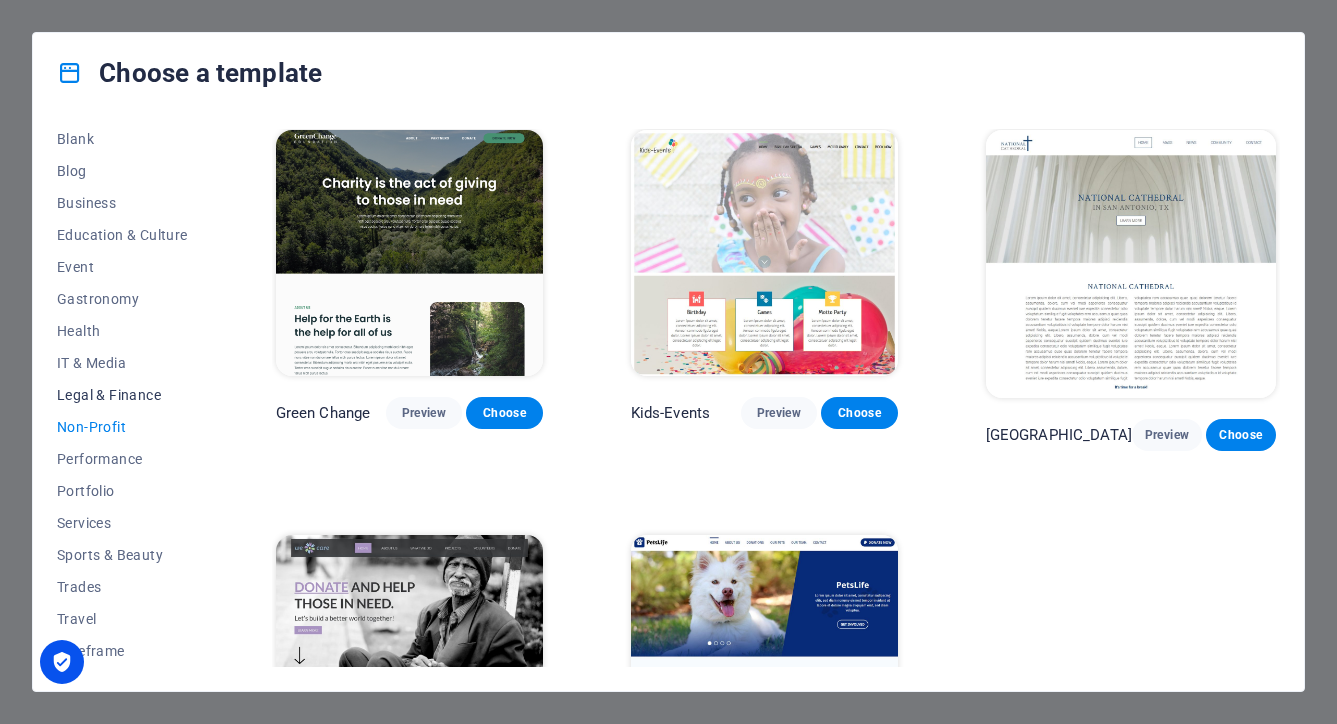 click on "Legal & Finance" at bounding box center [122, 395] 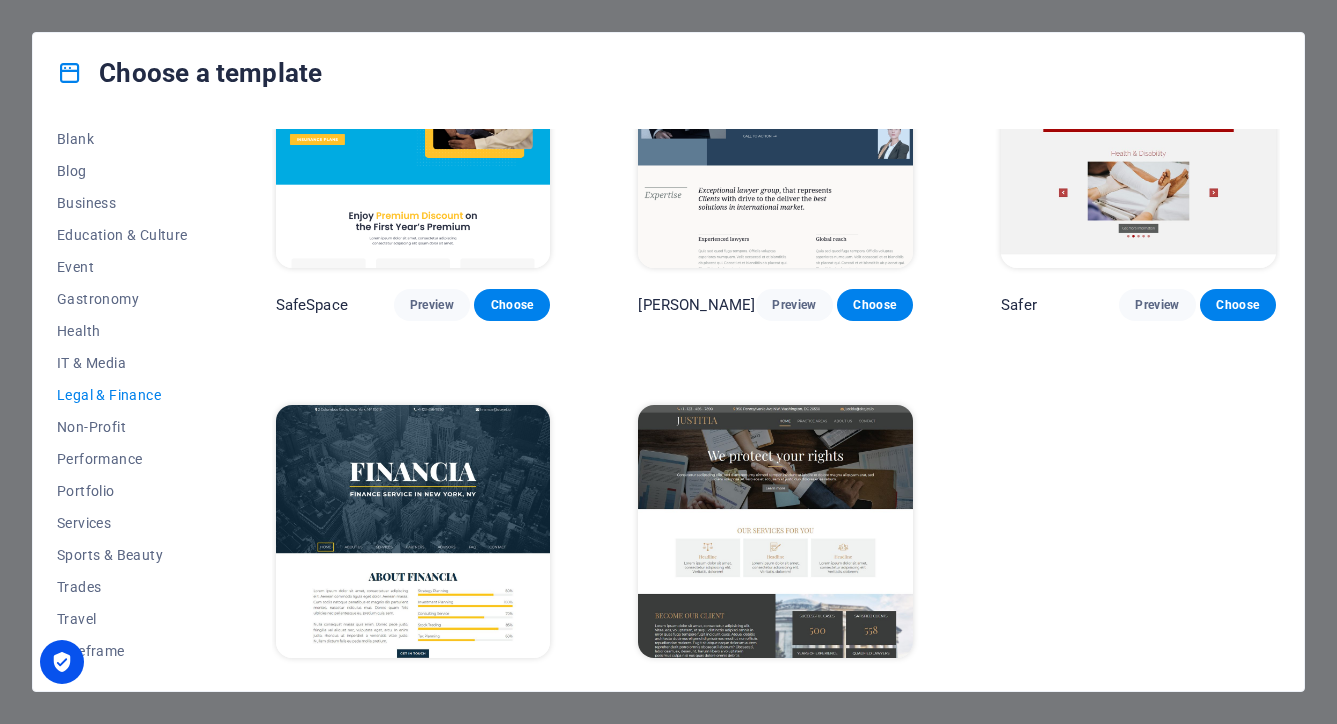 scroll, scrollTop: 158, scrollLeft: 0, axis: vertical 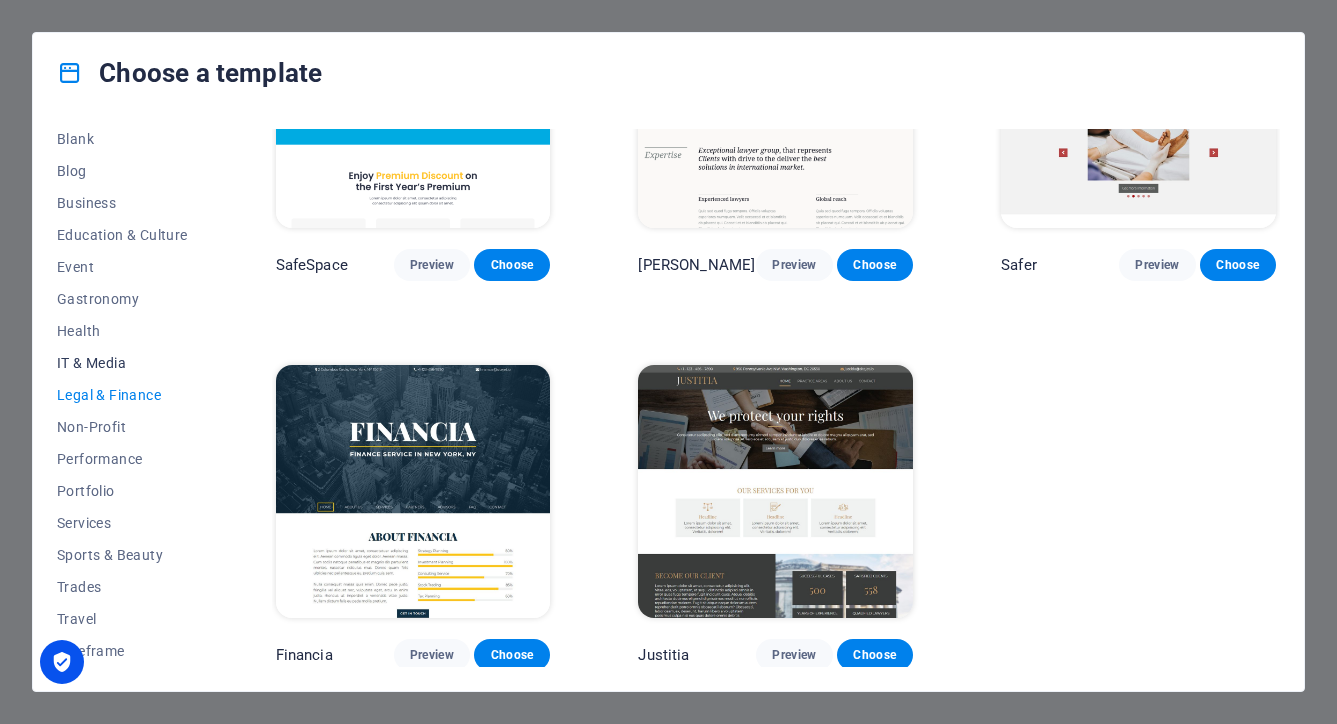 click on "IT & Media" at bounding box center [122, 363] 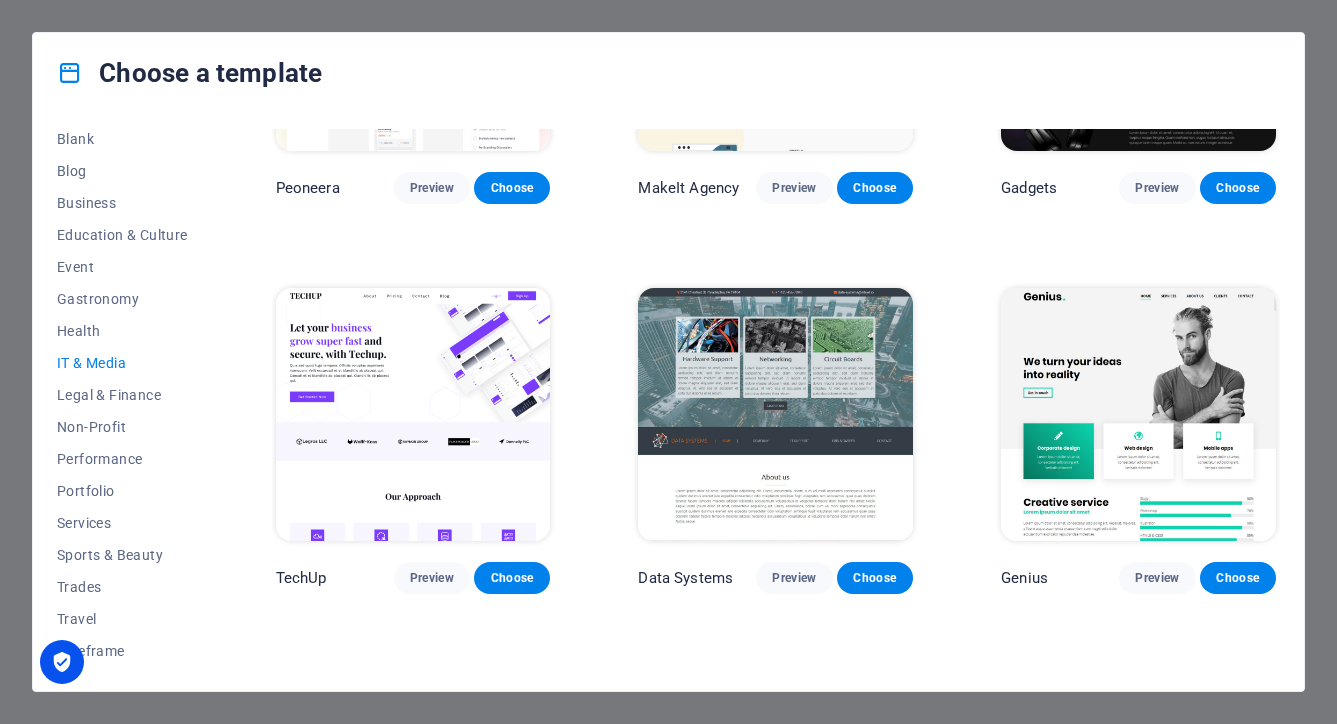 scroll, scrollTop: 236, scrollLeft: 0, axis: vertical 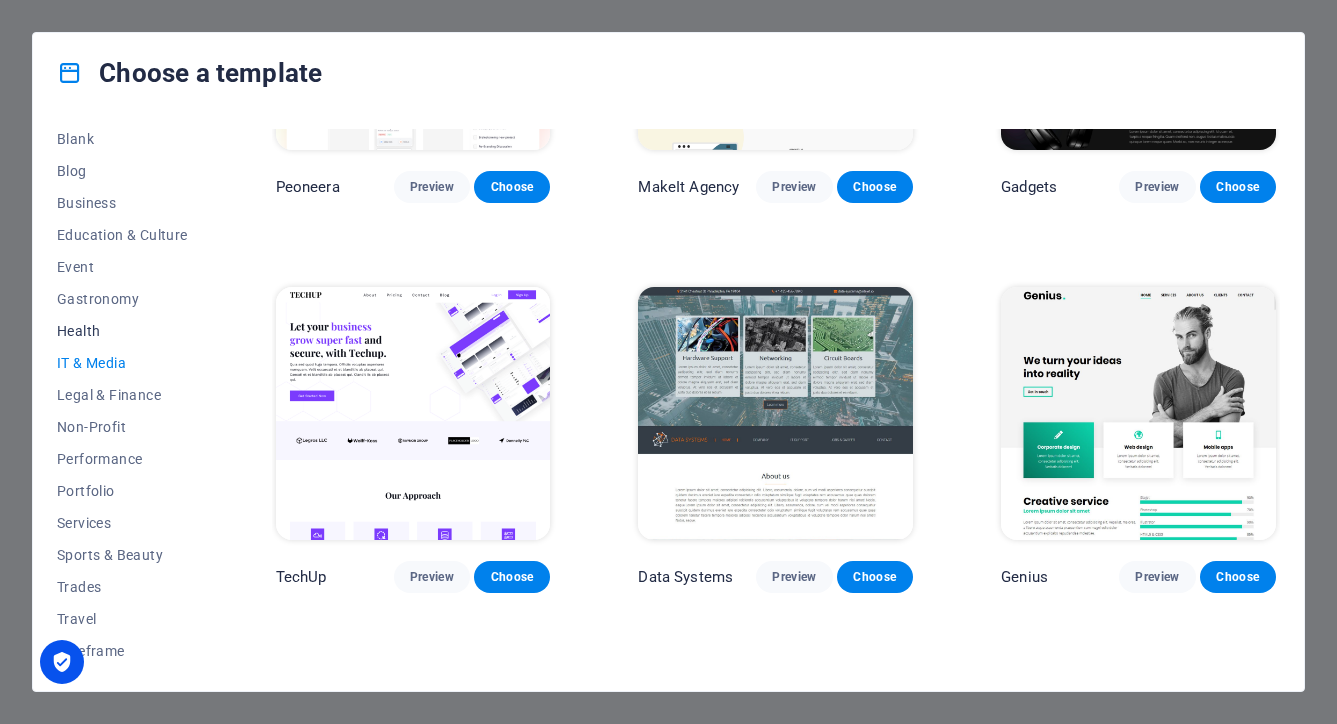 click on "Health" at bounding box center (122, 331) 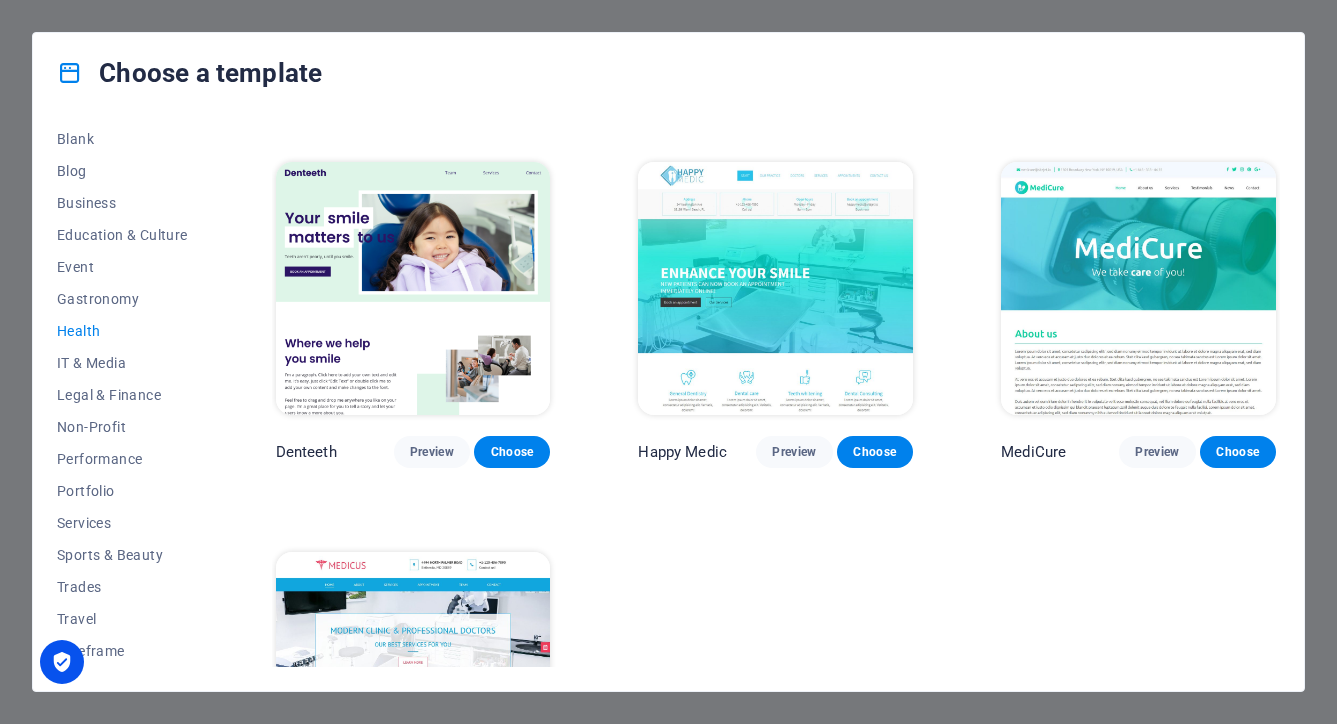 scroll, scrollTop: 369, scrollLeft: 0, axis: vertical 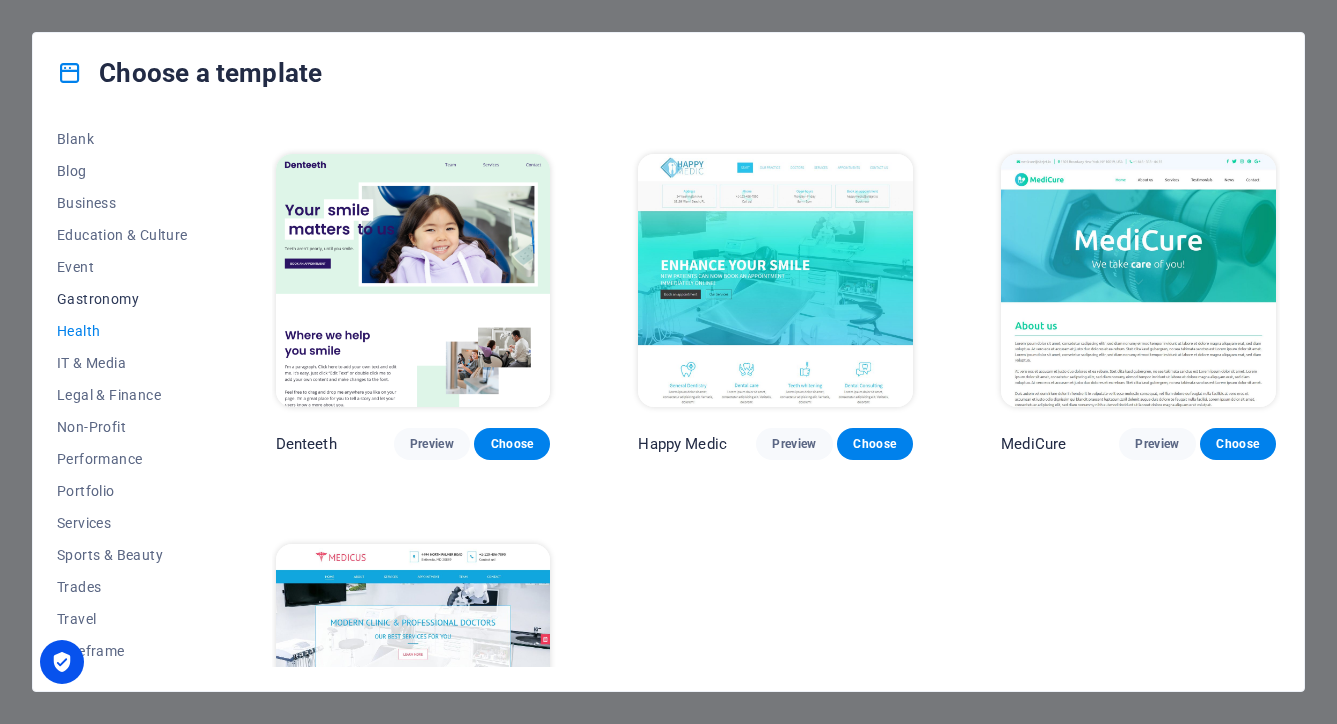 click on "Gastronomy" at bounding box center (122, 299) 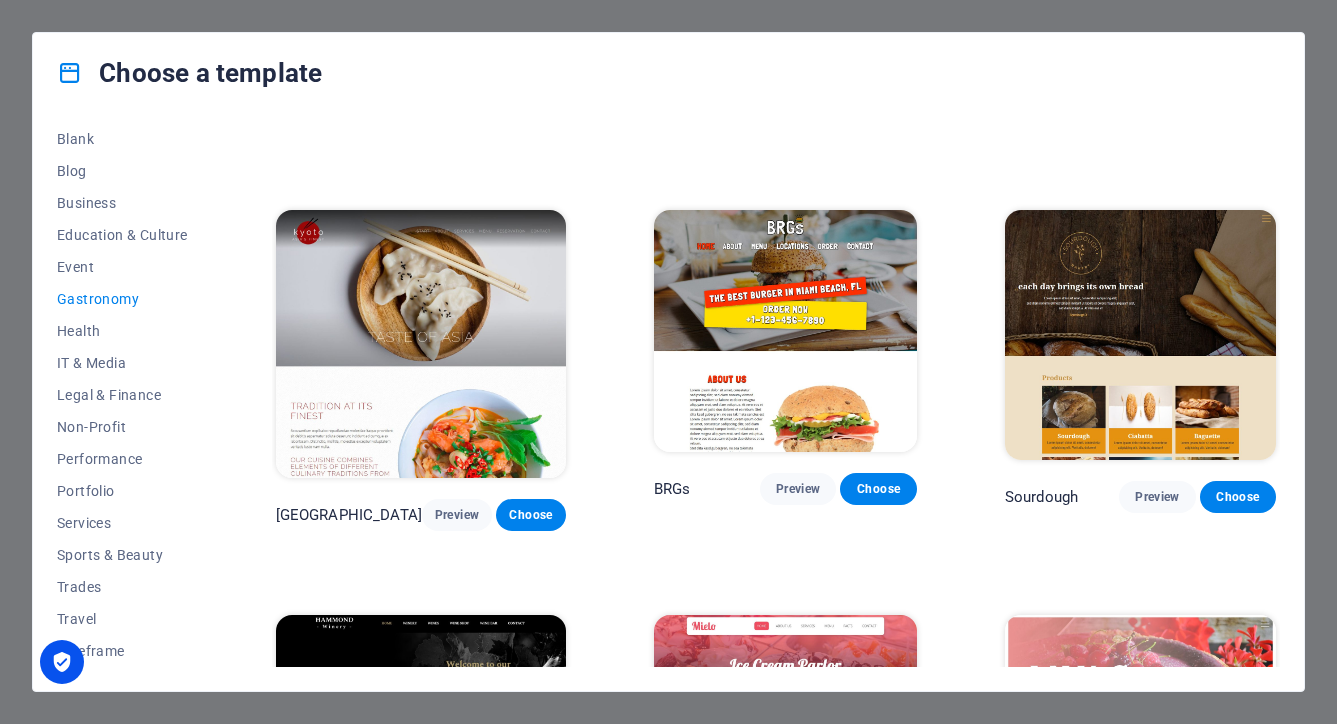 scroll, scrollTop: 724, scrollLeft: 0, axis: vertical 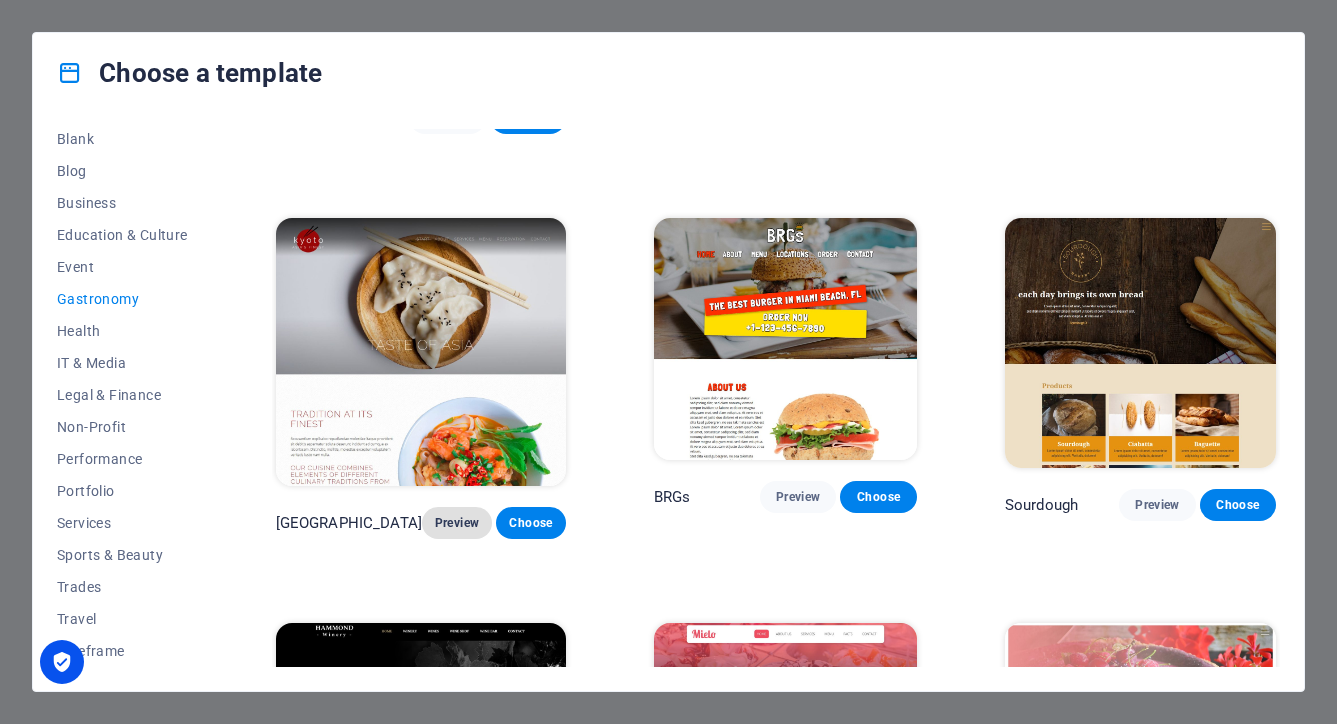 click on "Preview" at bounding box center [457, 523] 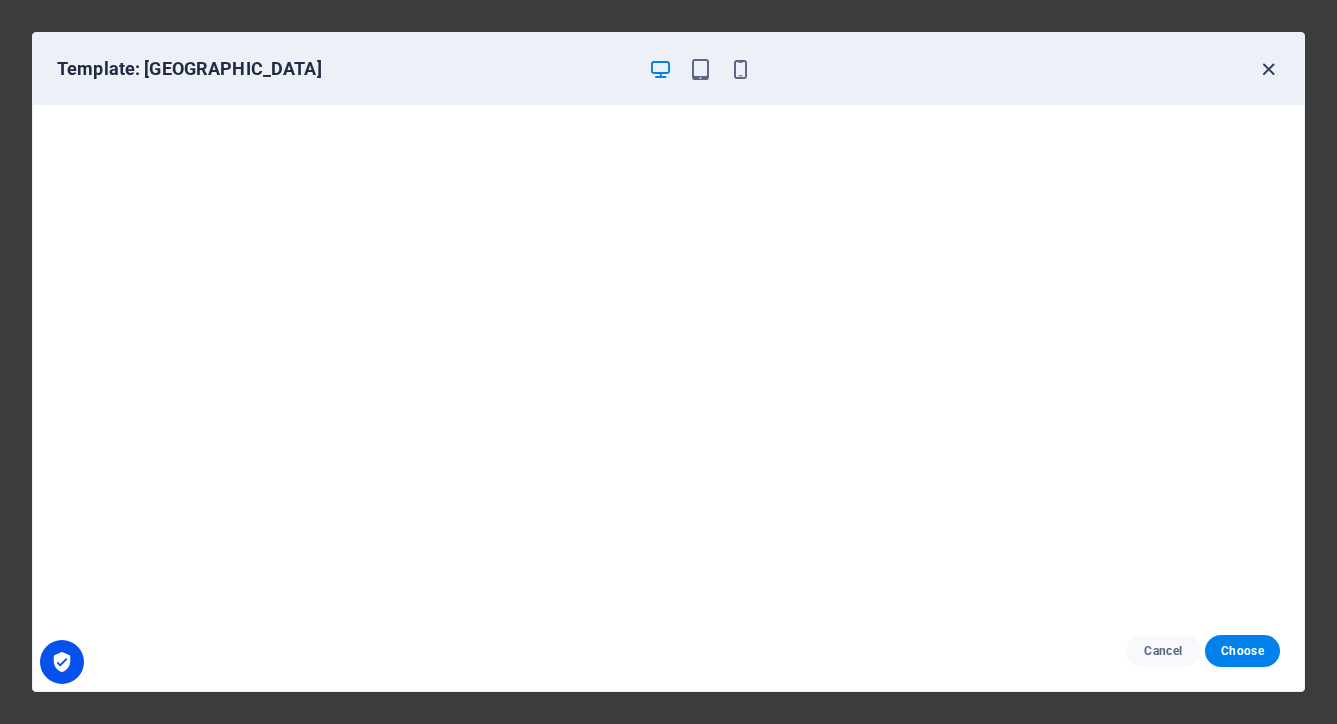 click at bounding box center [1268, 69] 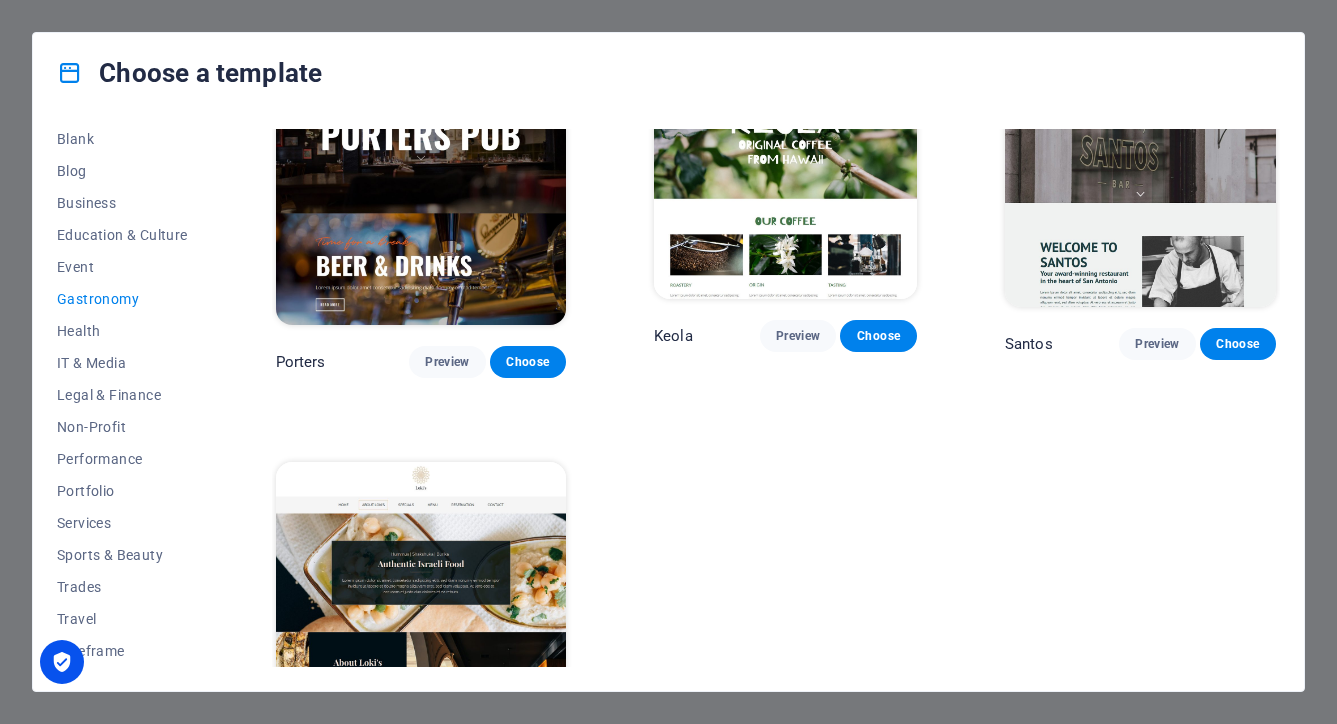 scroll, scrollTop: 1726, scrollLeft: 0, axis: vertical 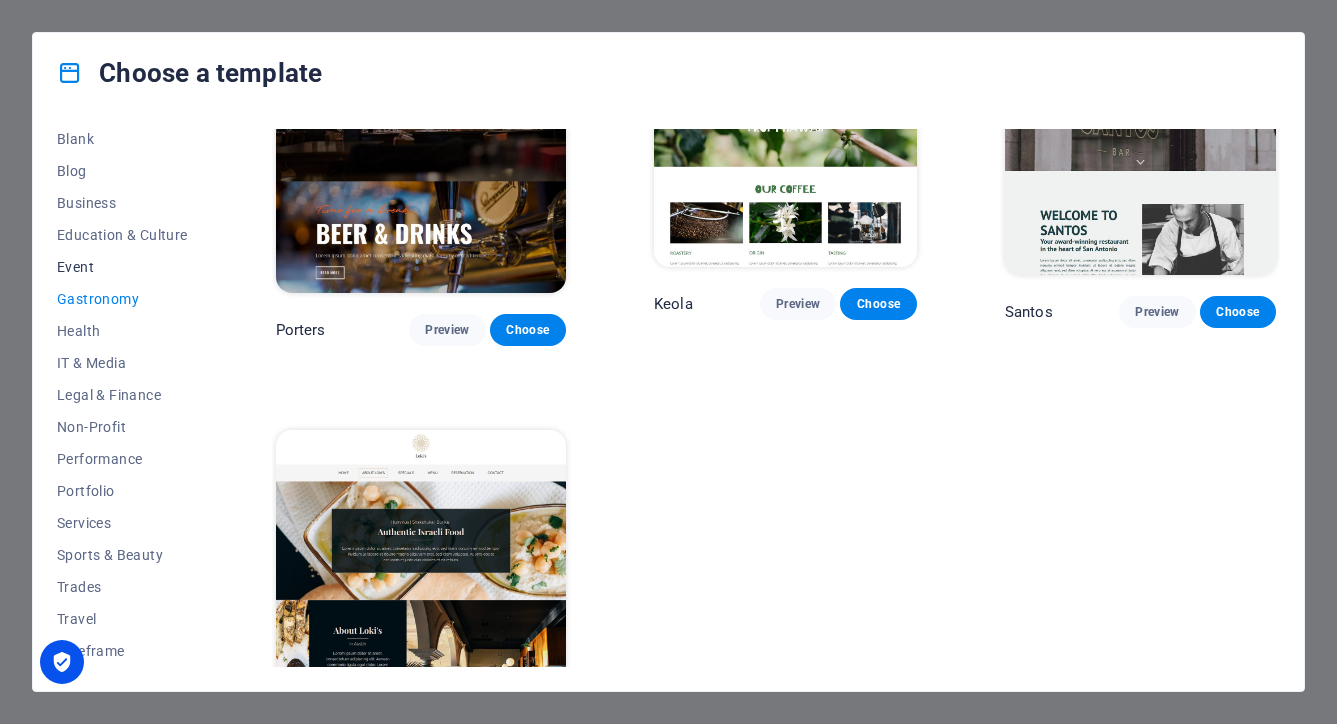 click on "Event" at bounding box center (122, 267) 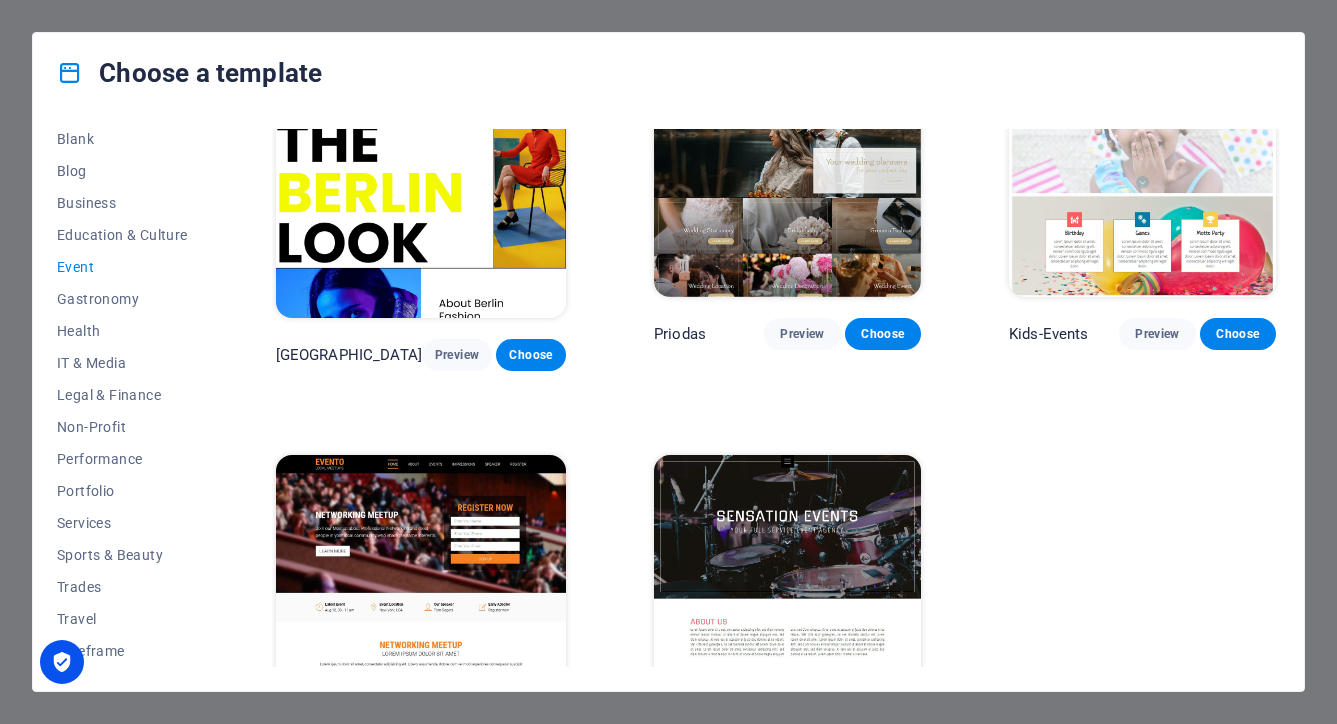 scroll, scrollTop: 546, scrollLeft: 0, axis: vertical 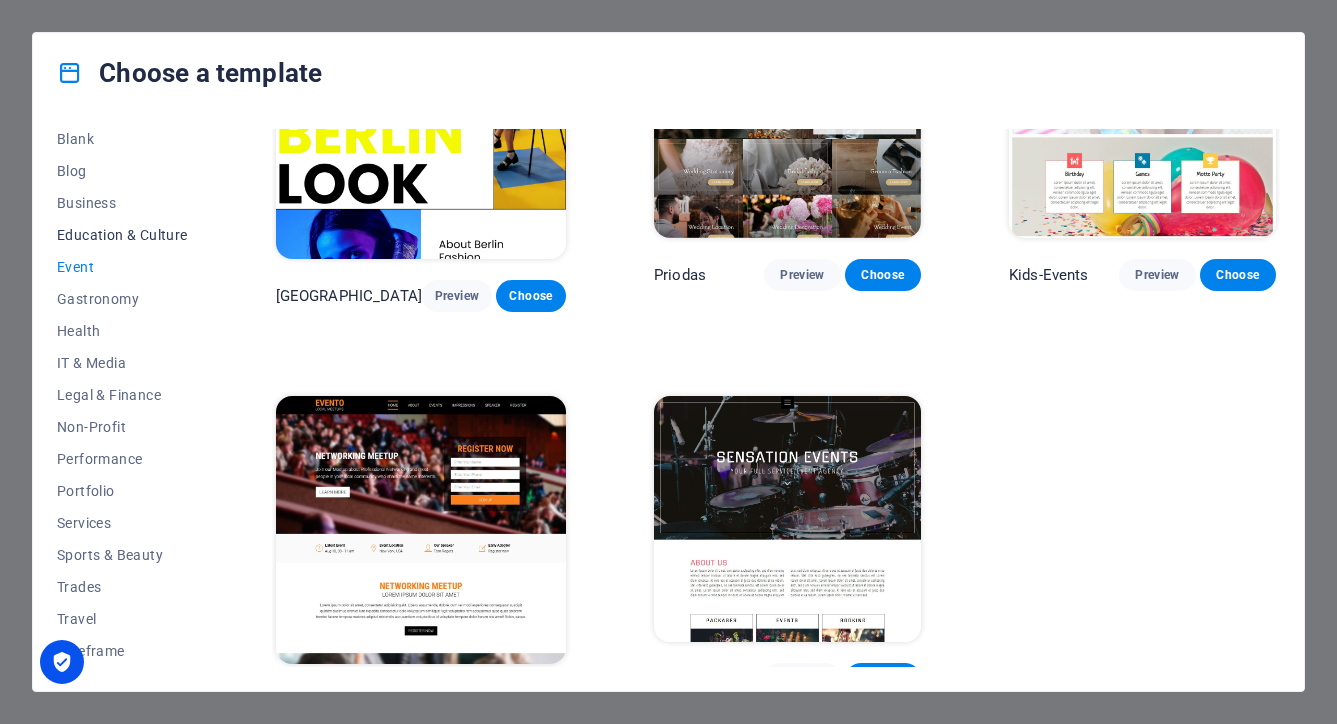 click on "Education & Culture" at bounding box center (122, 235) 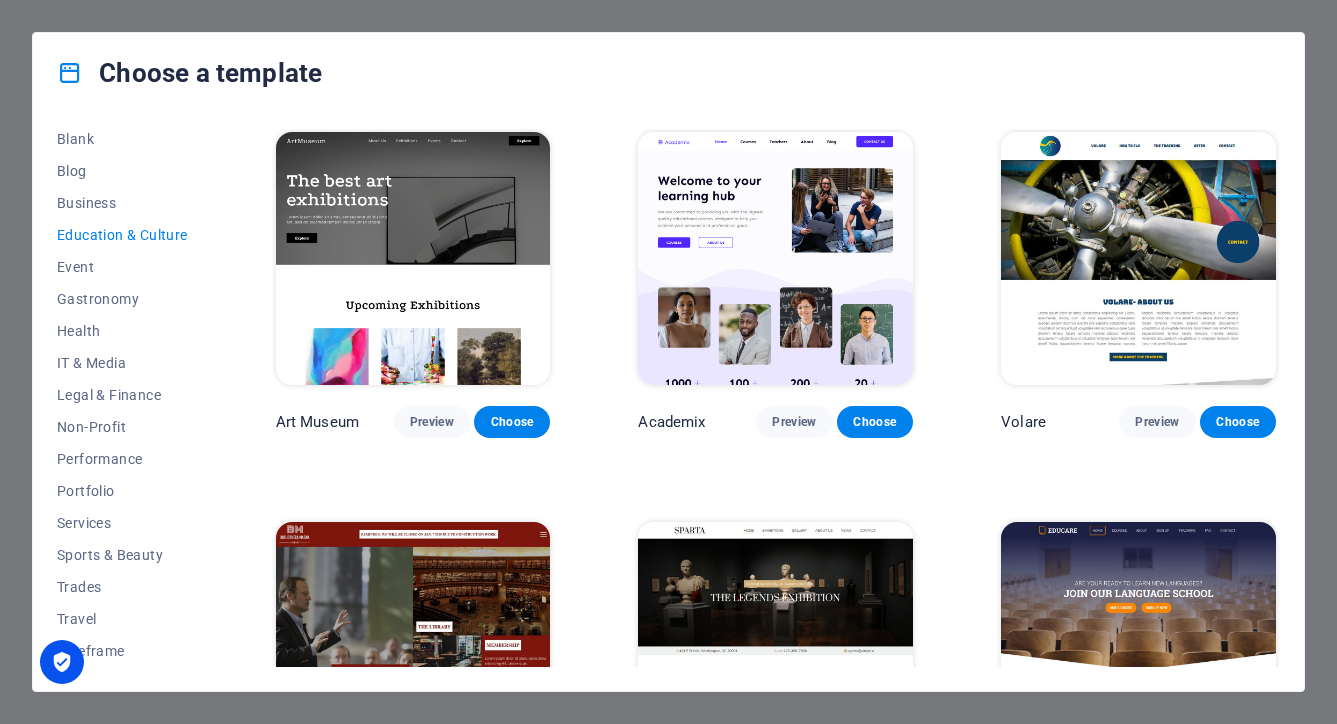 scroll, scrollTop: 2, scrollLeft: 0, axis: vertical 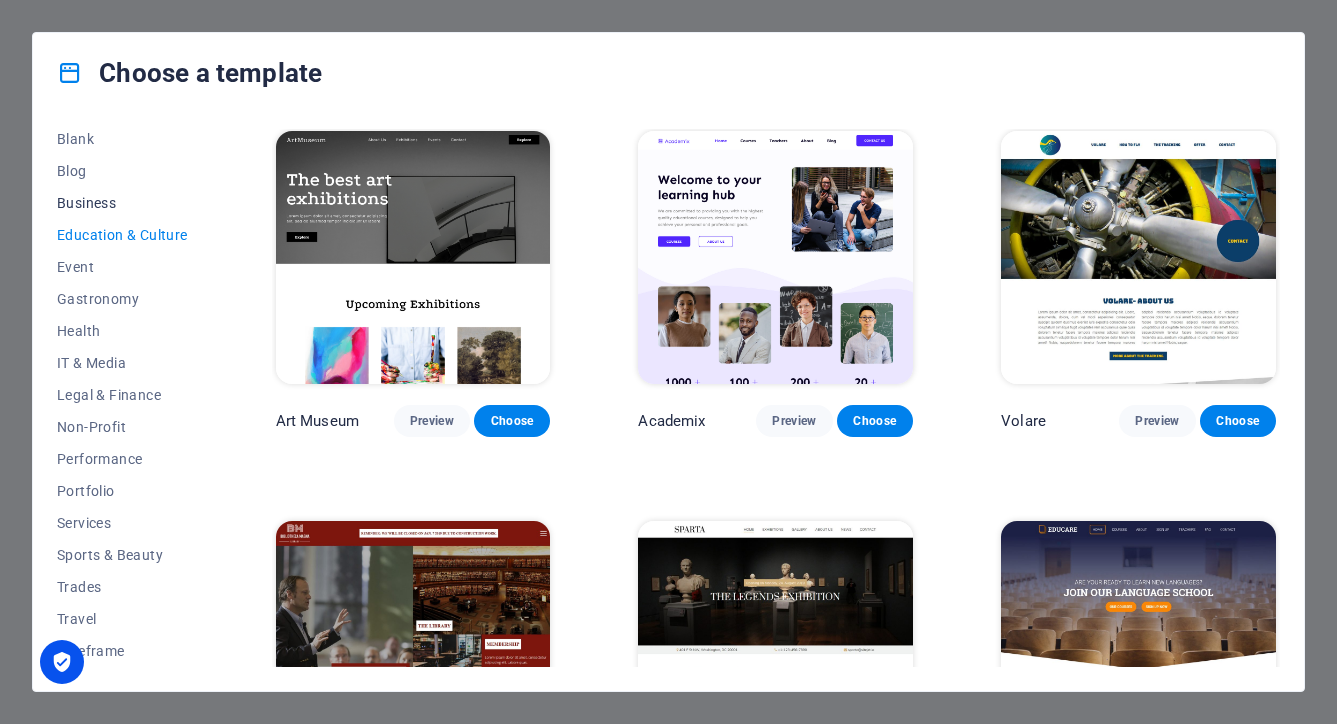 click on "Business" at bounding box center (122, 203) 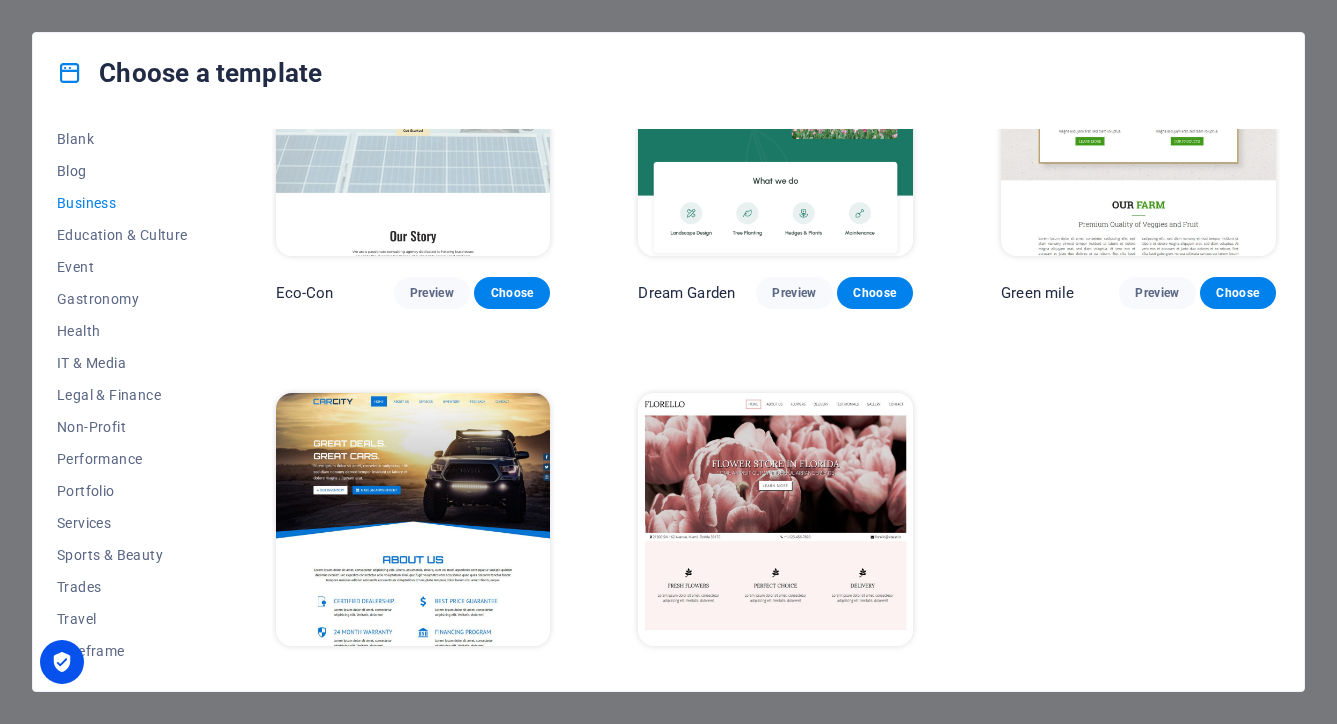 scroll, scrollTop: 0, scrollLeft: 0, axis: both 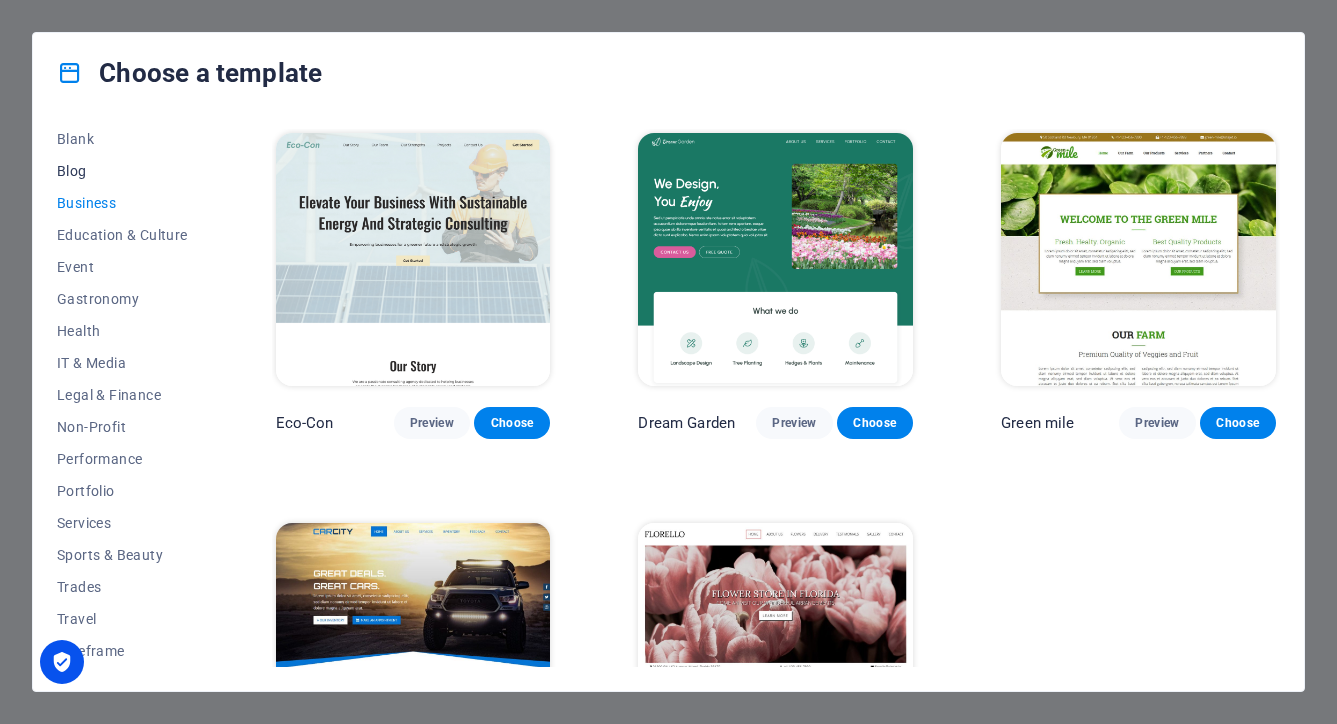 click on "Blog" at bounding box center [122, 171] 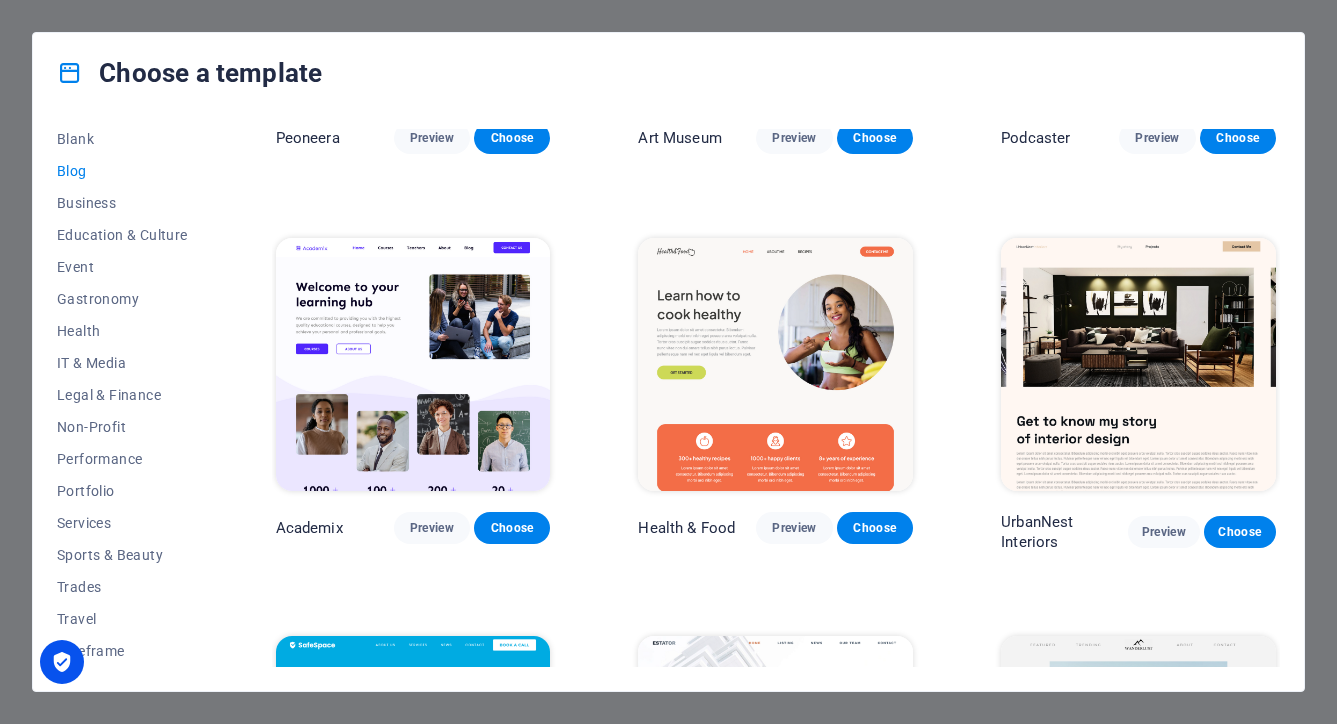 scroll, scrollTop: 286, scrollLeft: 0, axis: vertical 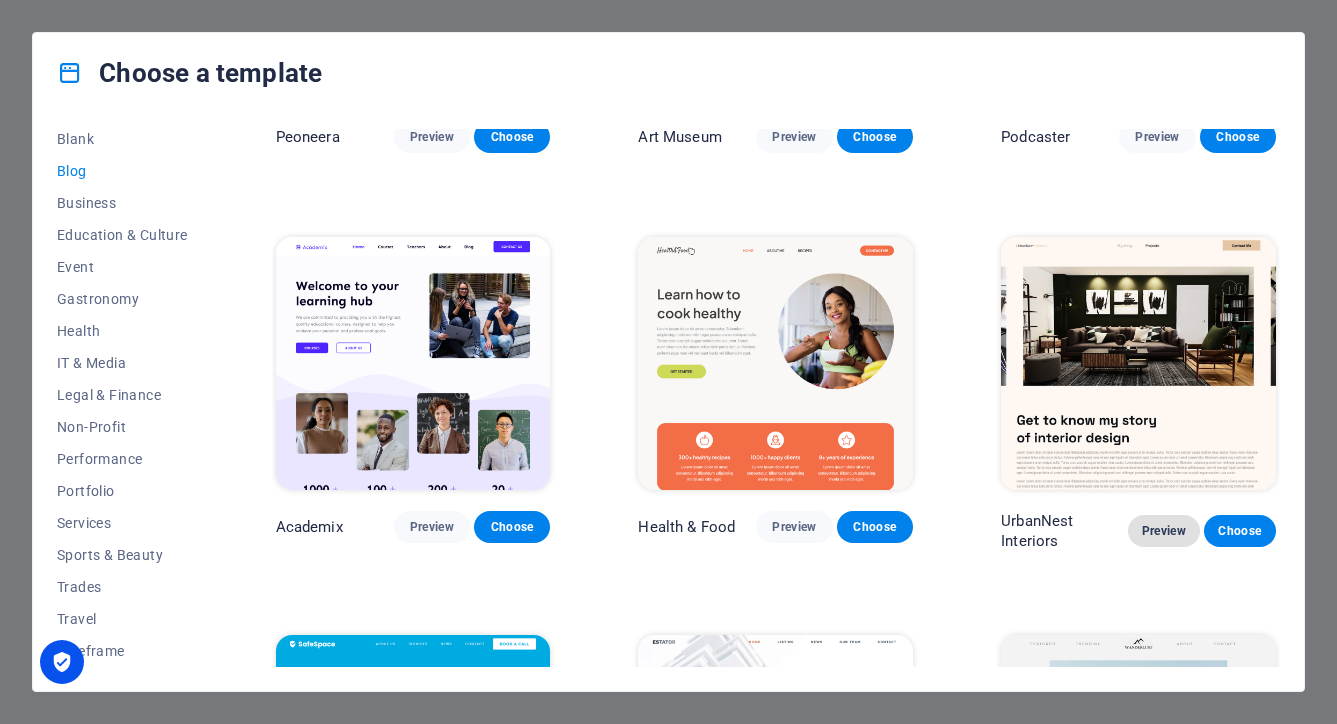 click on "Preview" at bounding box center (1164, 531) 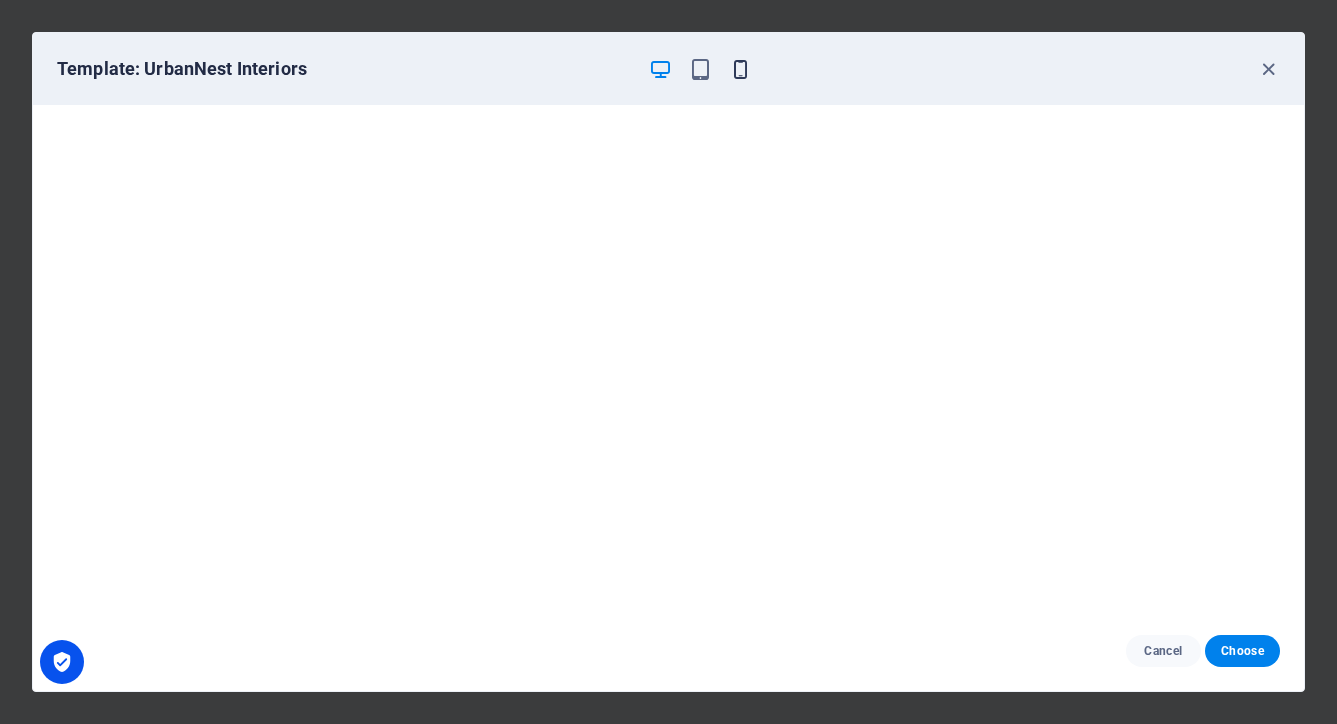 click at bounding box center [740, 69] 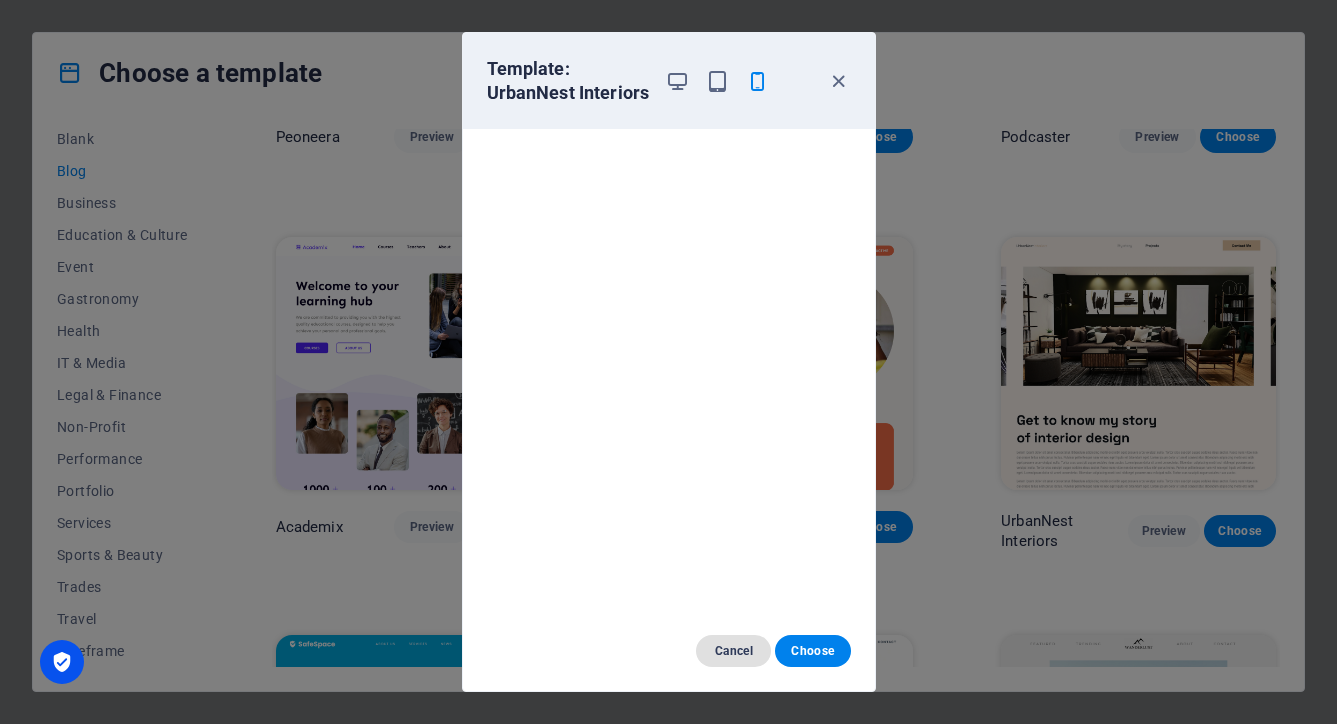 click on "Cancel" at bounding box center (733, 651) 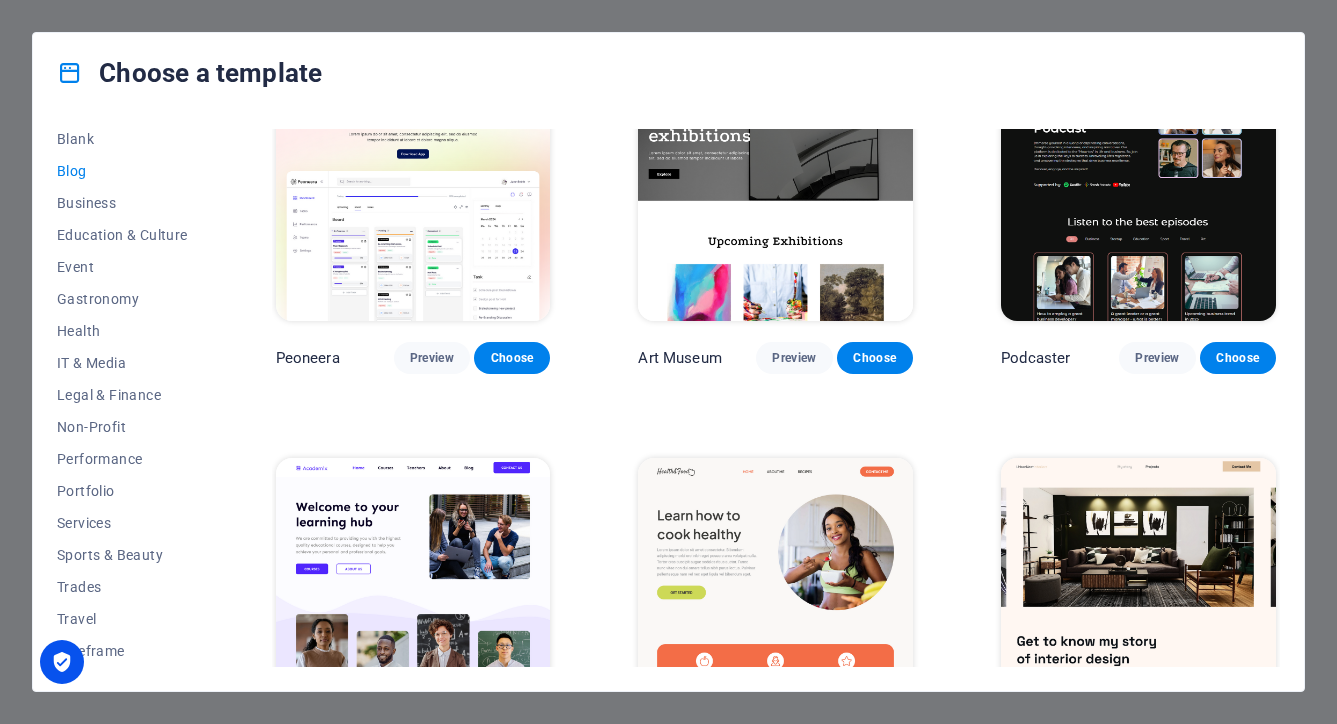 scroll, scrollTop: 0, scrollLeft: 0, axis: both 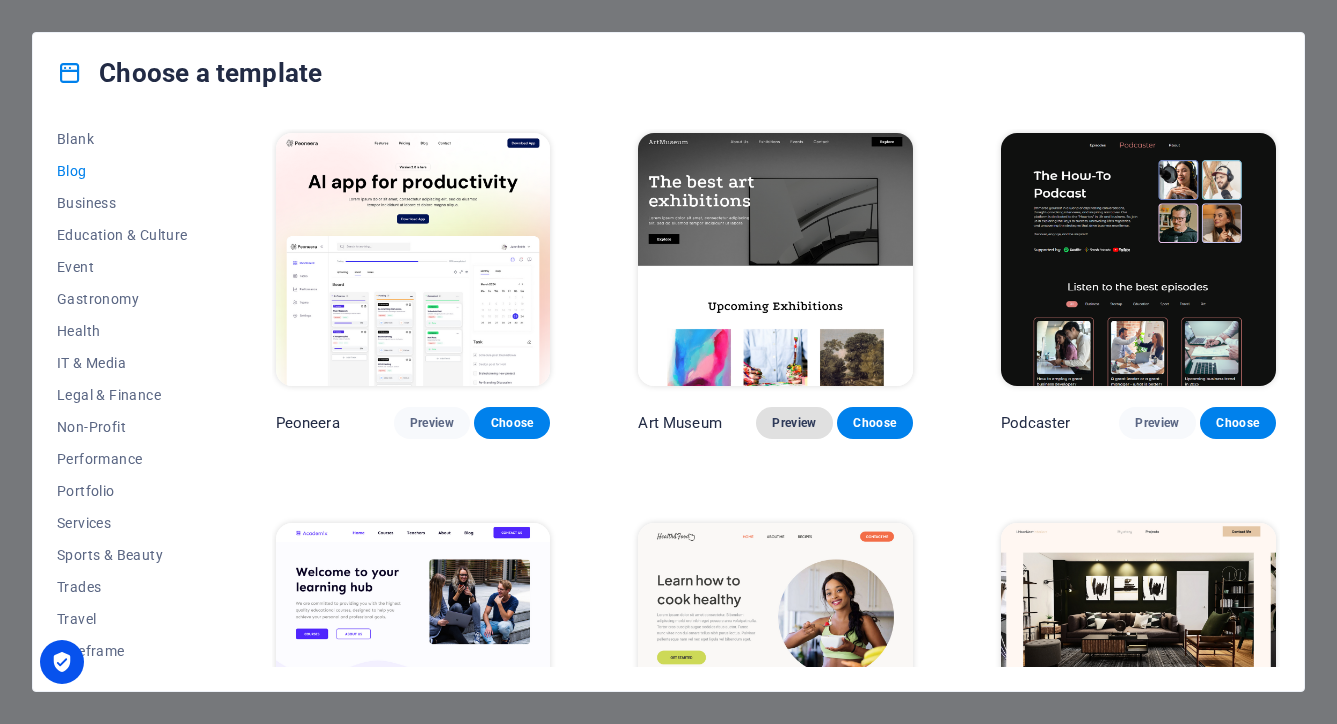 click on "Preview" at bounding box center (794, 423) 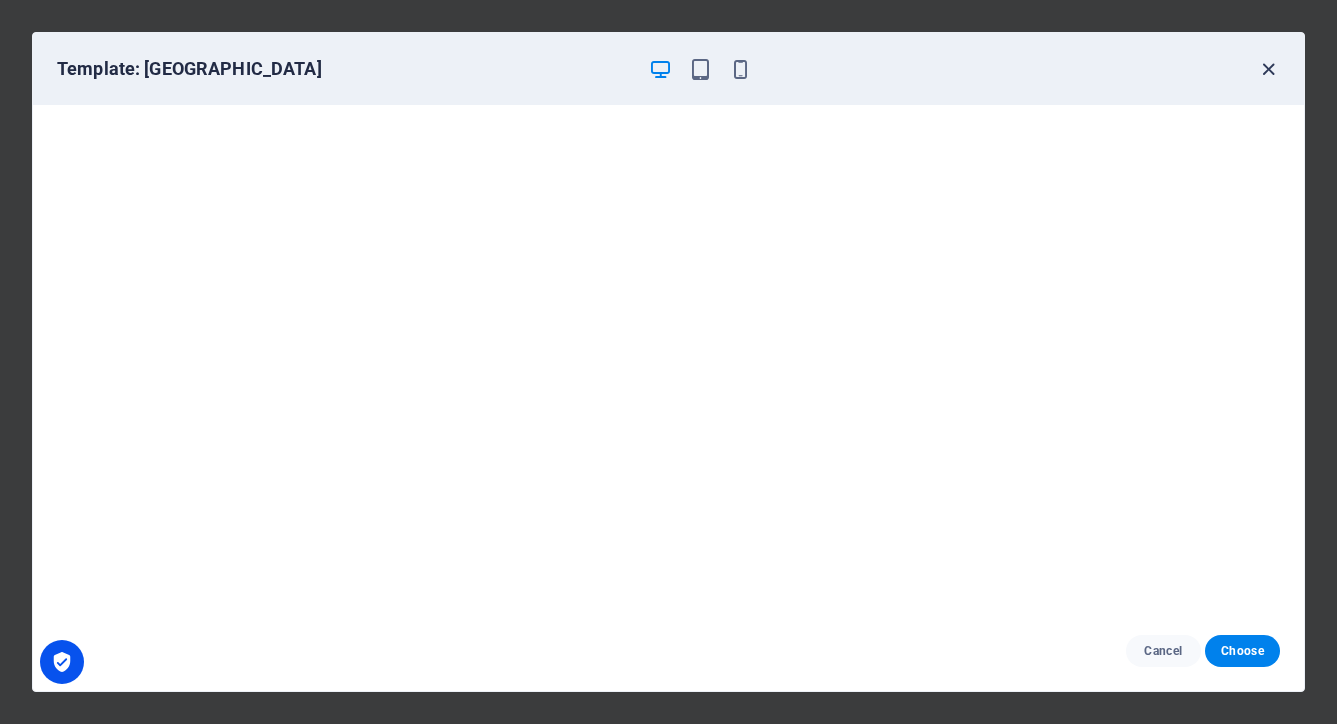 click at bounding box center (1268, 69) 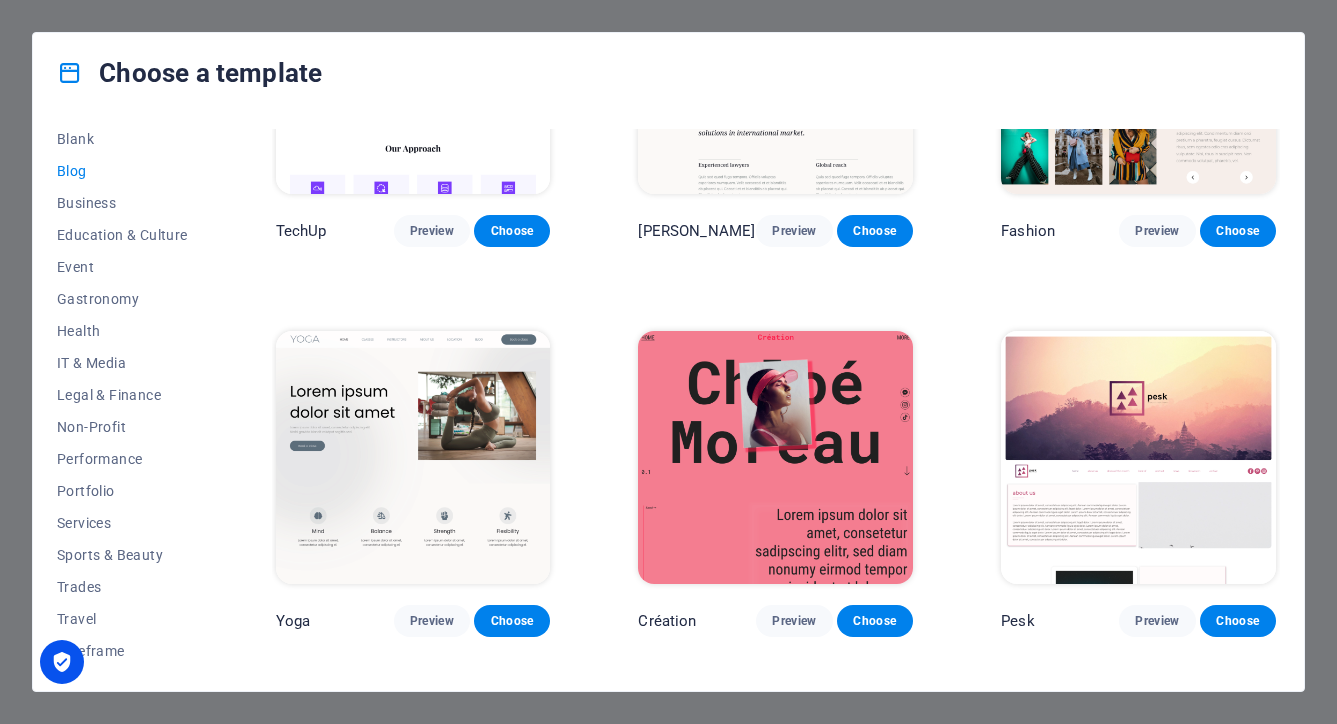 scroll, scrollTop: 1772, scrollLeft: 0, axis: vertical 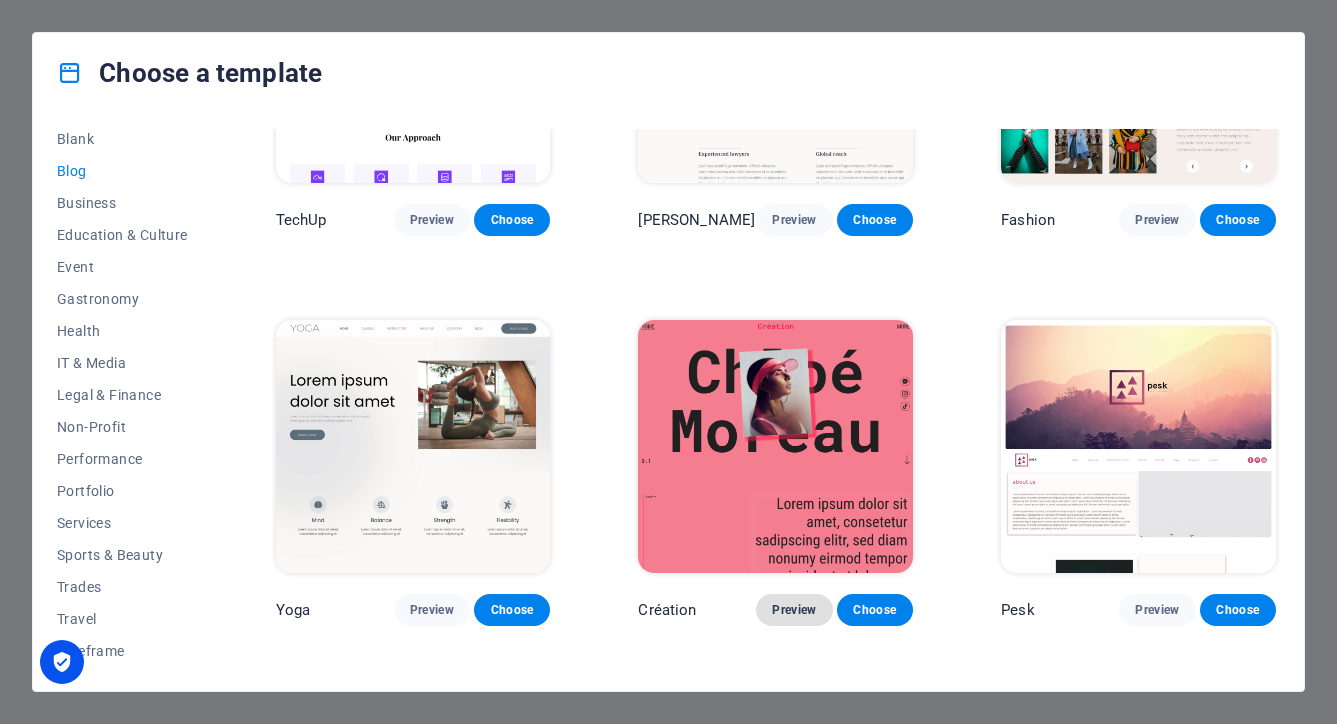 click on "Preview" at bounding box center (794, 610) 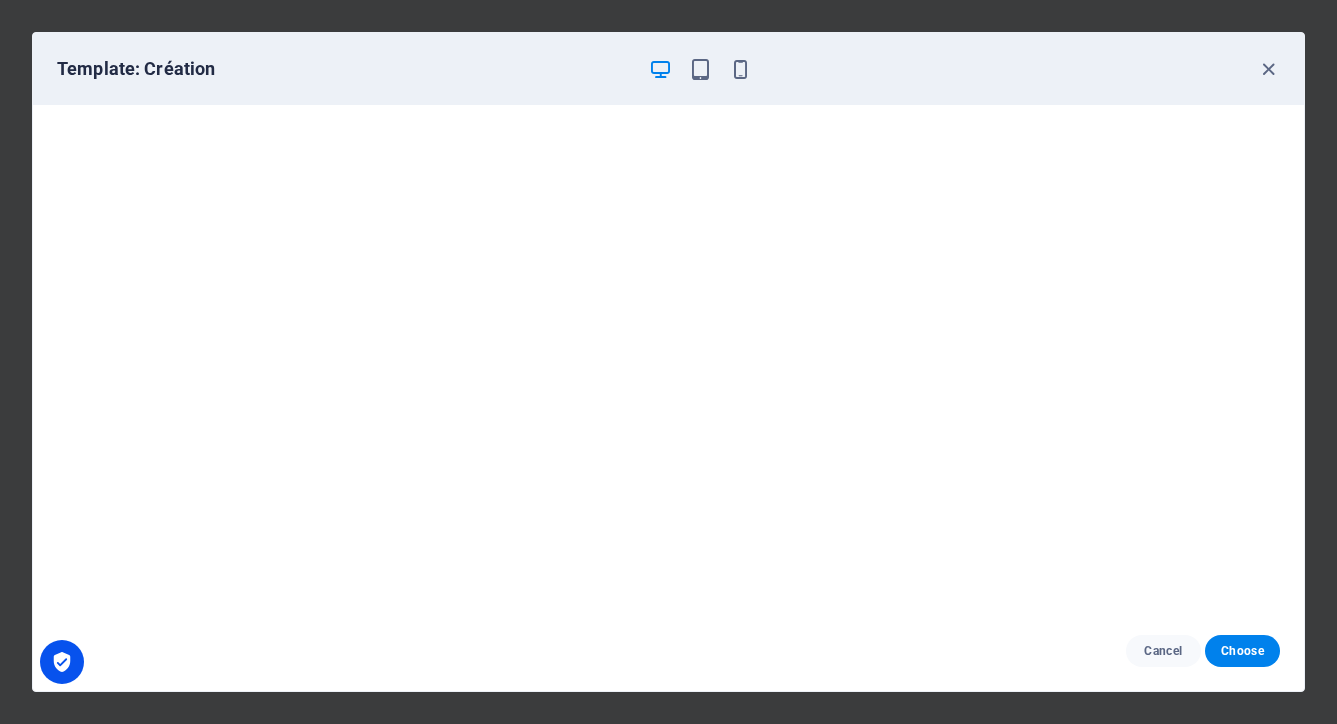 scroll, scrollTop: 0, scrollLeft: 0, axis: both 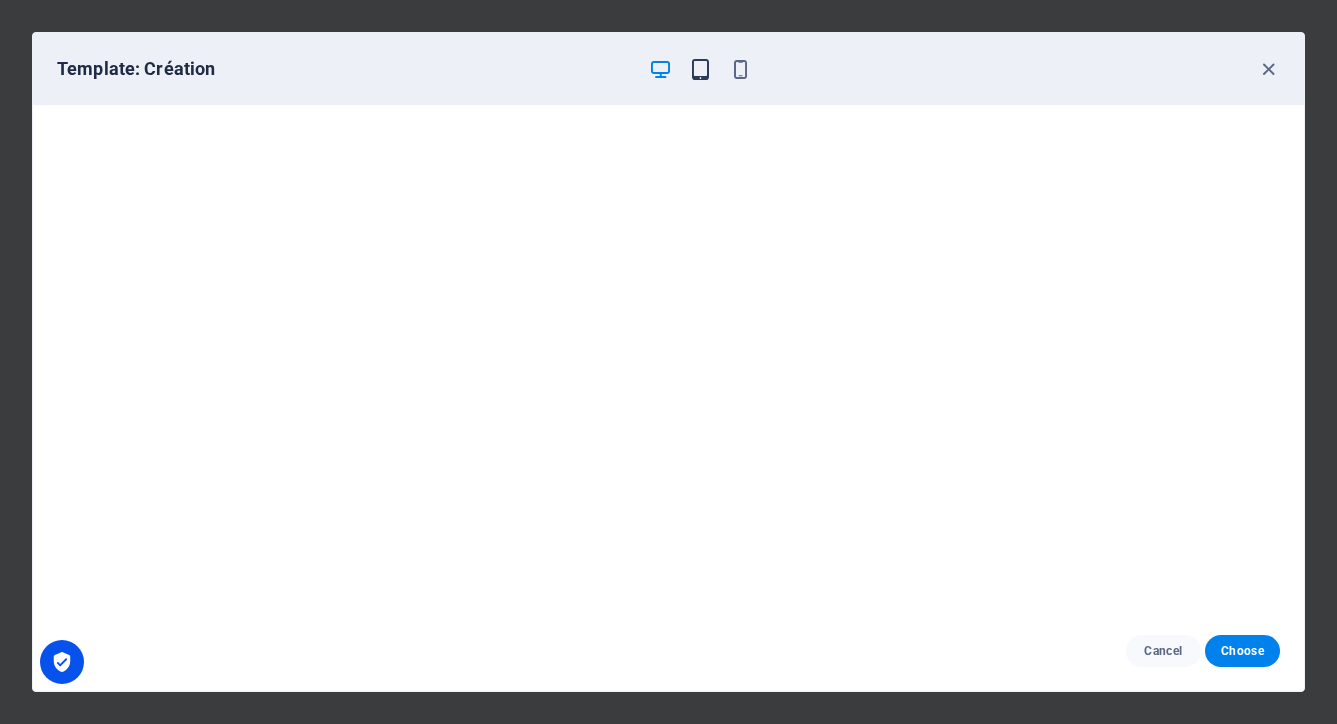 click at bounding box center [700, 69] 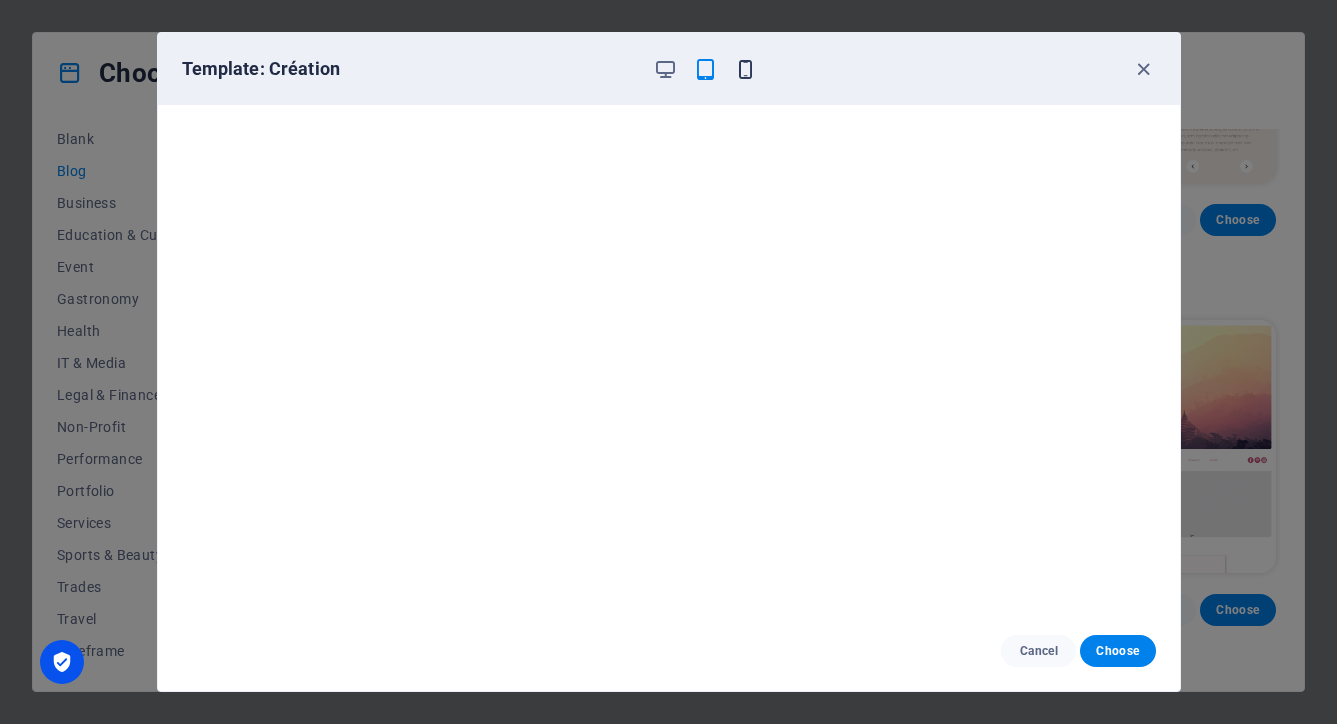 click at bounding box center [745, 69] 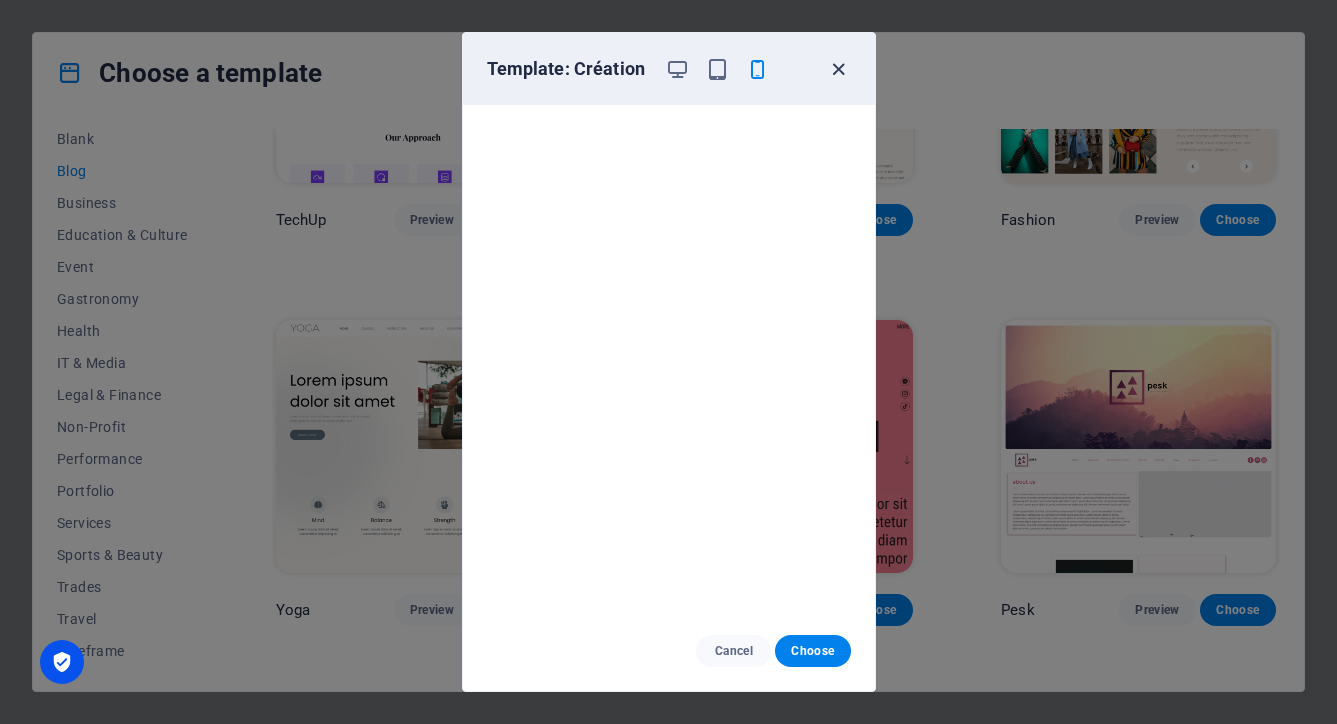 click at bounding box center [838, 69] 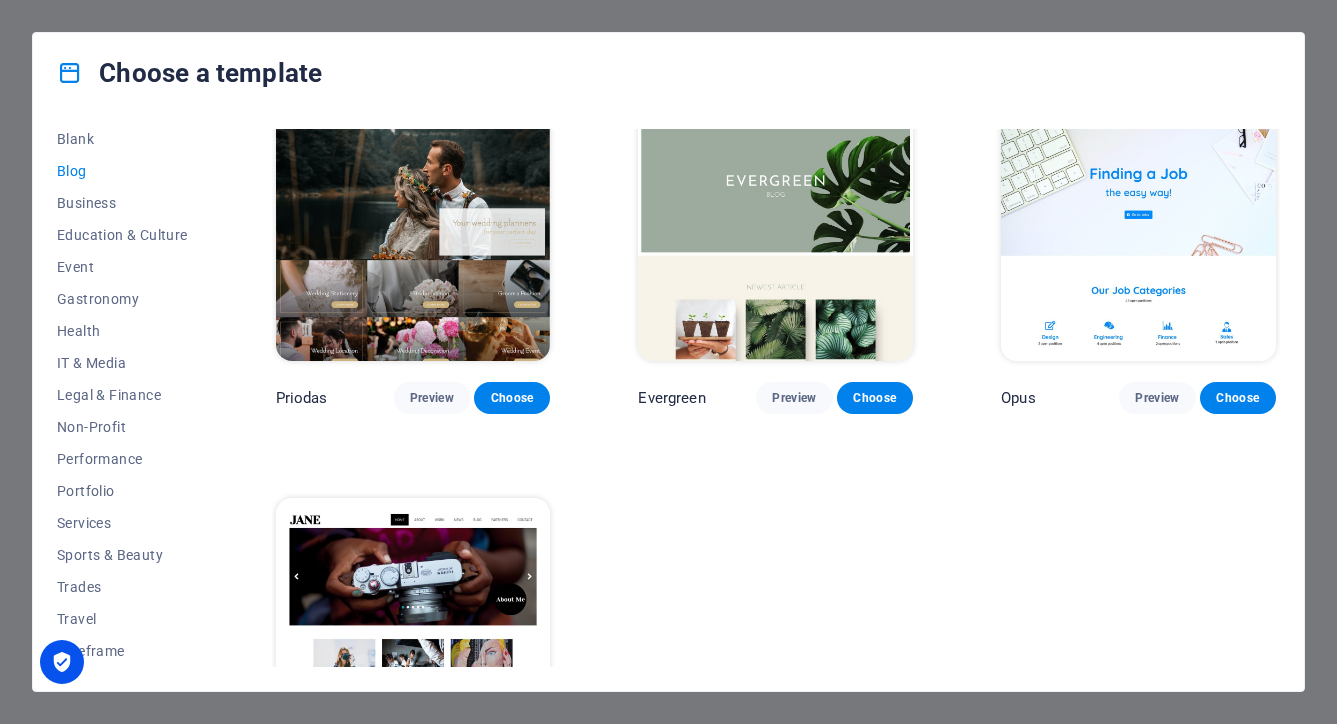 scroll, scrollTop: 2493, scrollLeft: 0, axis: vertical 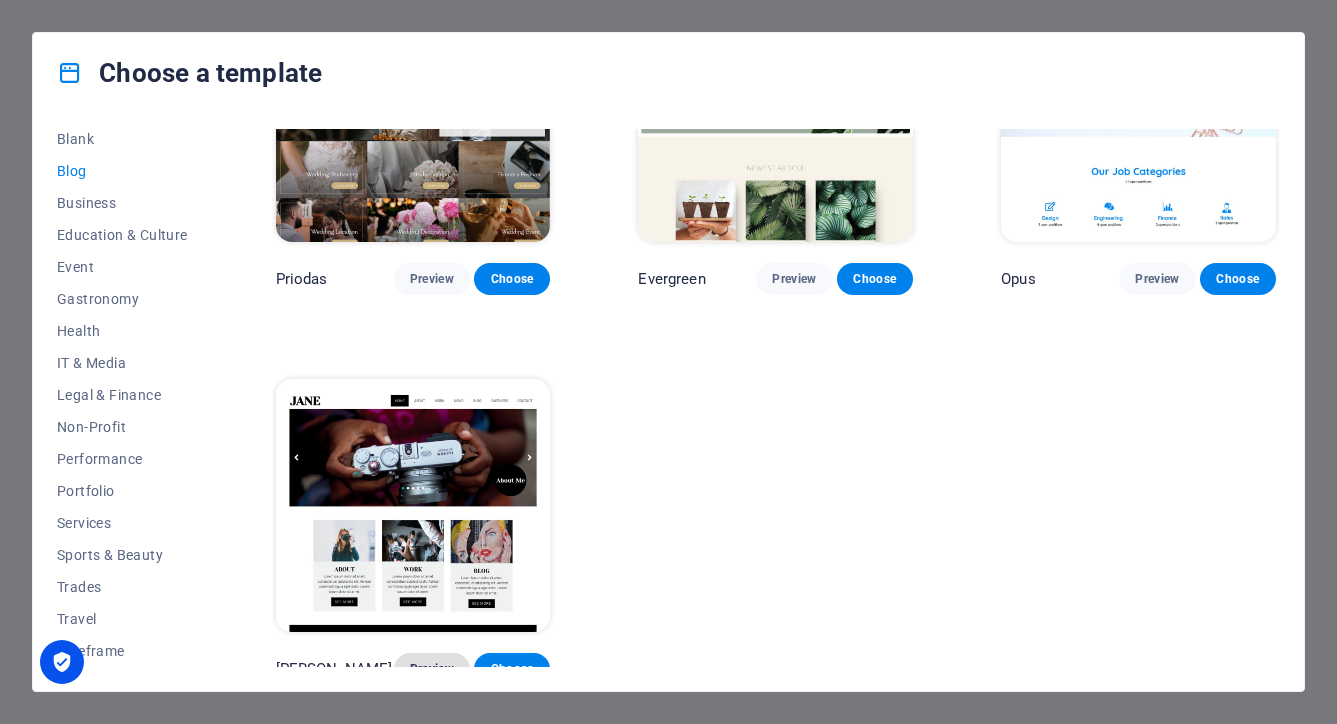 click on "Preview" at bounding box center [432, 669] 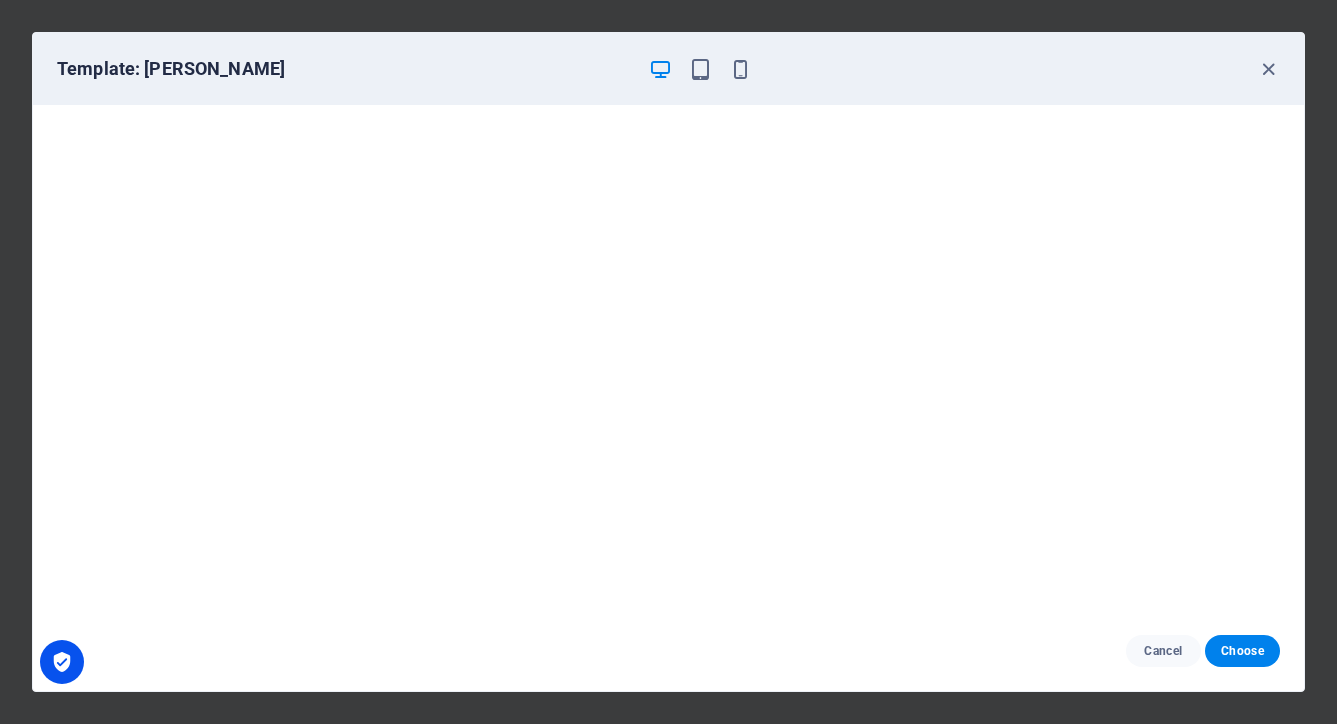 scroll, scrollTop: 0, scrollLeft: 0, axis: both 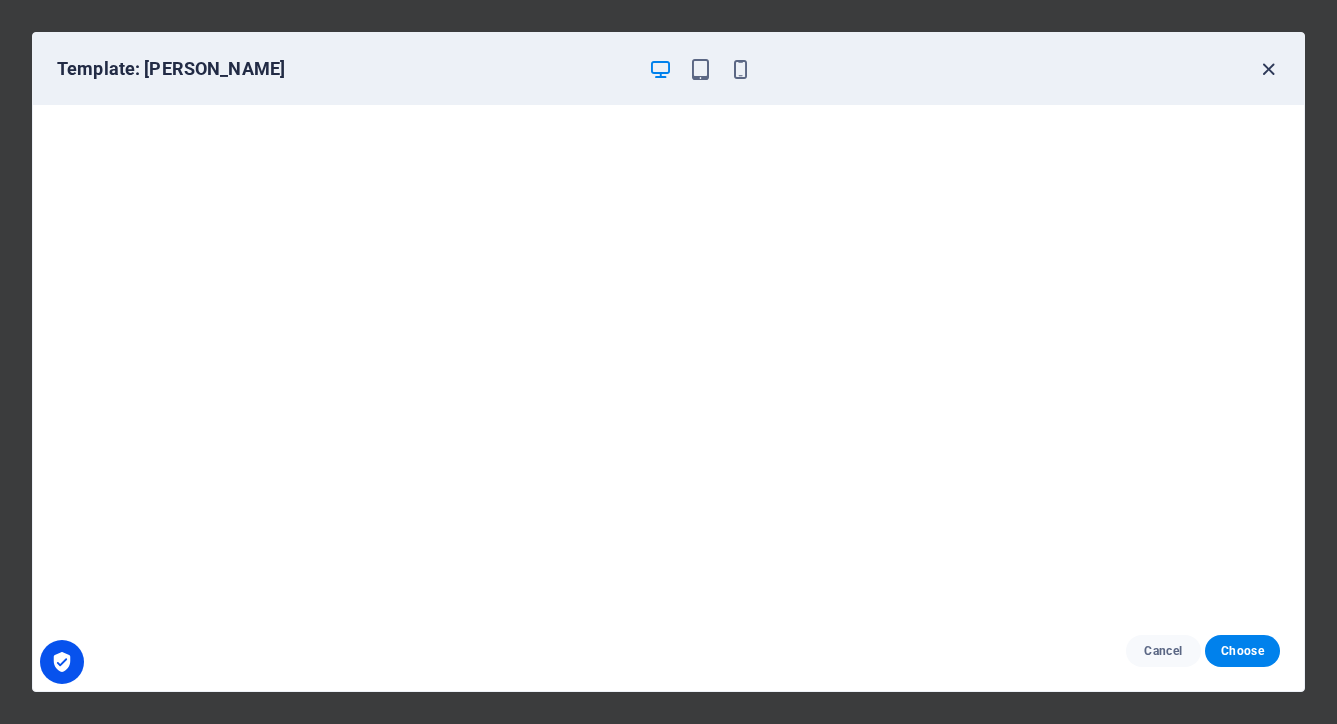 click at bounding box center (1268, 69) 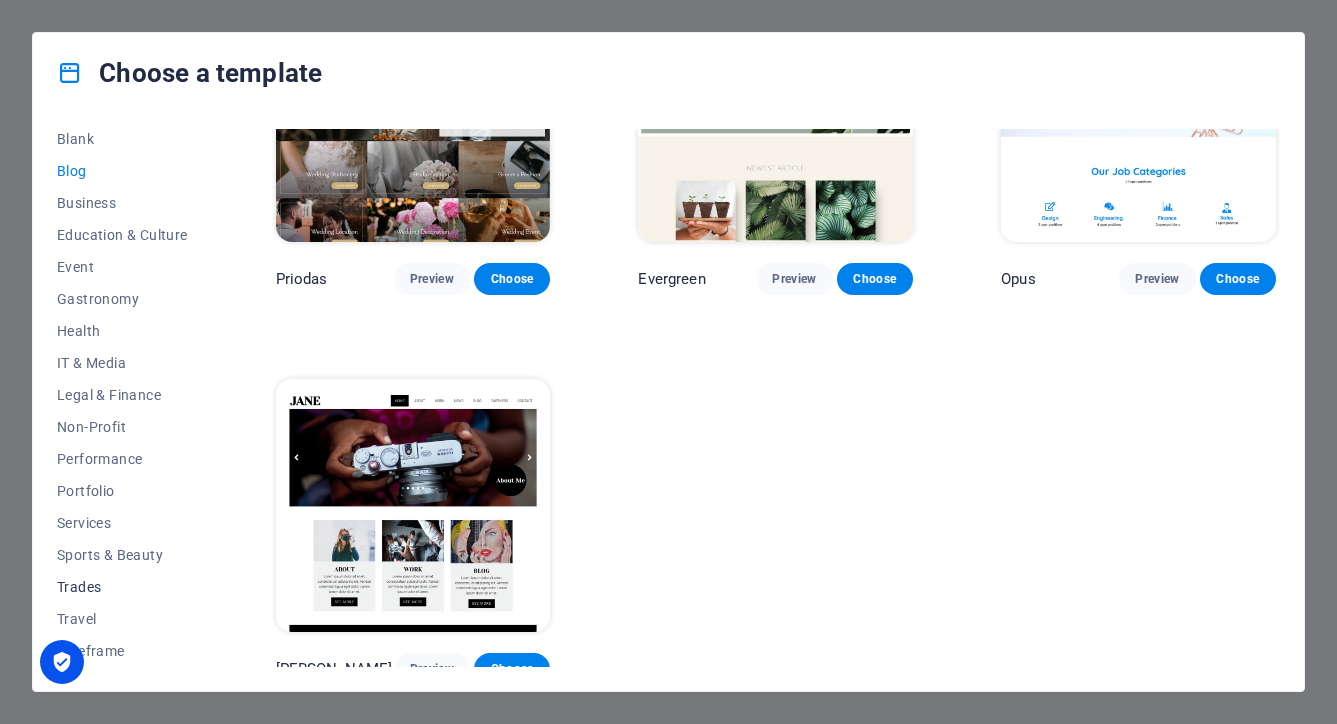 click on "Trades" at bounding box center (122, 587) 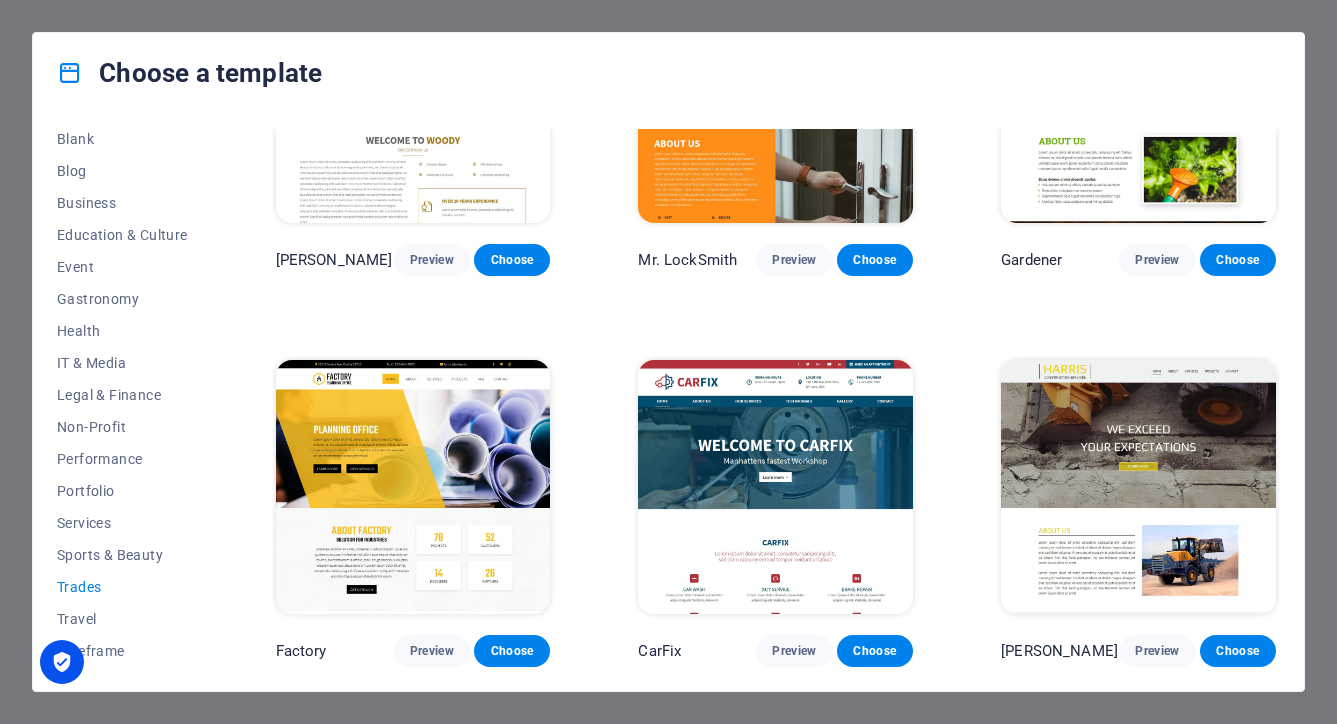 scroll, scrollTop: 0, scrollLeft: 0, axis: both 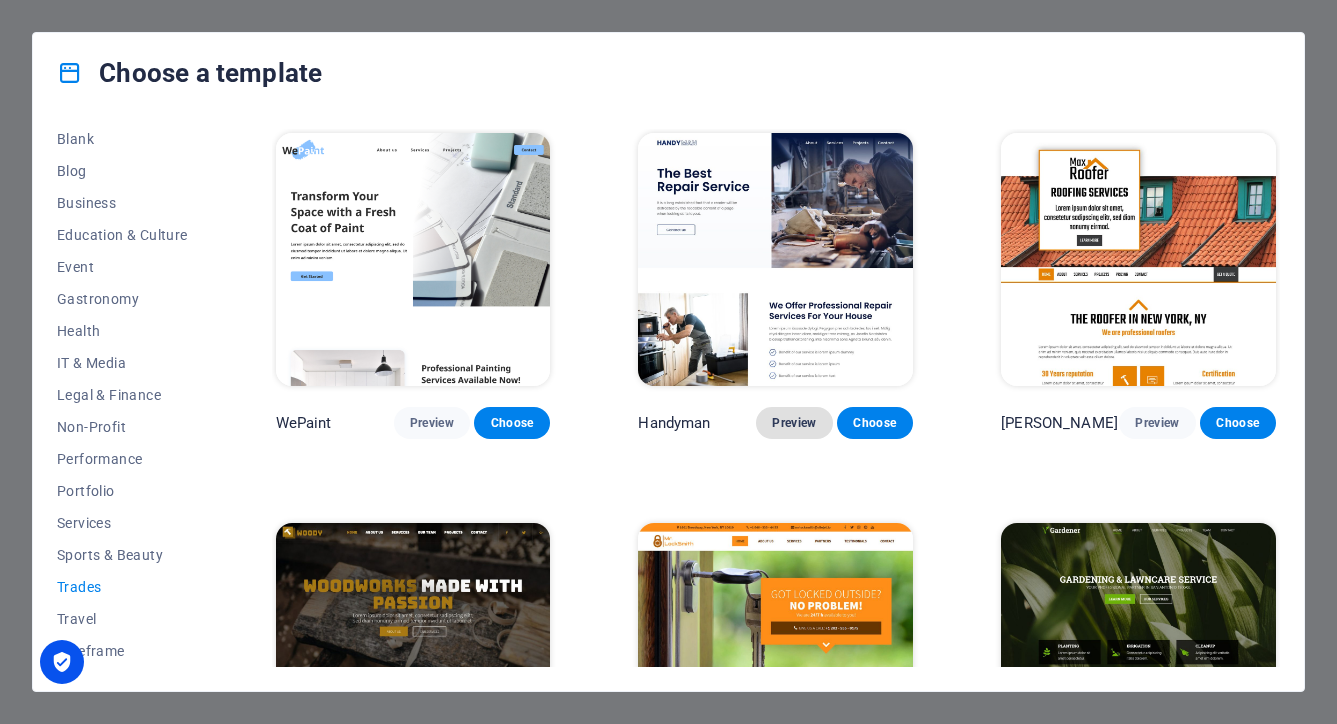 click on "Preview" at bounding box center [794, 423] 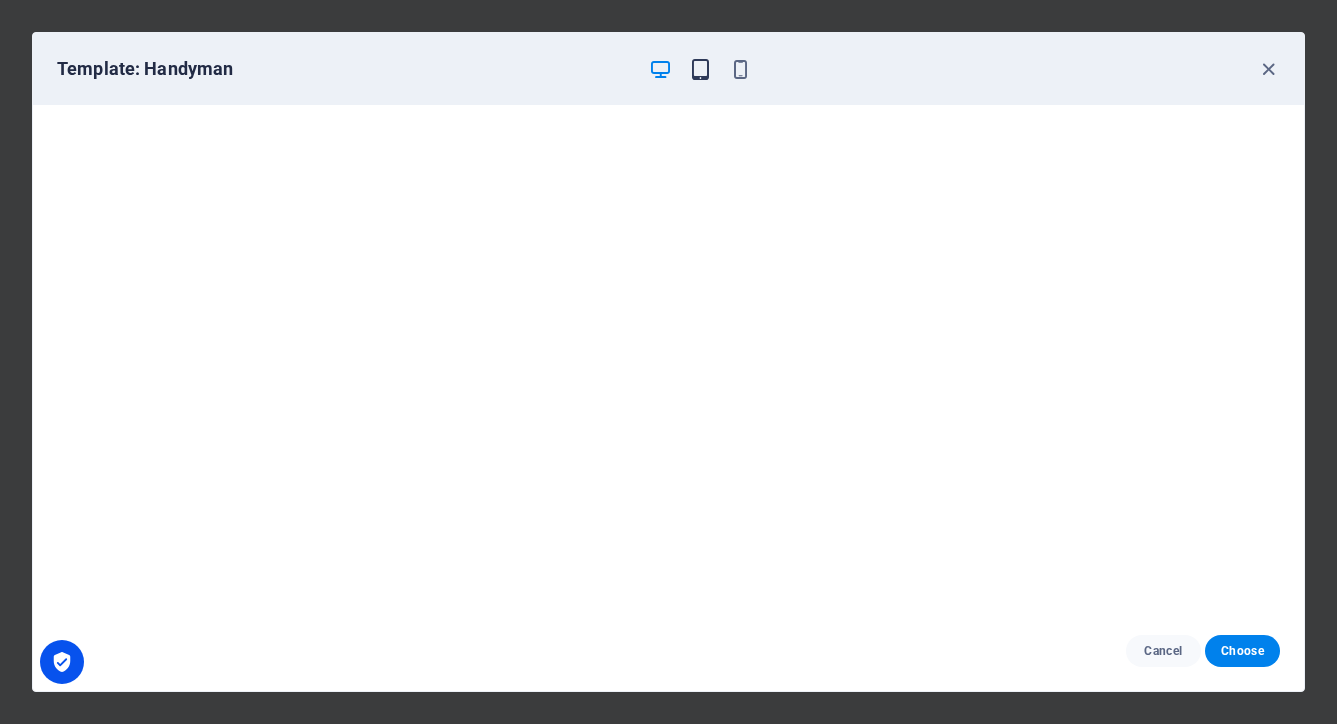 click at bounding box center (700, 69) 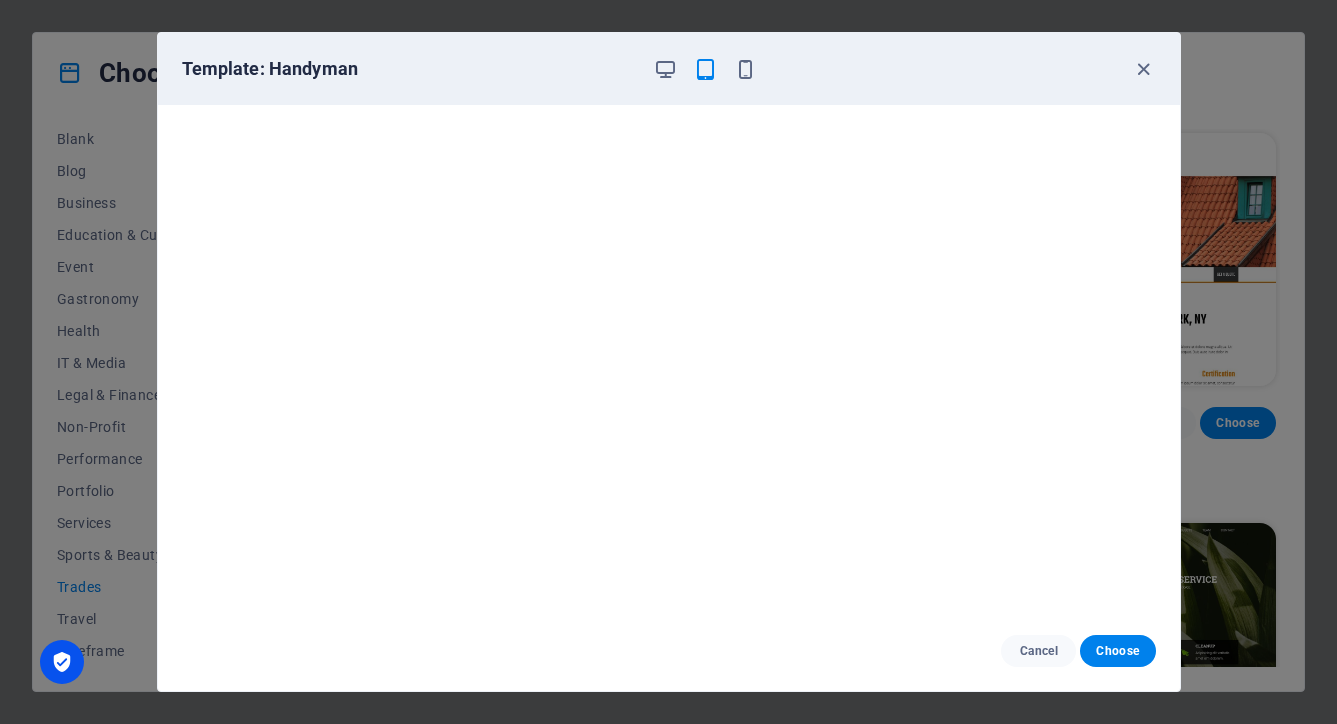 scroll, scrollTop: 0, scrollLeft: 0, axis: both 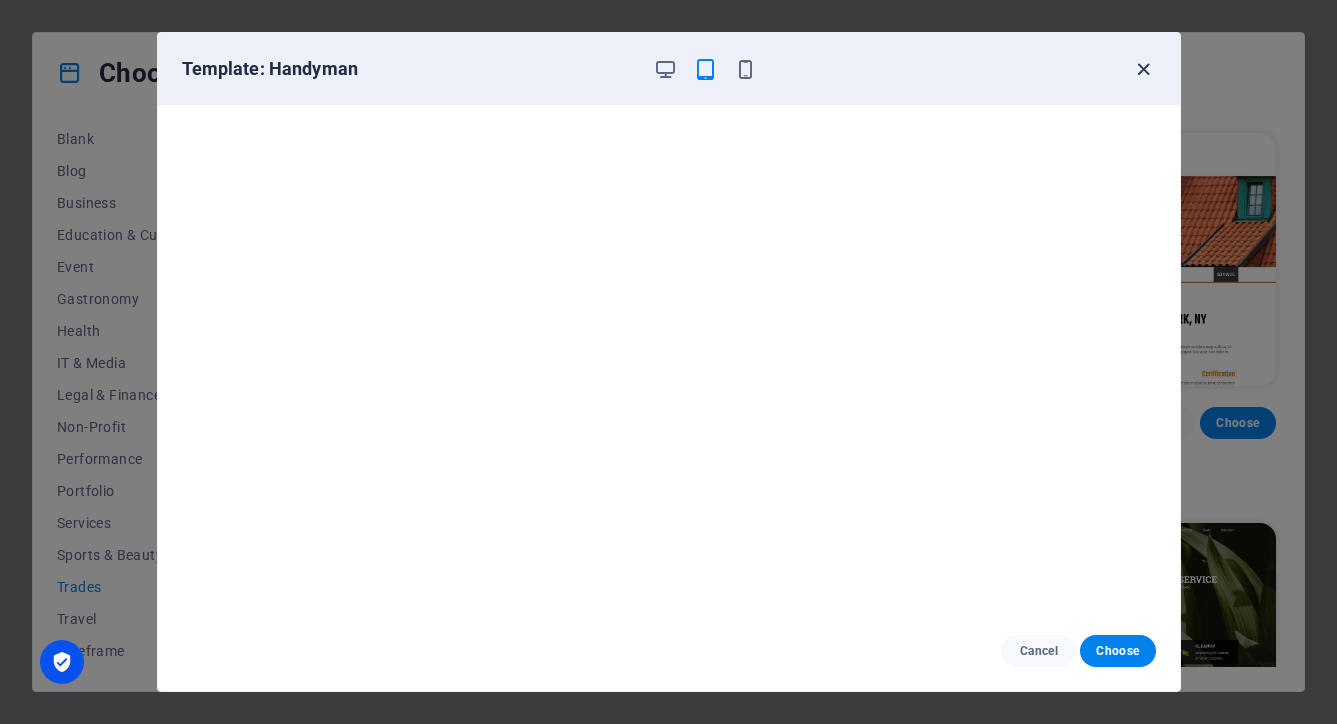 click at bounding box center [1143, 69] 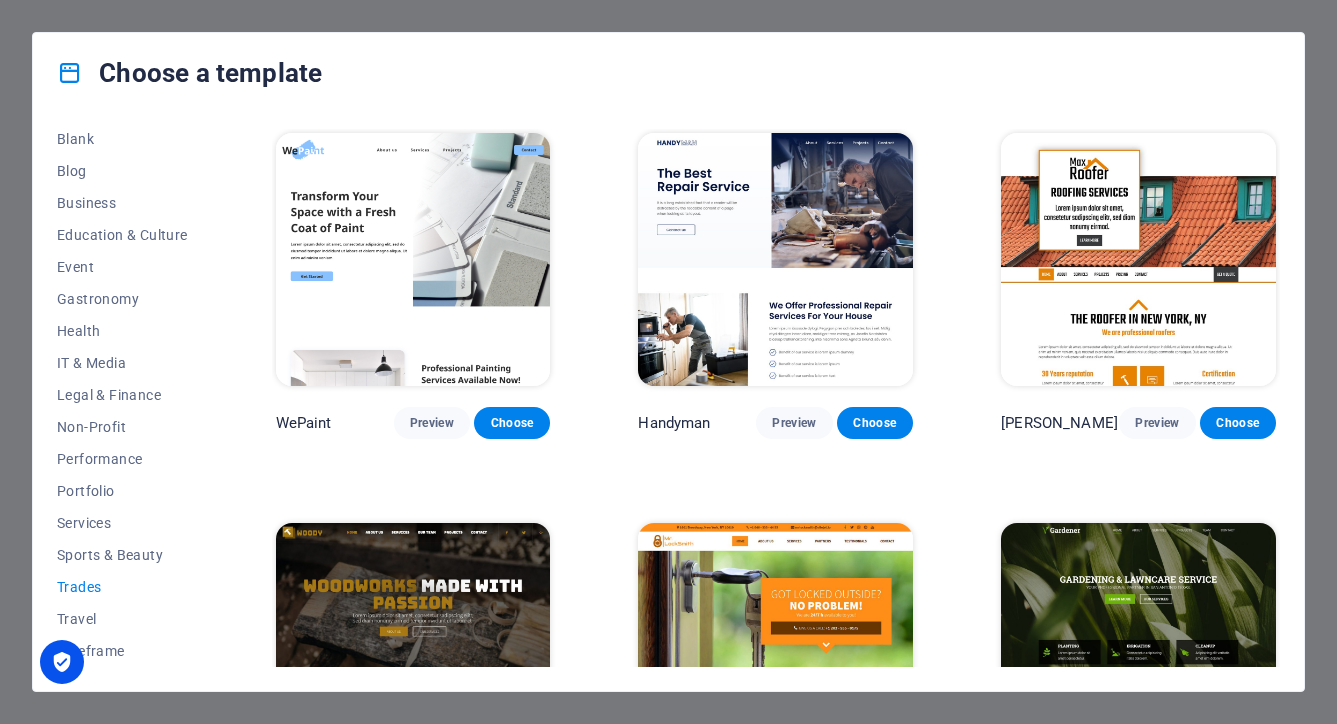 click on "Preview Choose" at bounding box center (834, 423) 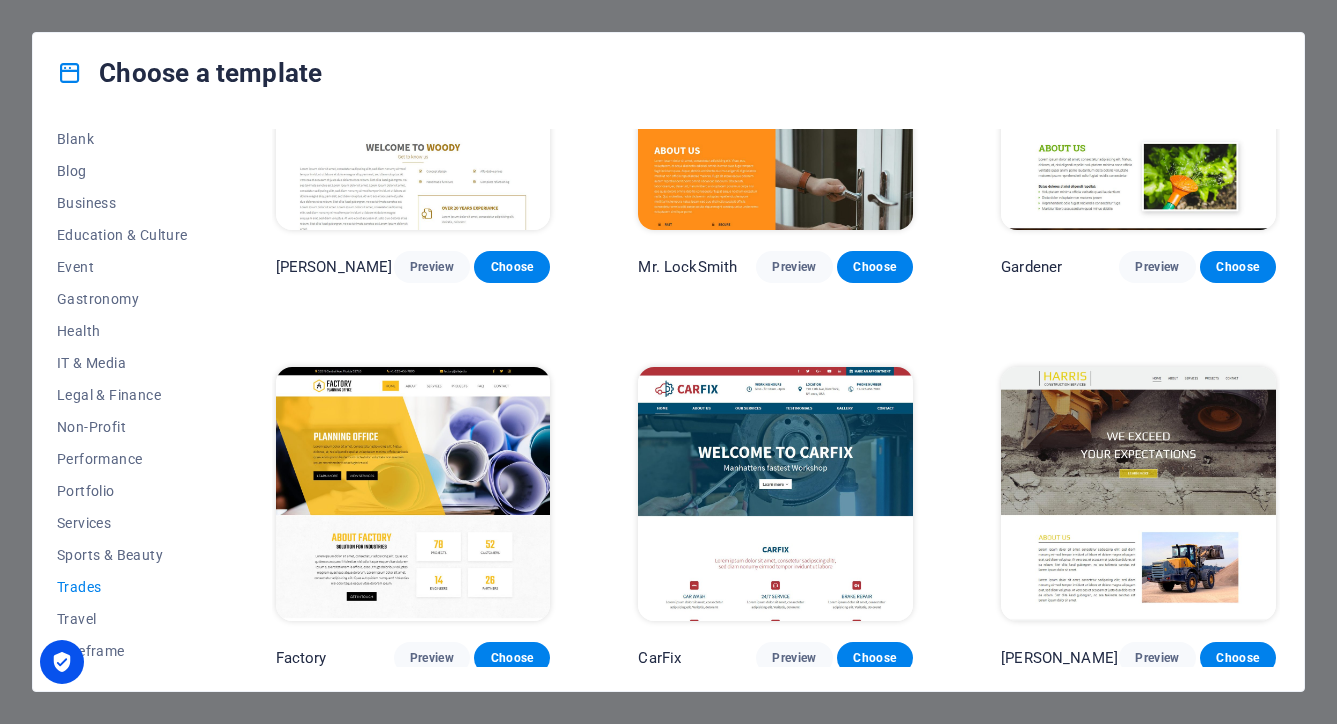 scroll, scrollTop: 0, scrollLeft: 0, axis: both 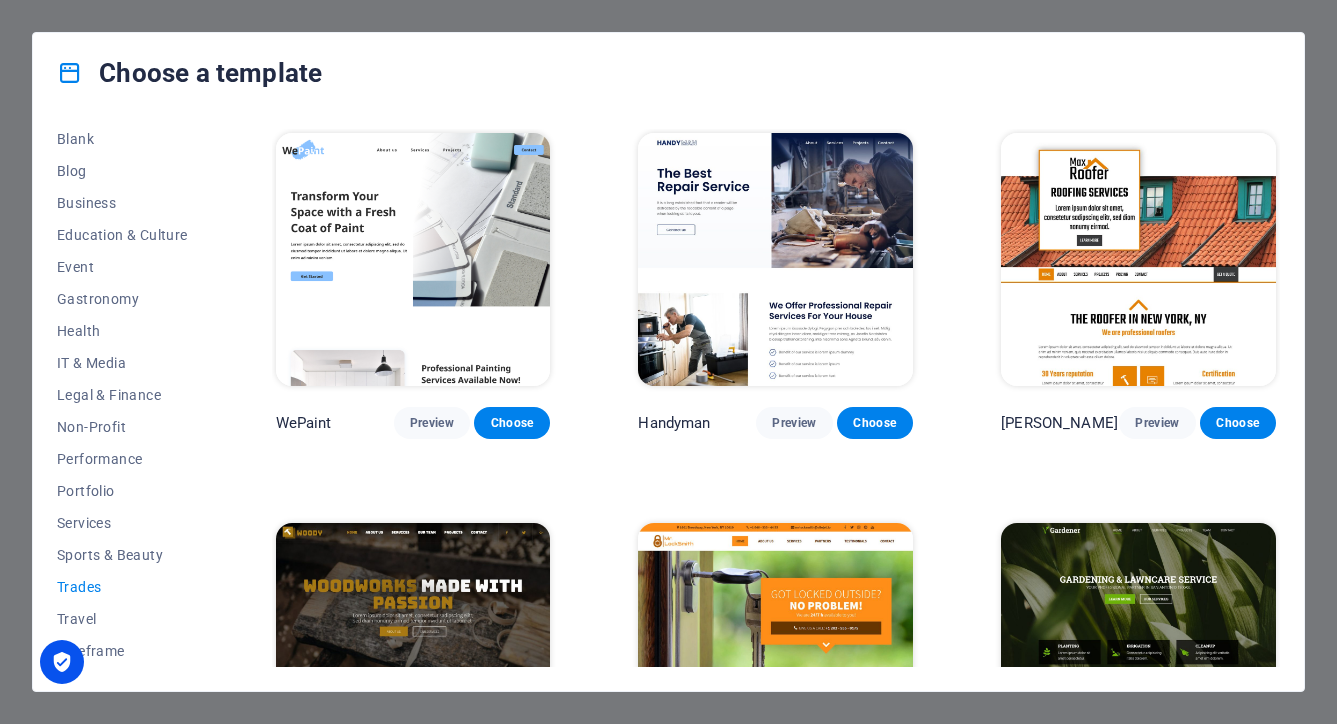 click at bounding box center (70, 73) 